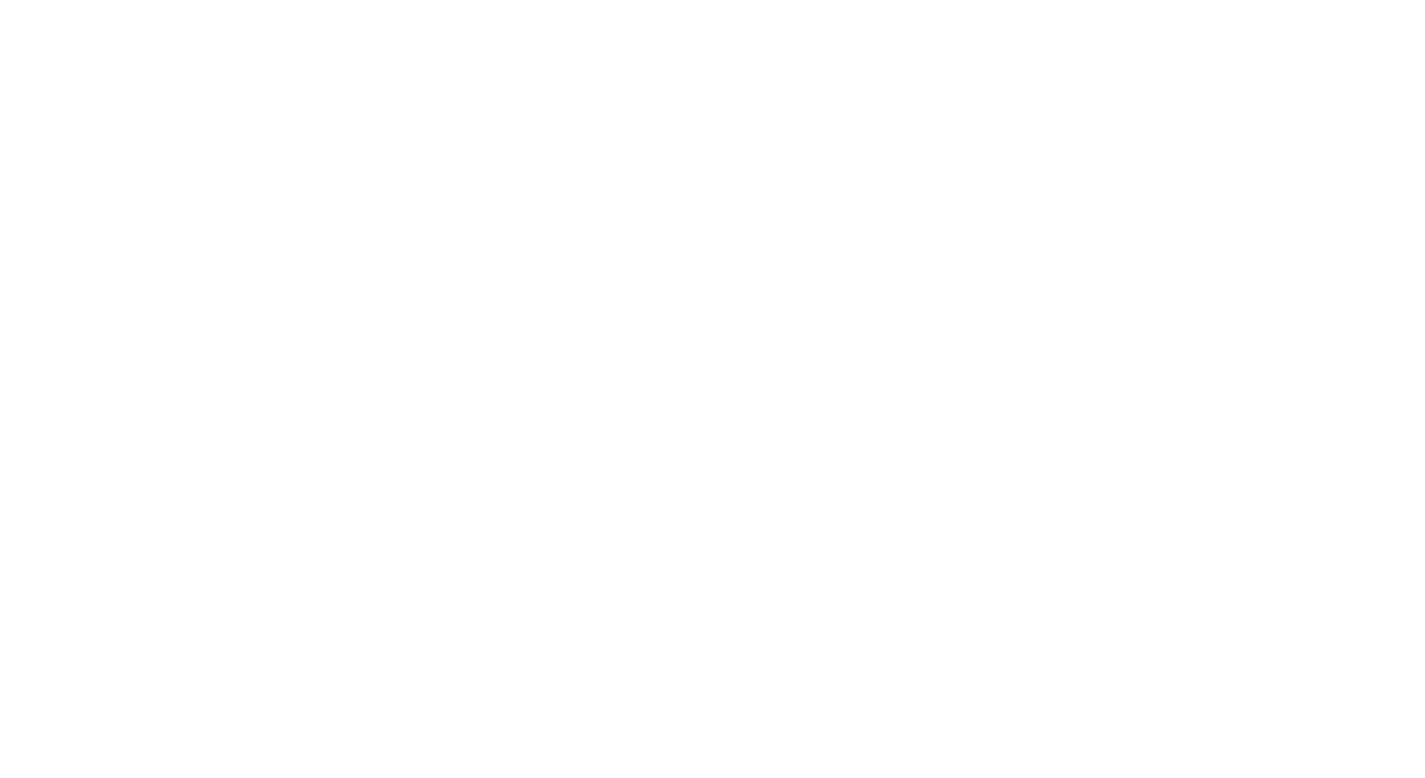 scroll, scrollTop: 0, scrollLeft: 0, axis: both 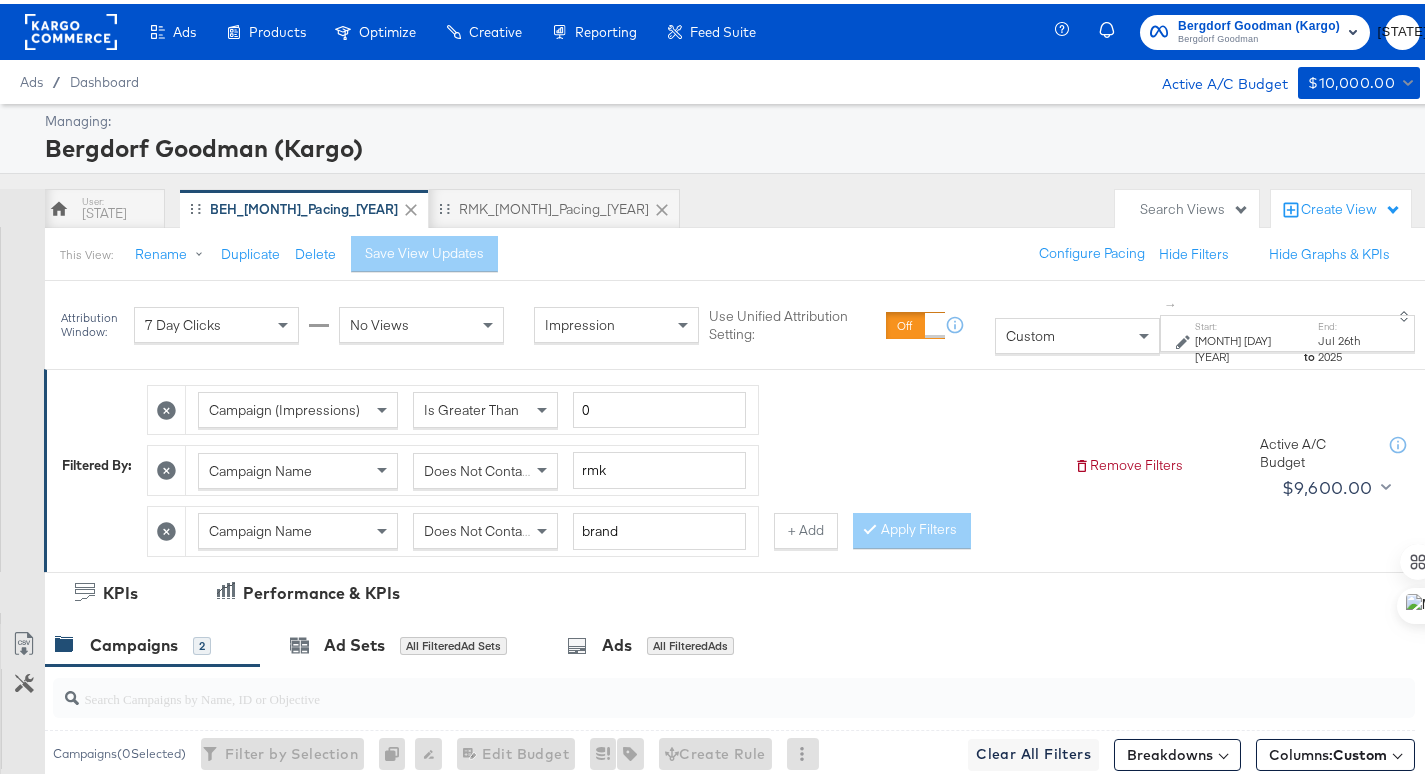 click on "Jul 20th 2025" at bounding box center [1248, 344] 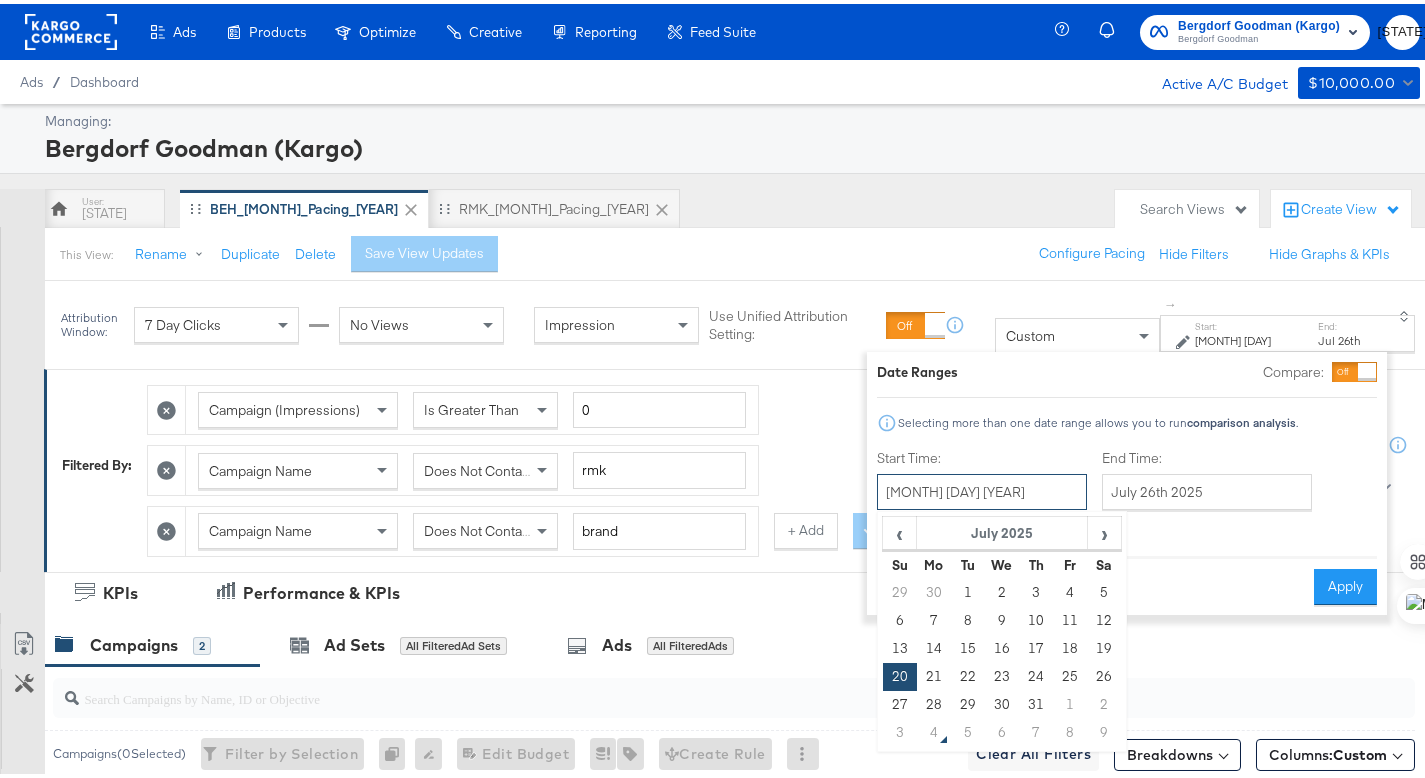 click on "July 20th 2025" at bounding box center (982, 488) 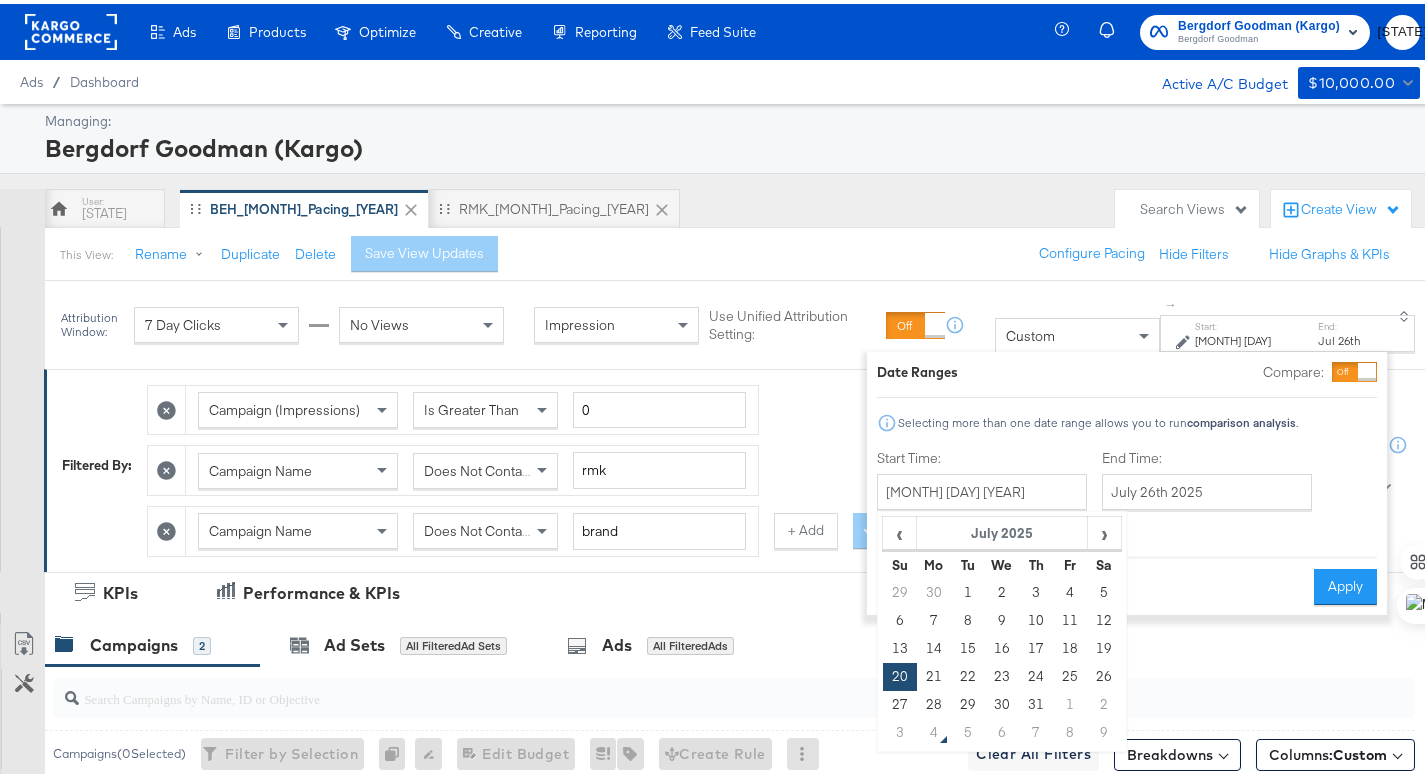 drag, startPoint x: 924, startPoint y: 696, endPoint x: 1000, endPoint y: 658, distance: 84.97058 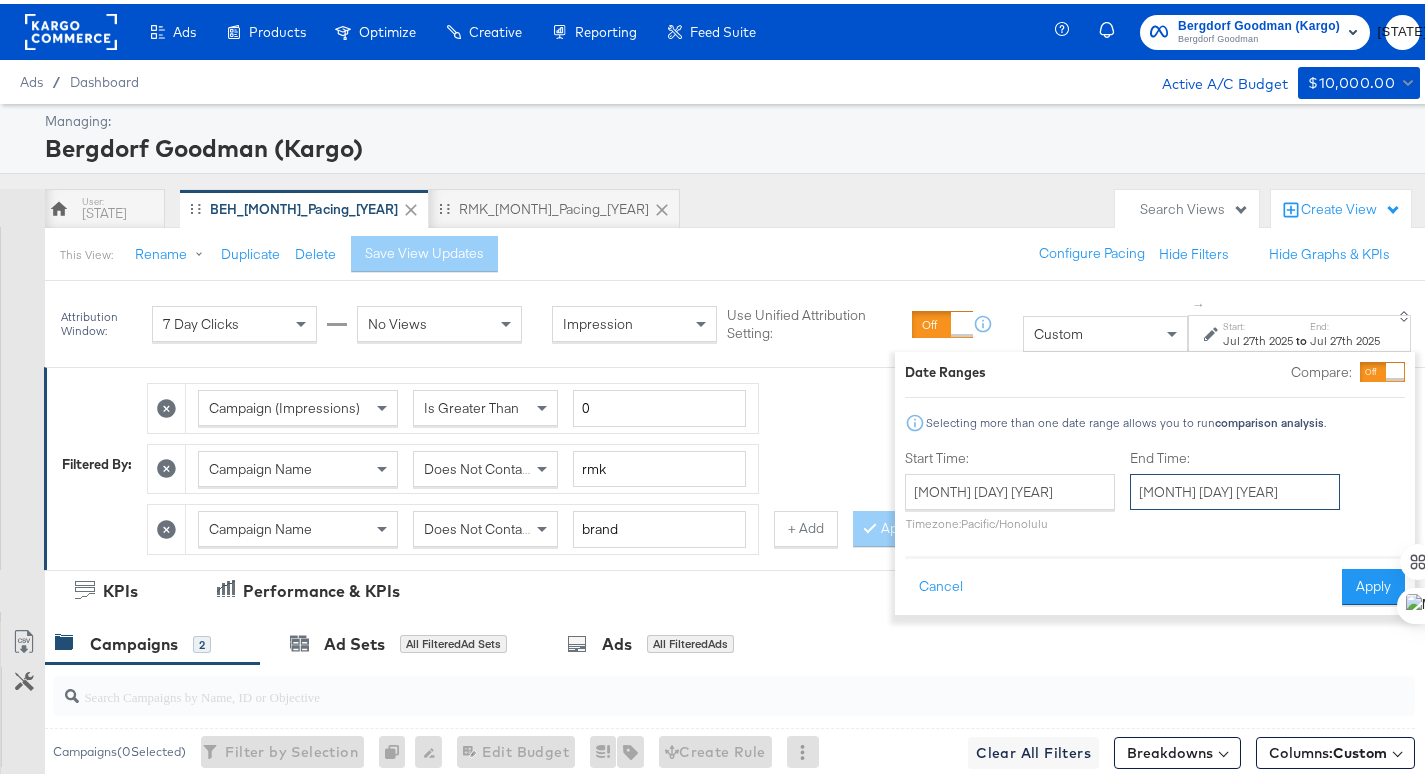 click on "[MONTH] [DAY] [YEAR]" at bounding box center (1235, 488) 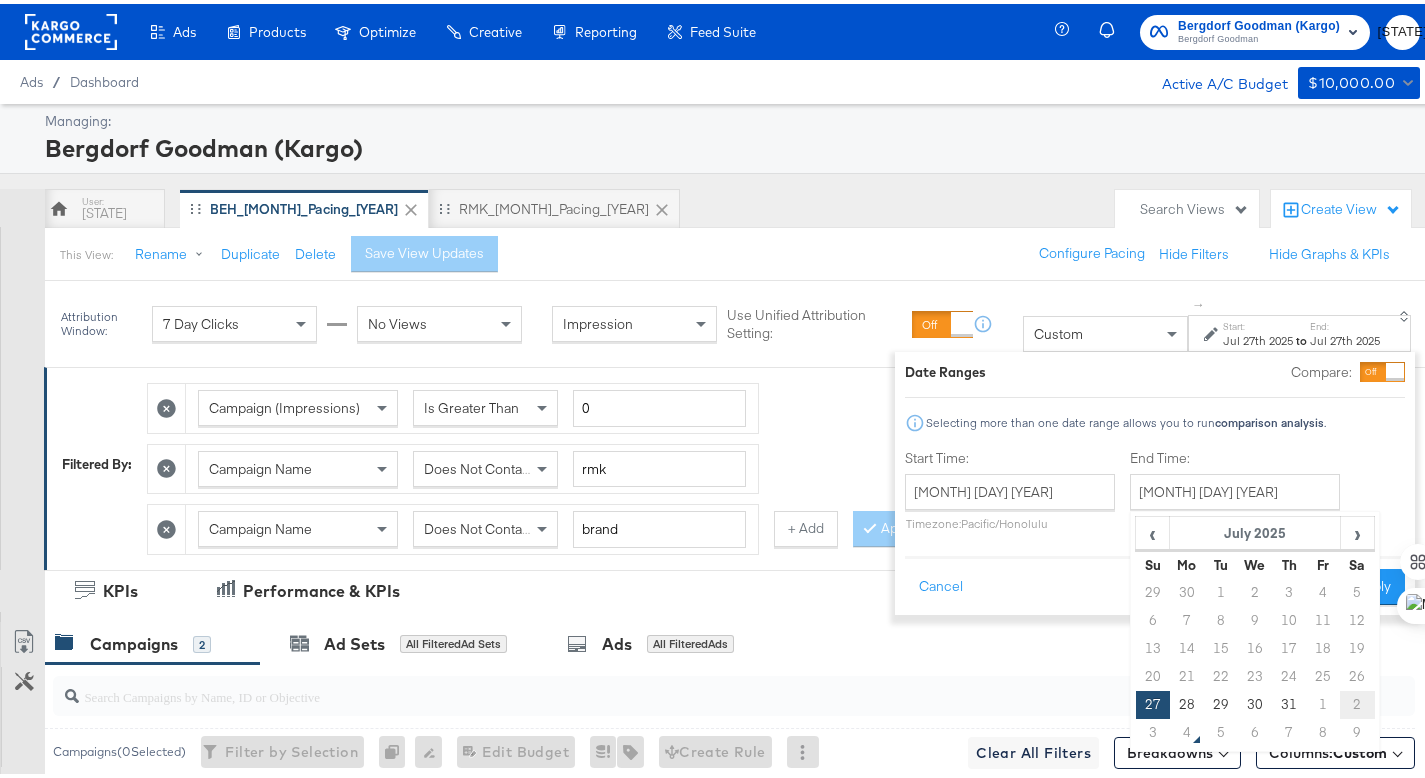 click on "2" at bounding box center (1357, 701) 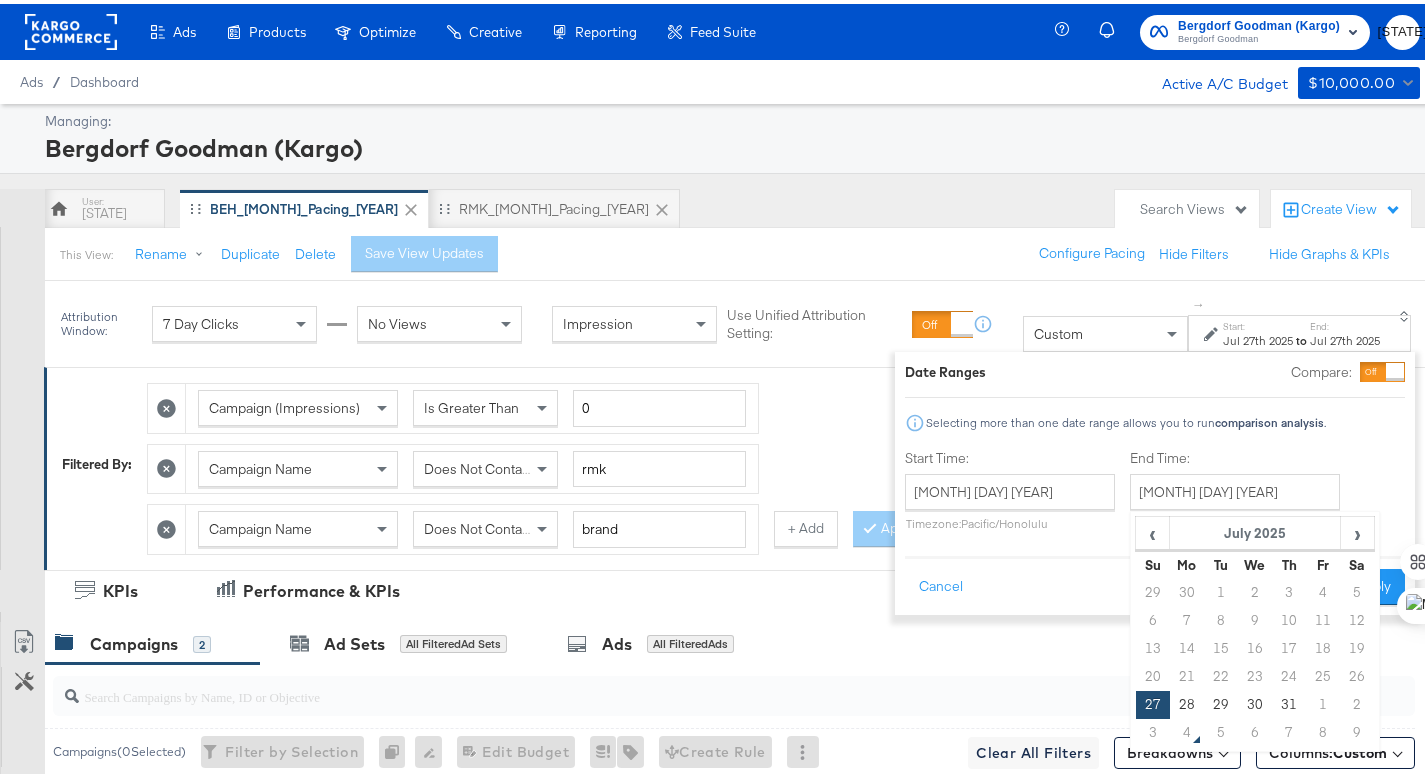 type on "August 2nd 2025" 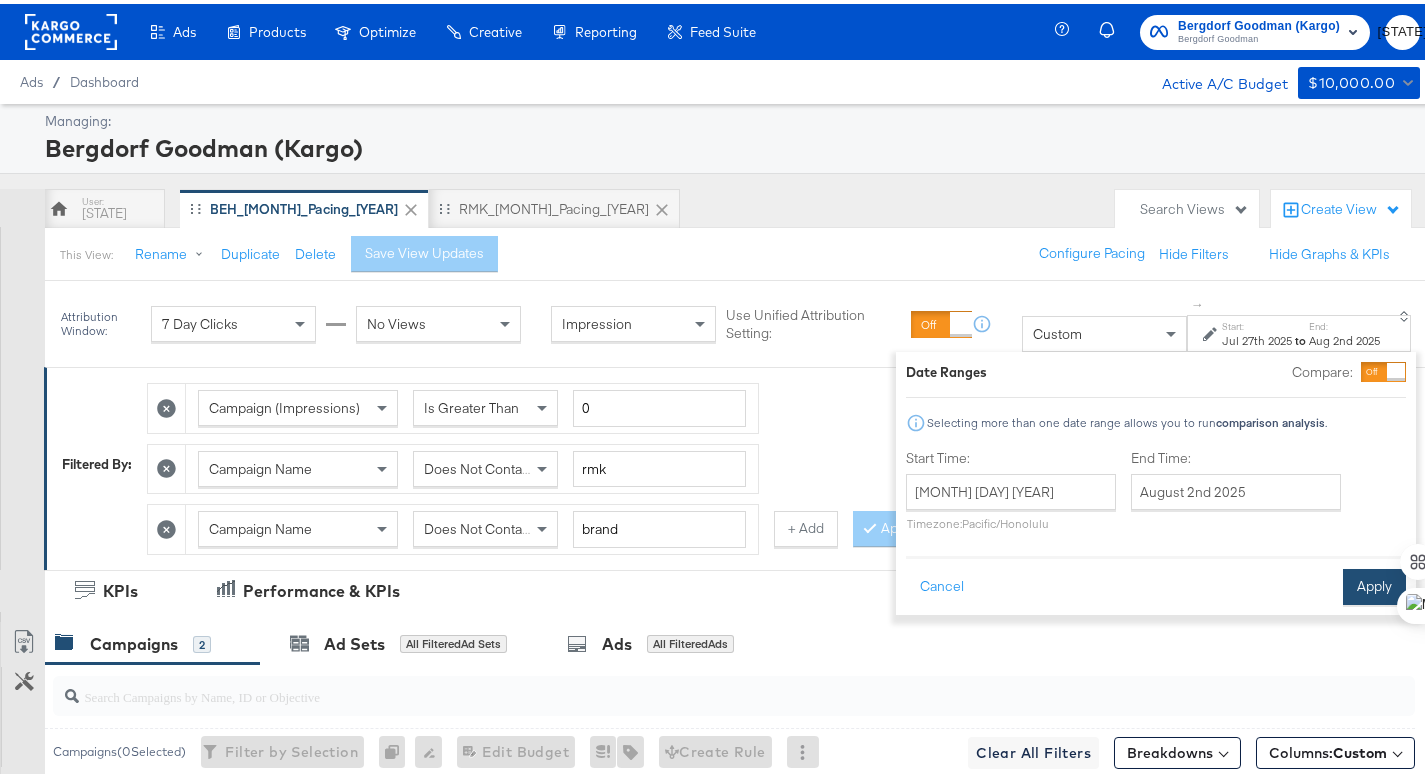 click on "Apply" at bounding box center (1374, 583) 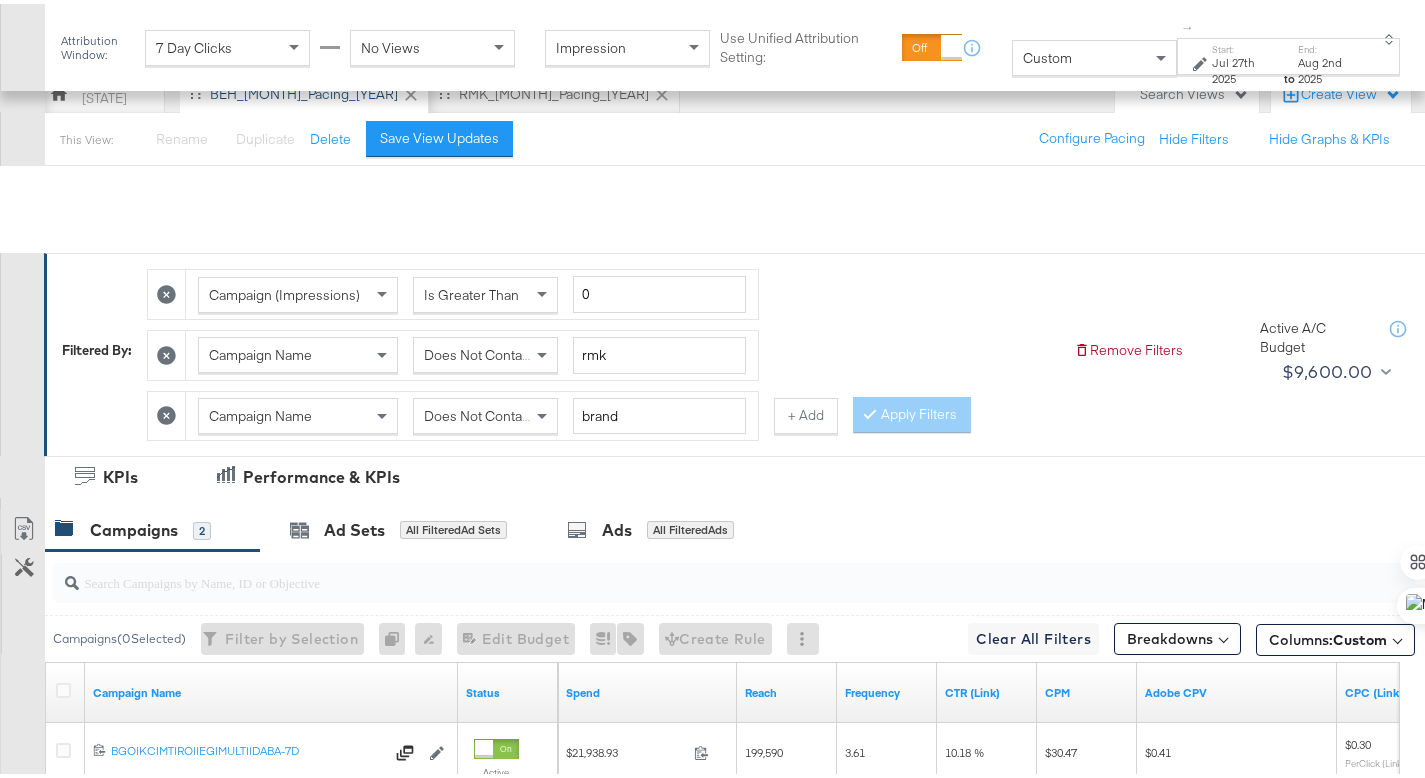 scroll, scrollTop: 383, scrollLeft: 0, axis: vertical 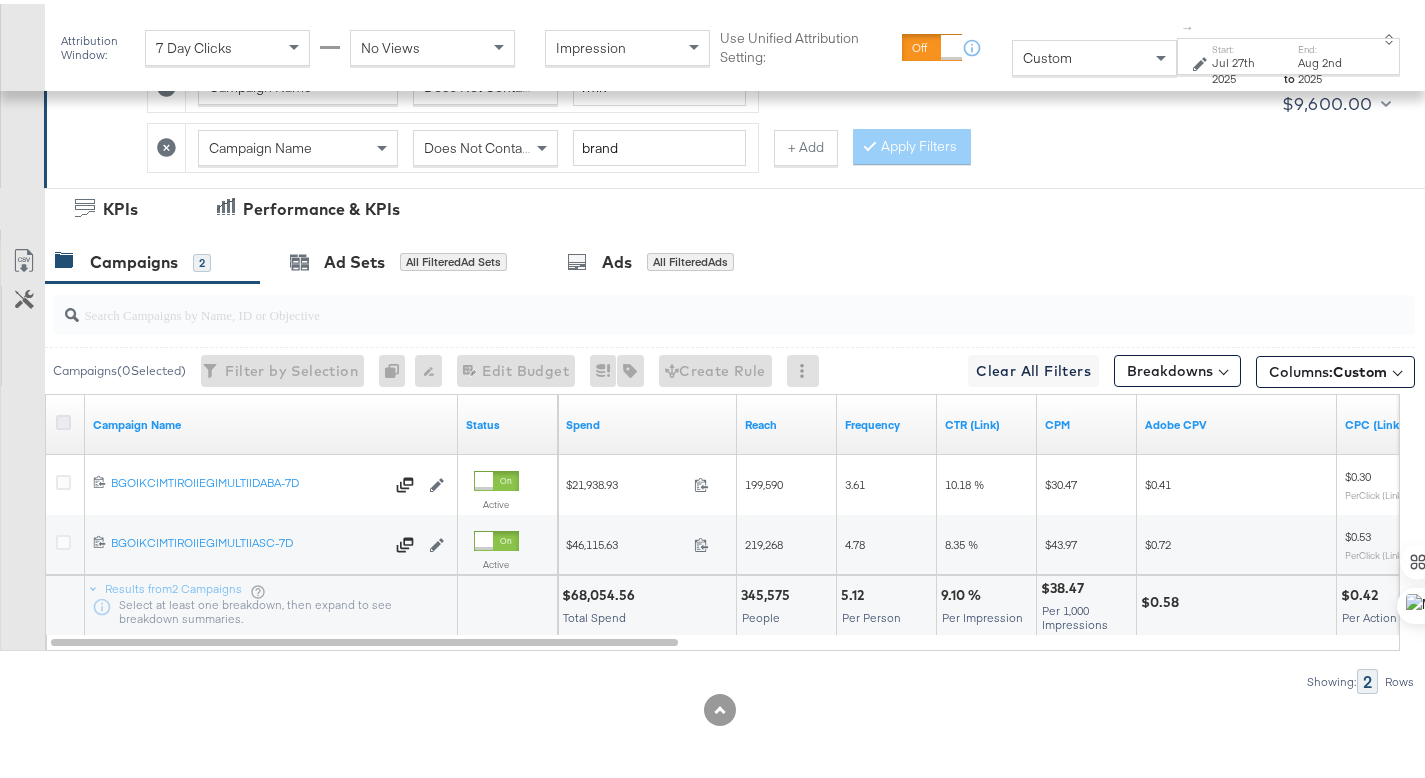click at bounding box center (63, 418) 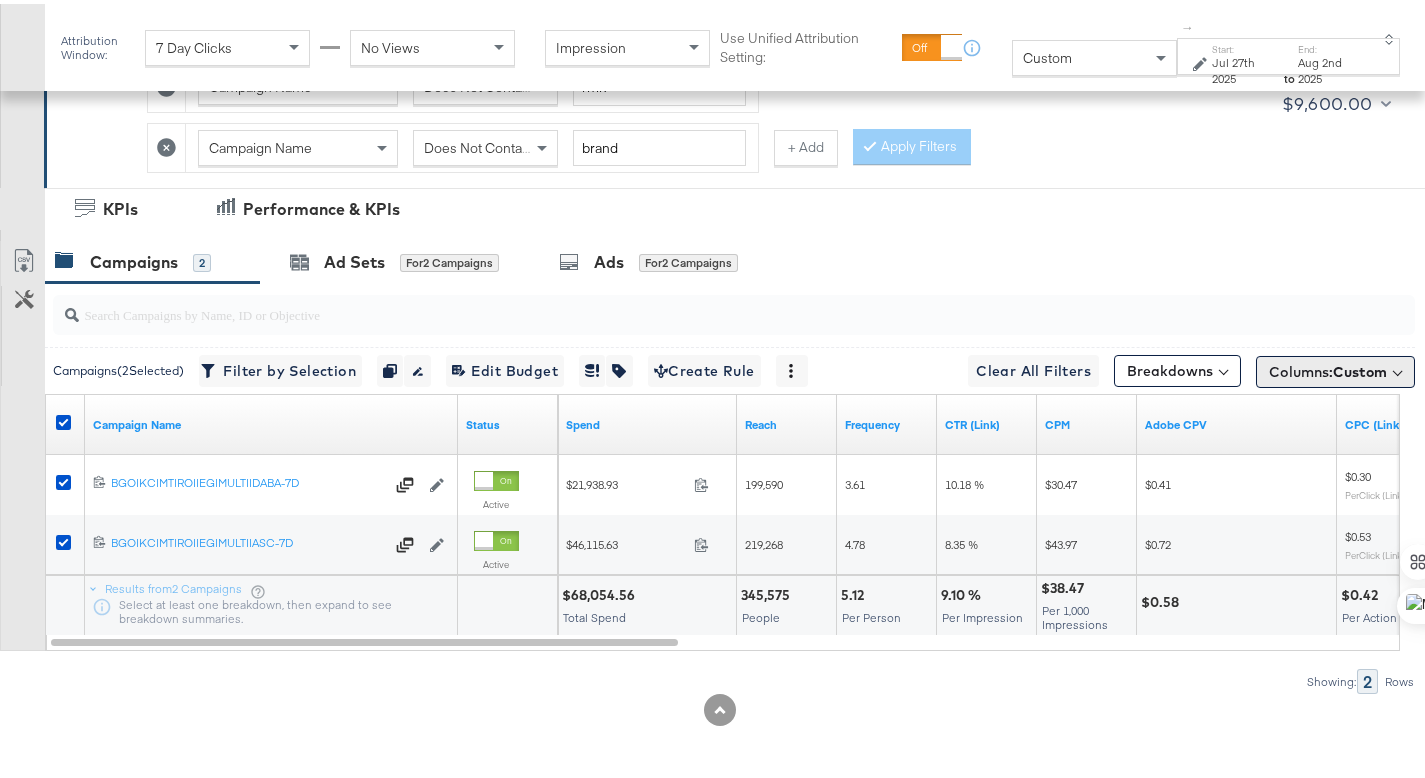click on "Custom" at bounding box center (1360, 368) 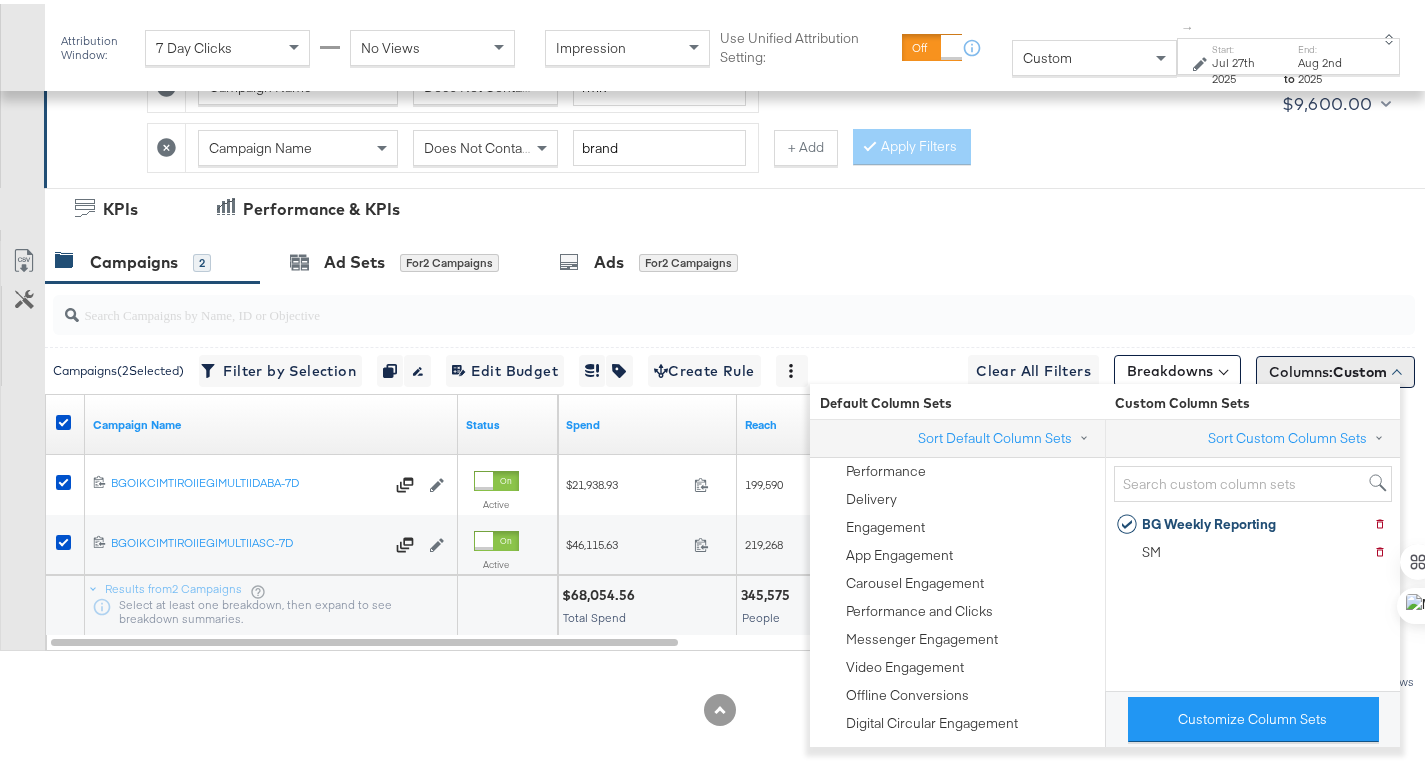 click on "Custom" at bounding box center [1360, 368] 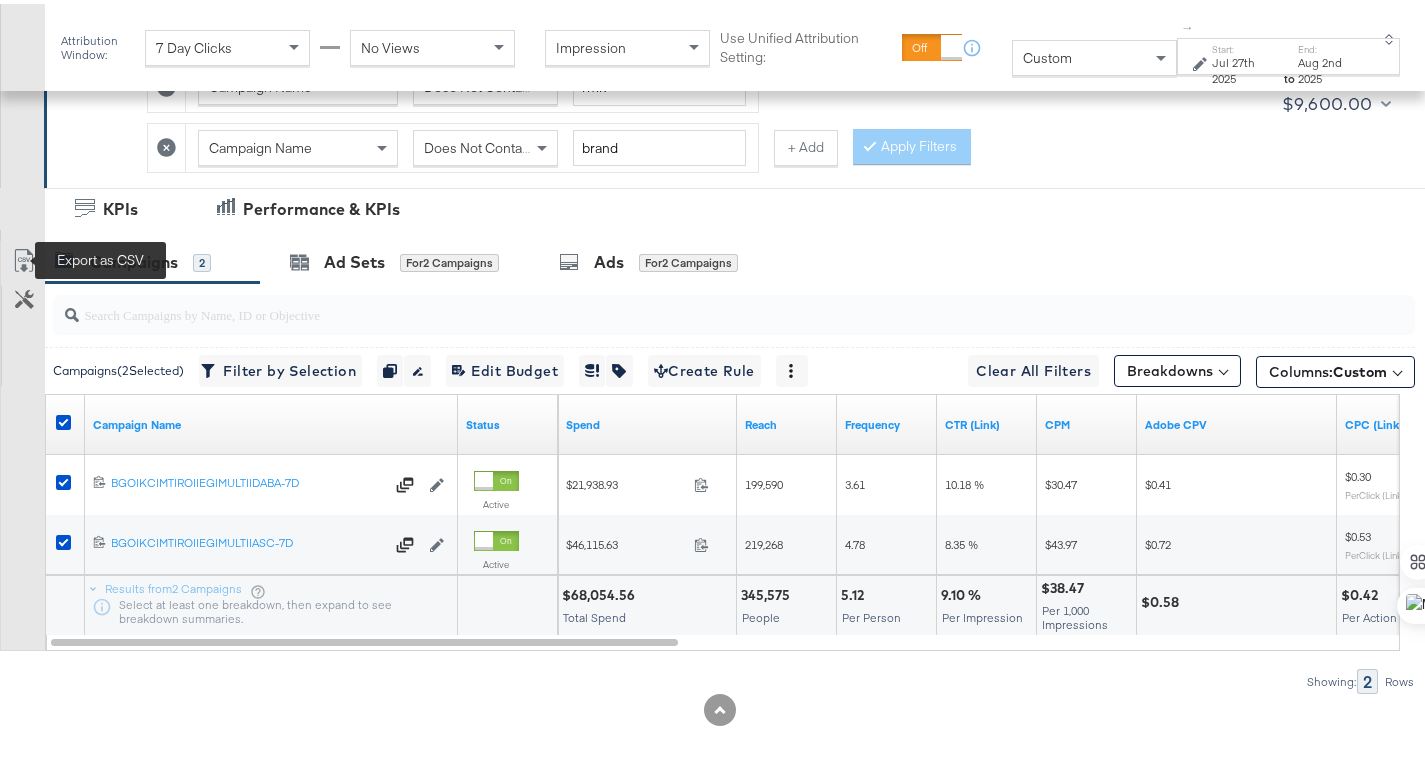 click 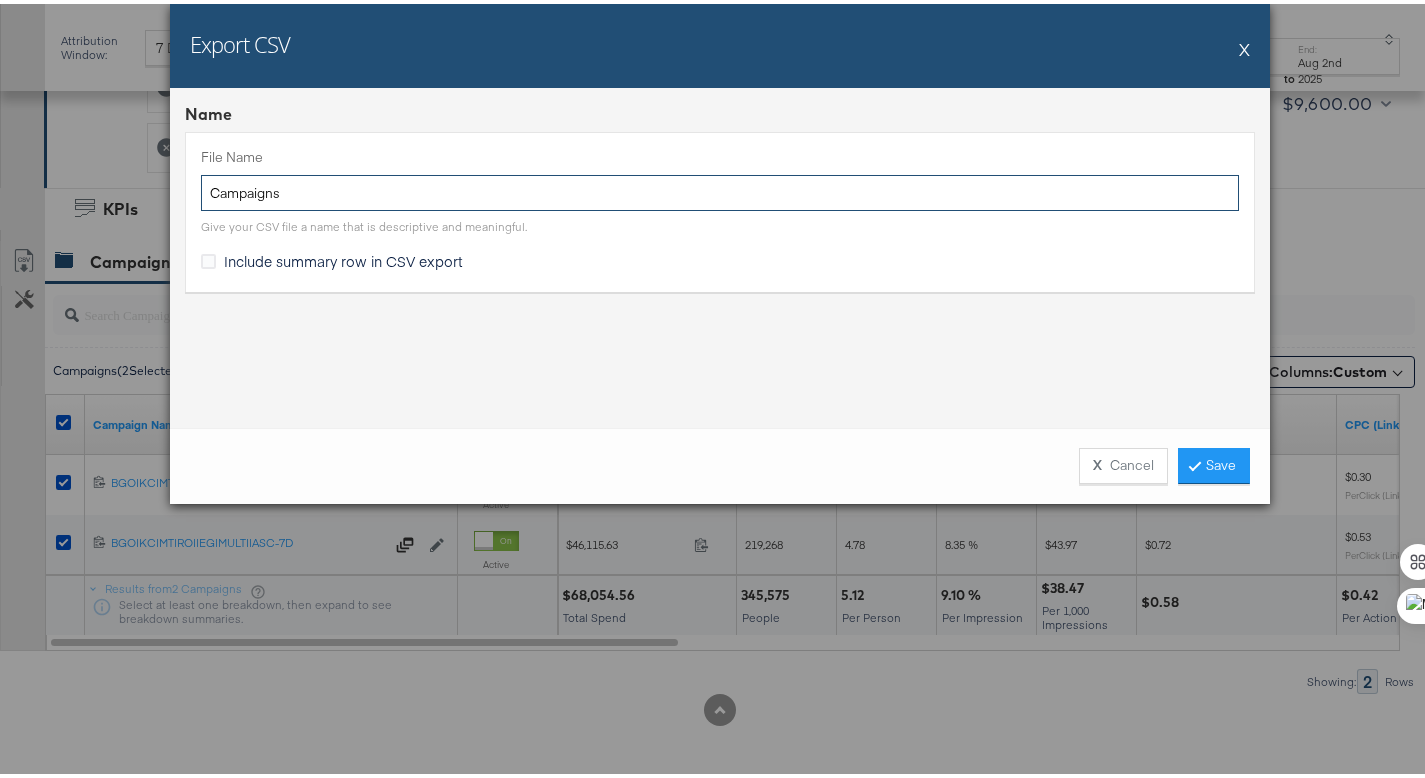 click on "Campaigns" at bounding box center (720, 189) 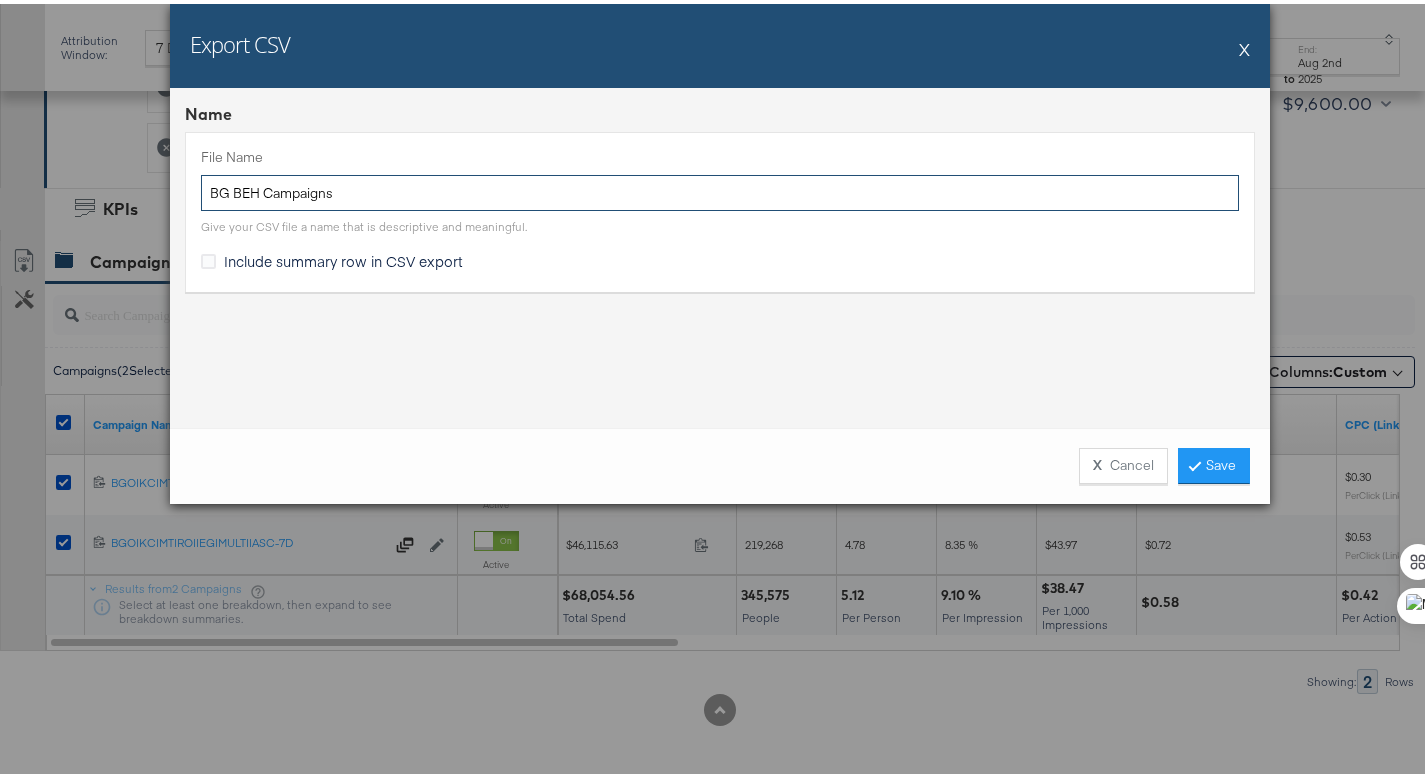 type on "BG BEH Campaigns" 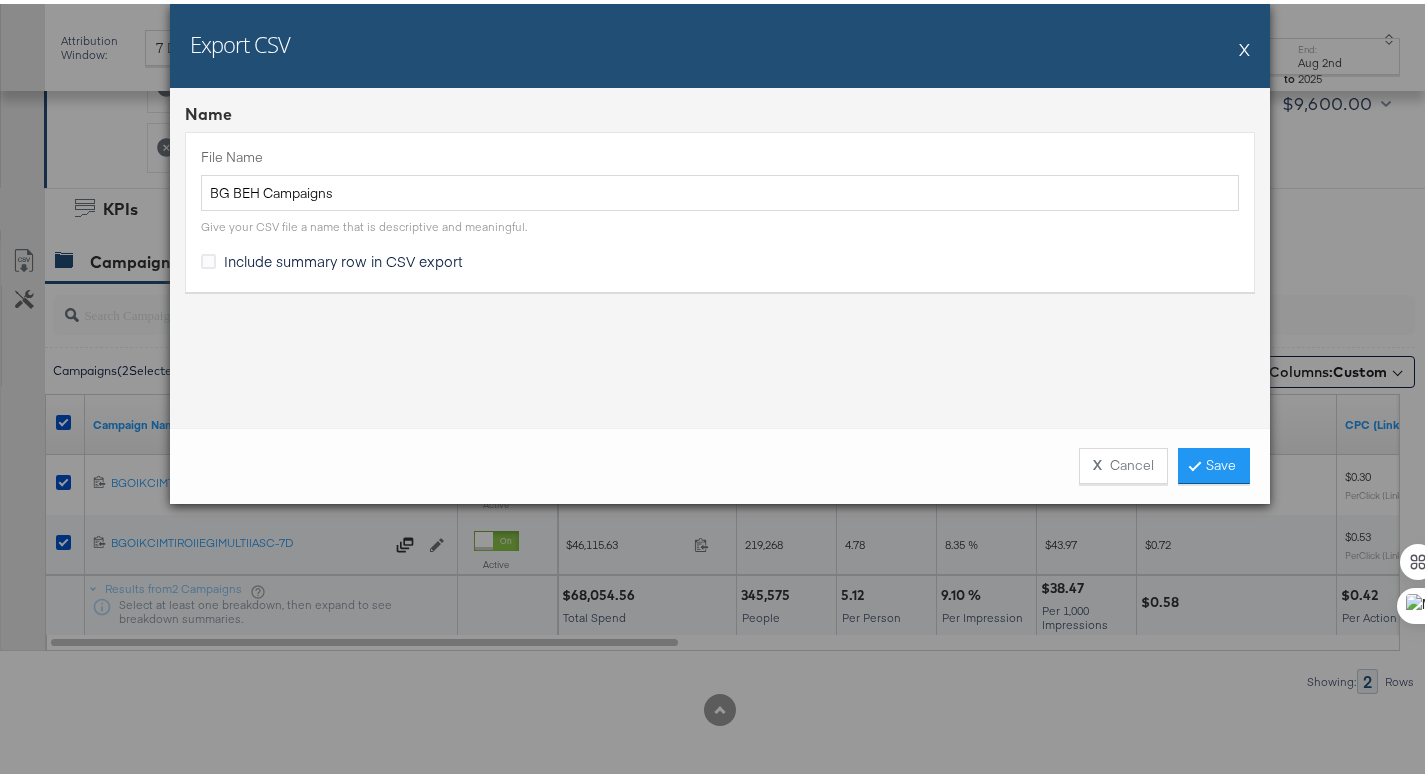 click on "Include summary row in CSV export" at bounding box center (343, 257) 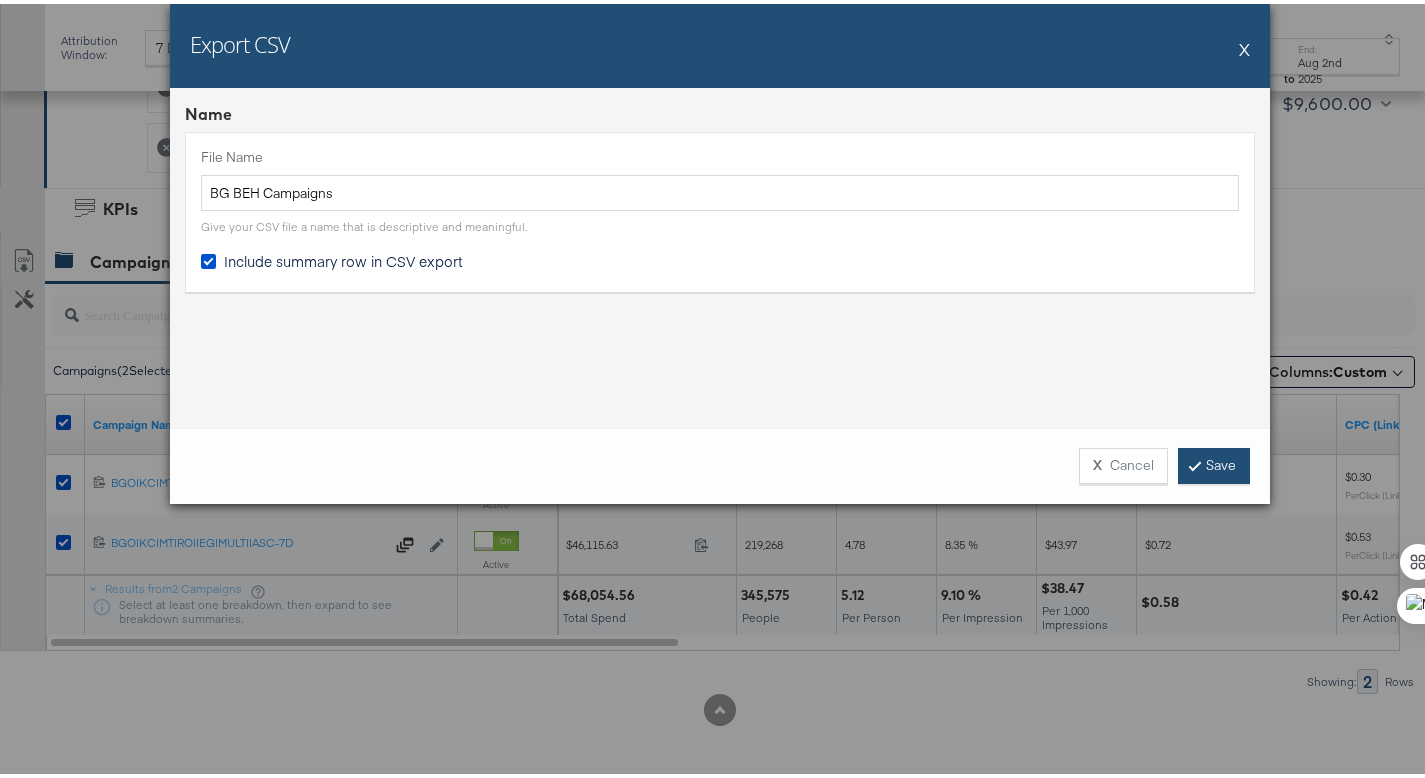 click on "Save" at bounding box center [1214, 462] 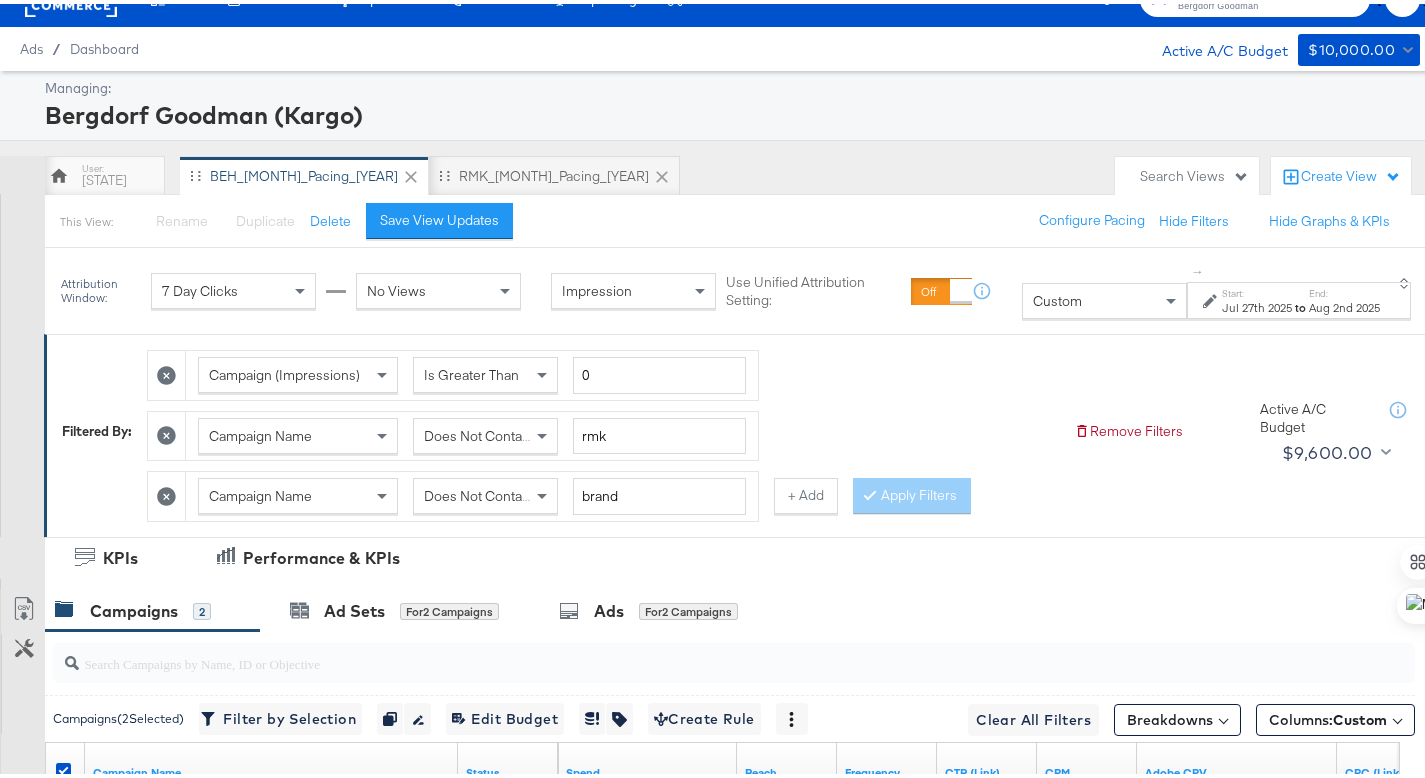 scroll, scrollTop: 0, scrollLeft: 0, axis: both 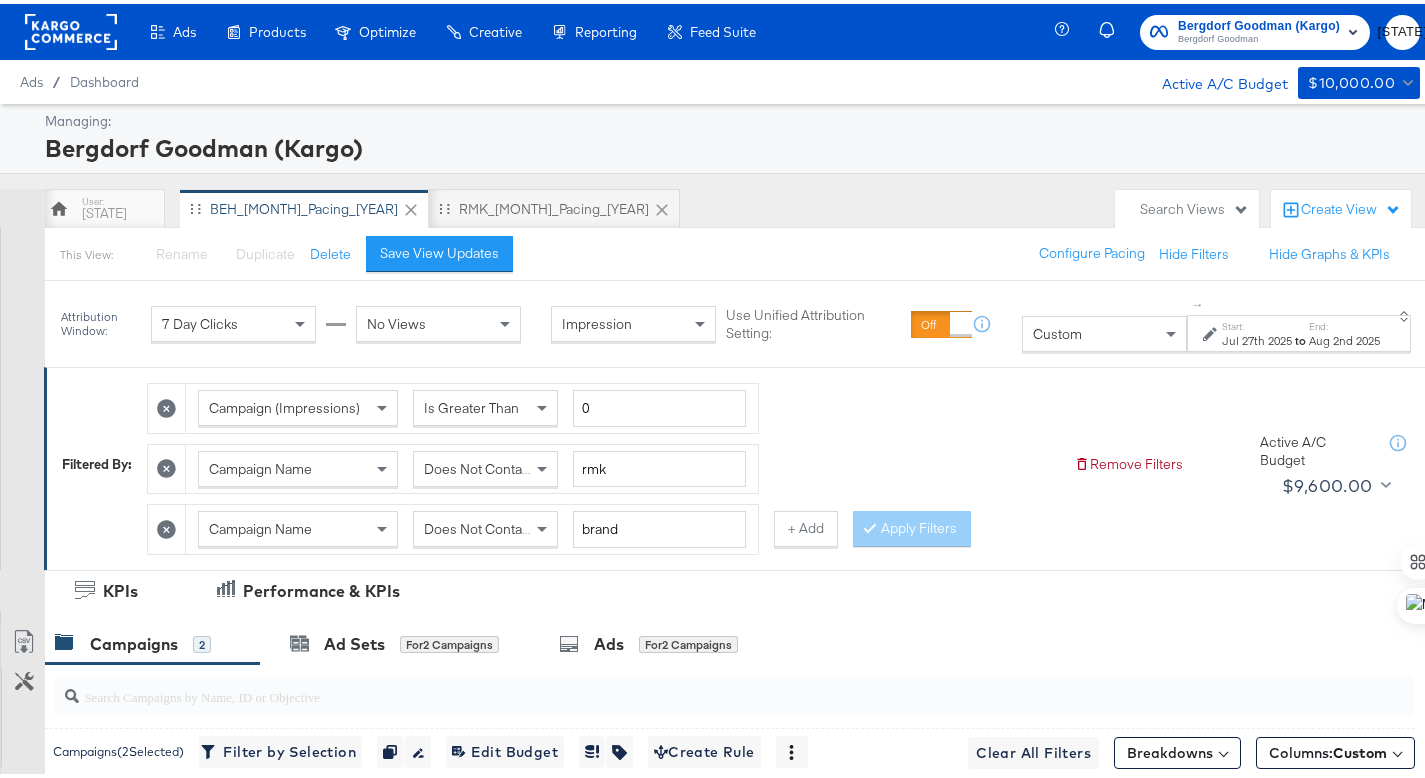 click 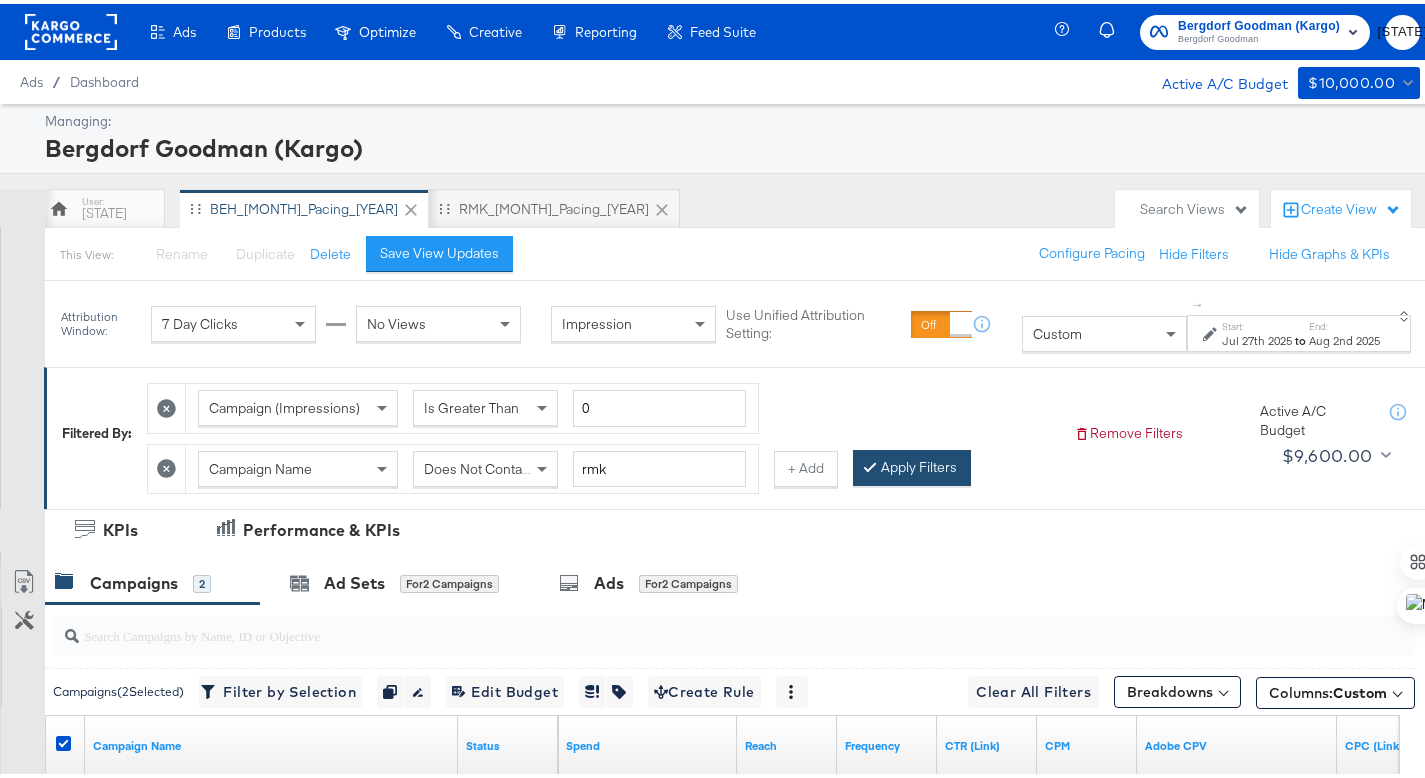 click on "Apply Filters" at bounding box center [912, 464] 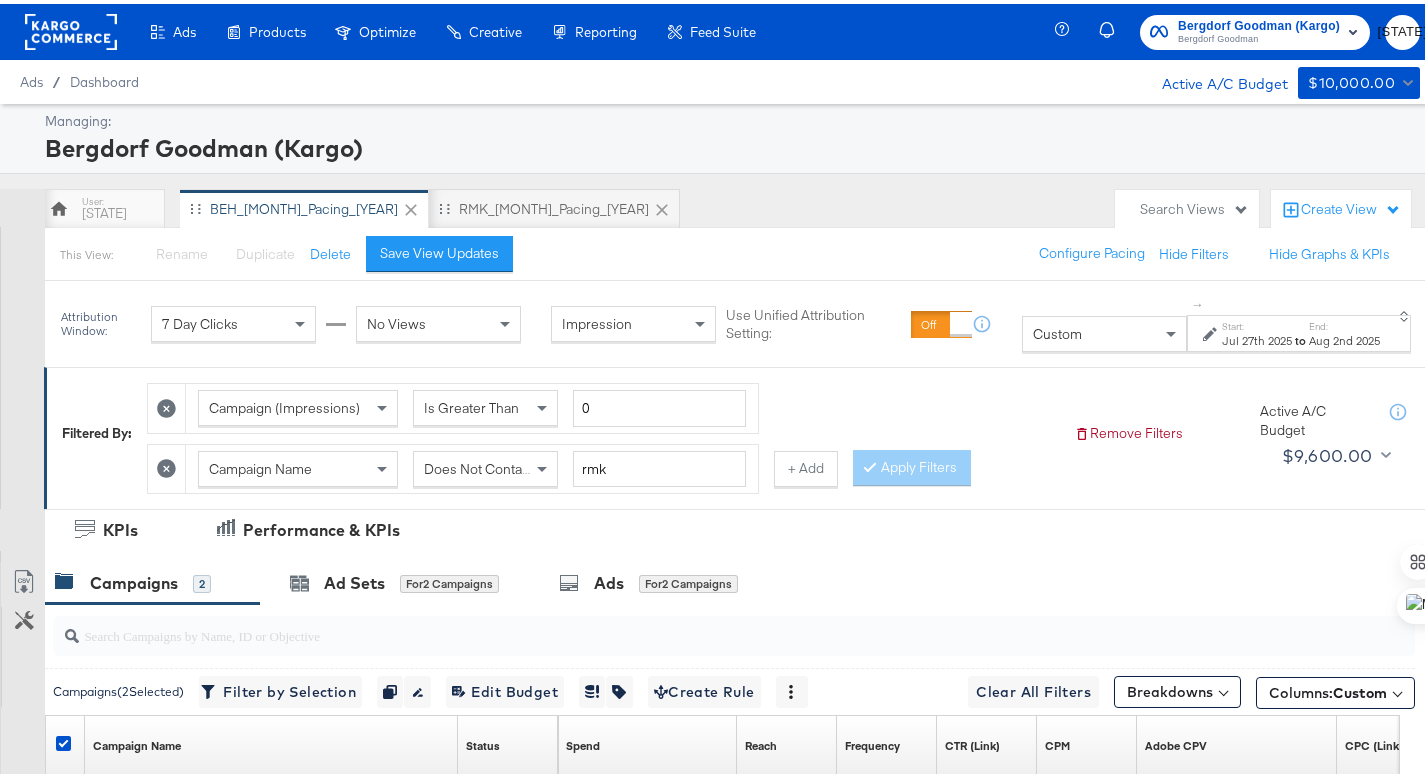 scroll, scrollTop: 322, scrollLeft: 0, axis: vertical 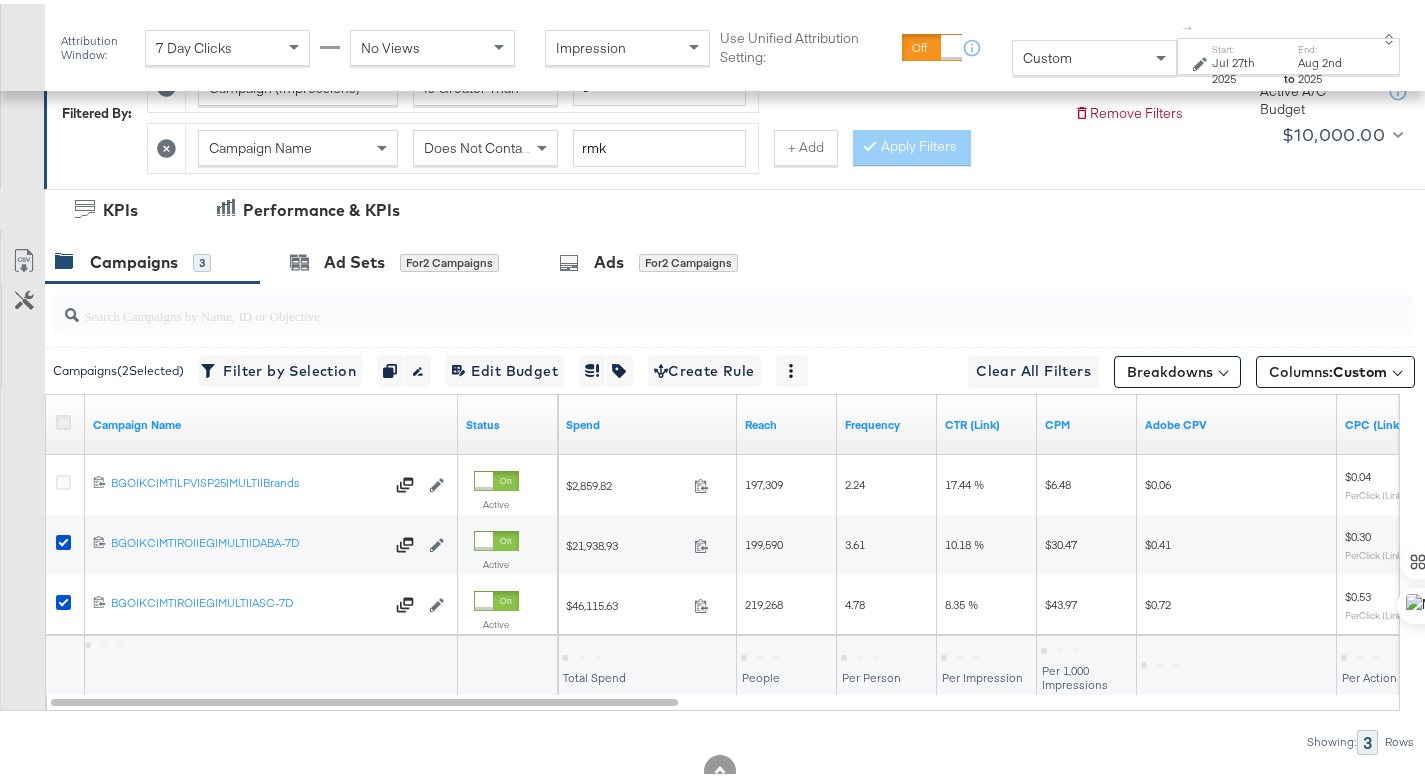 click at bounding box center (63, 418) 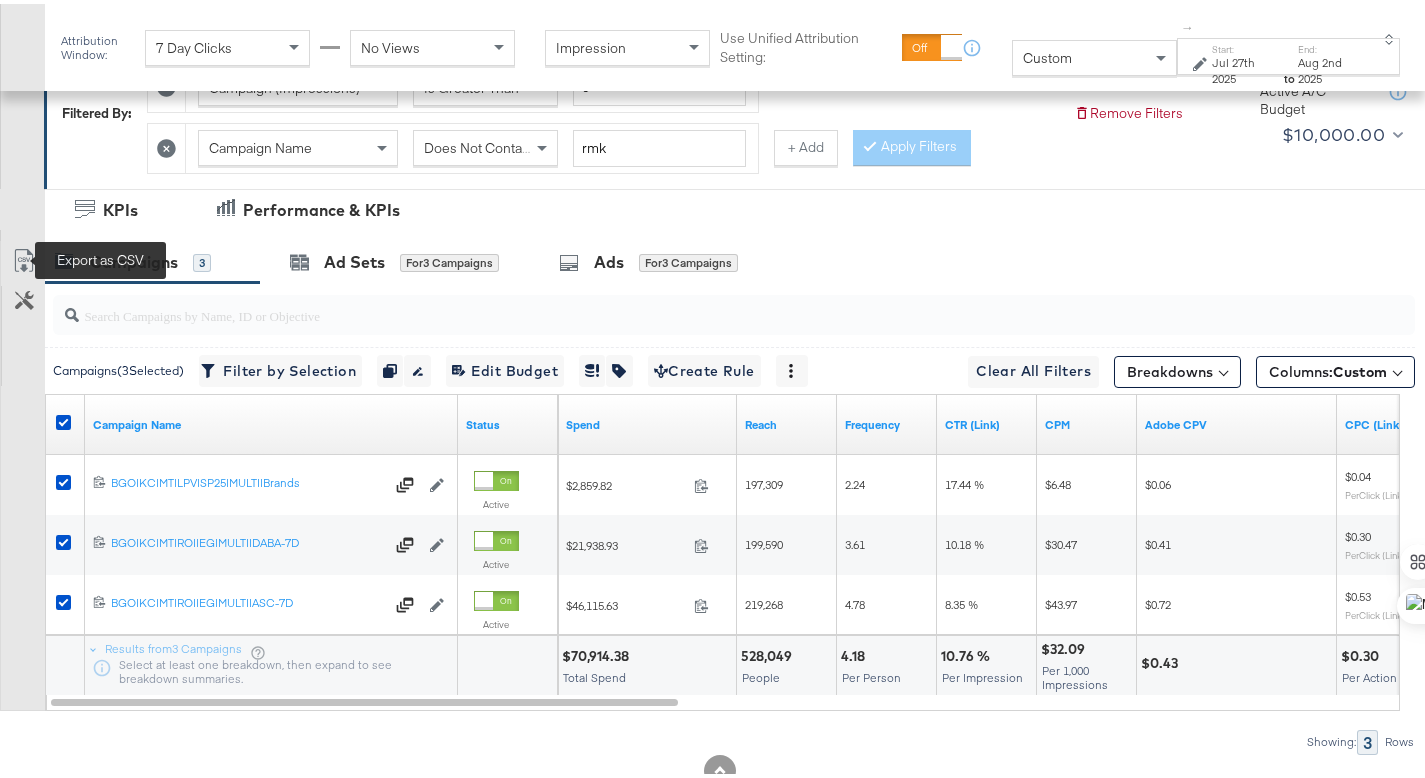 click 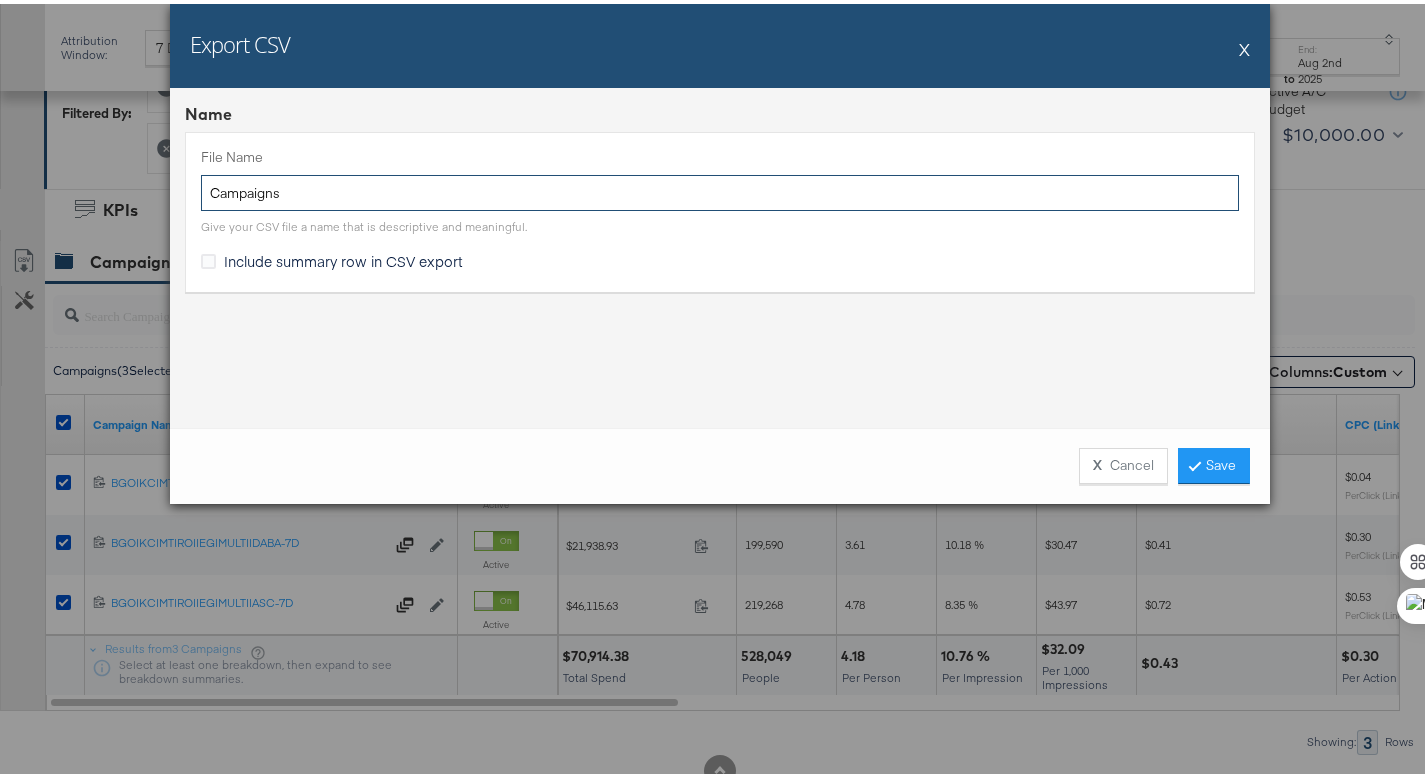 click on "Campaigns" at bounding box center [720, 189] 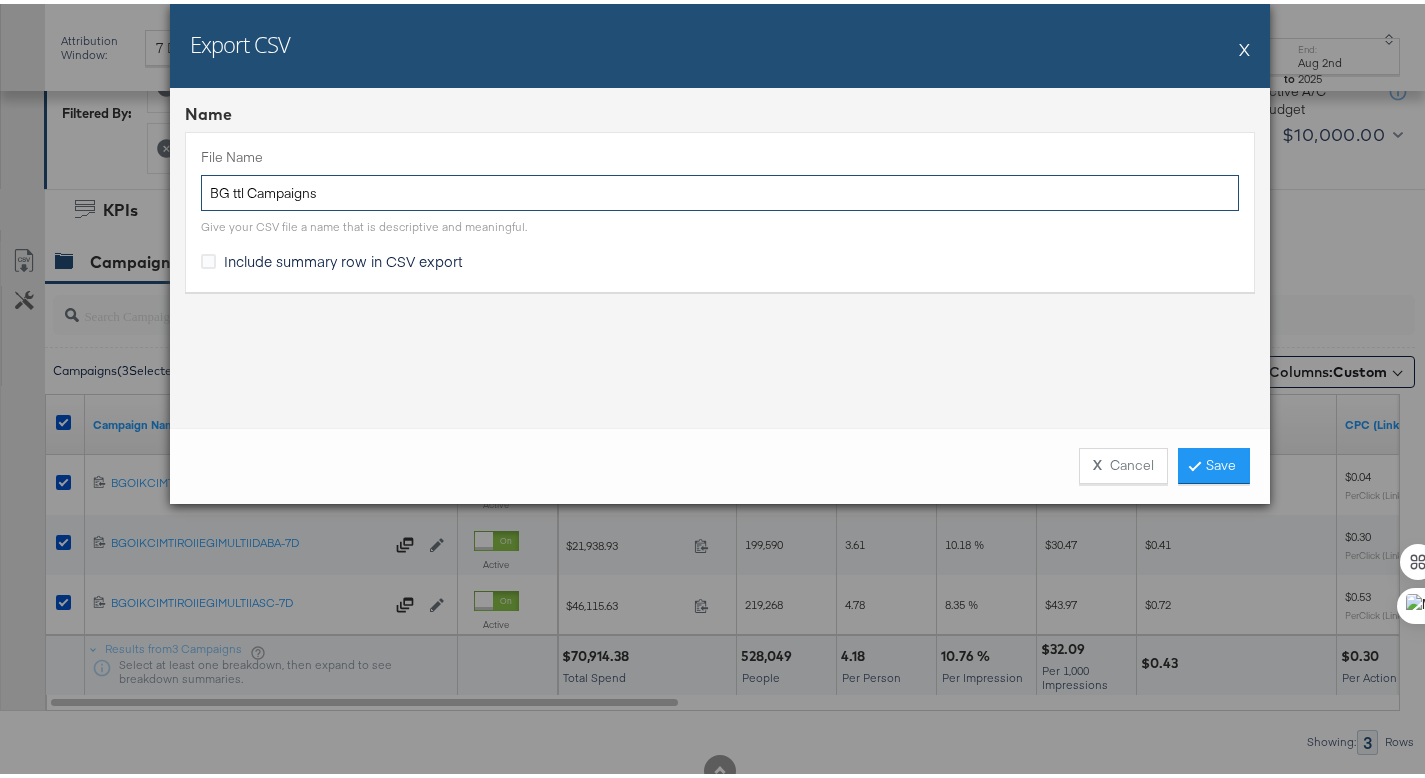 type on "BG ttl Campaigns" 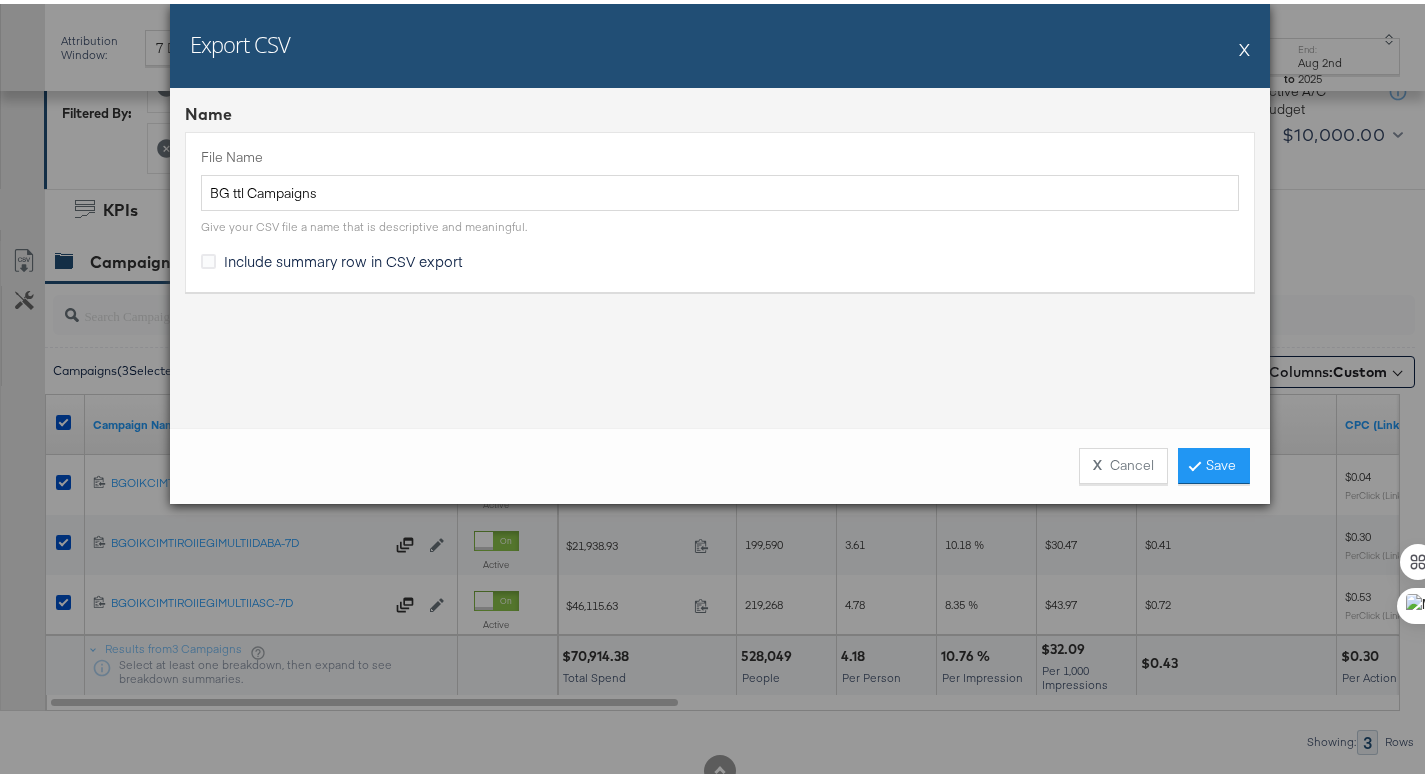 click on "Include summary row in CSV export" at bounding box center [720, 260] 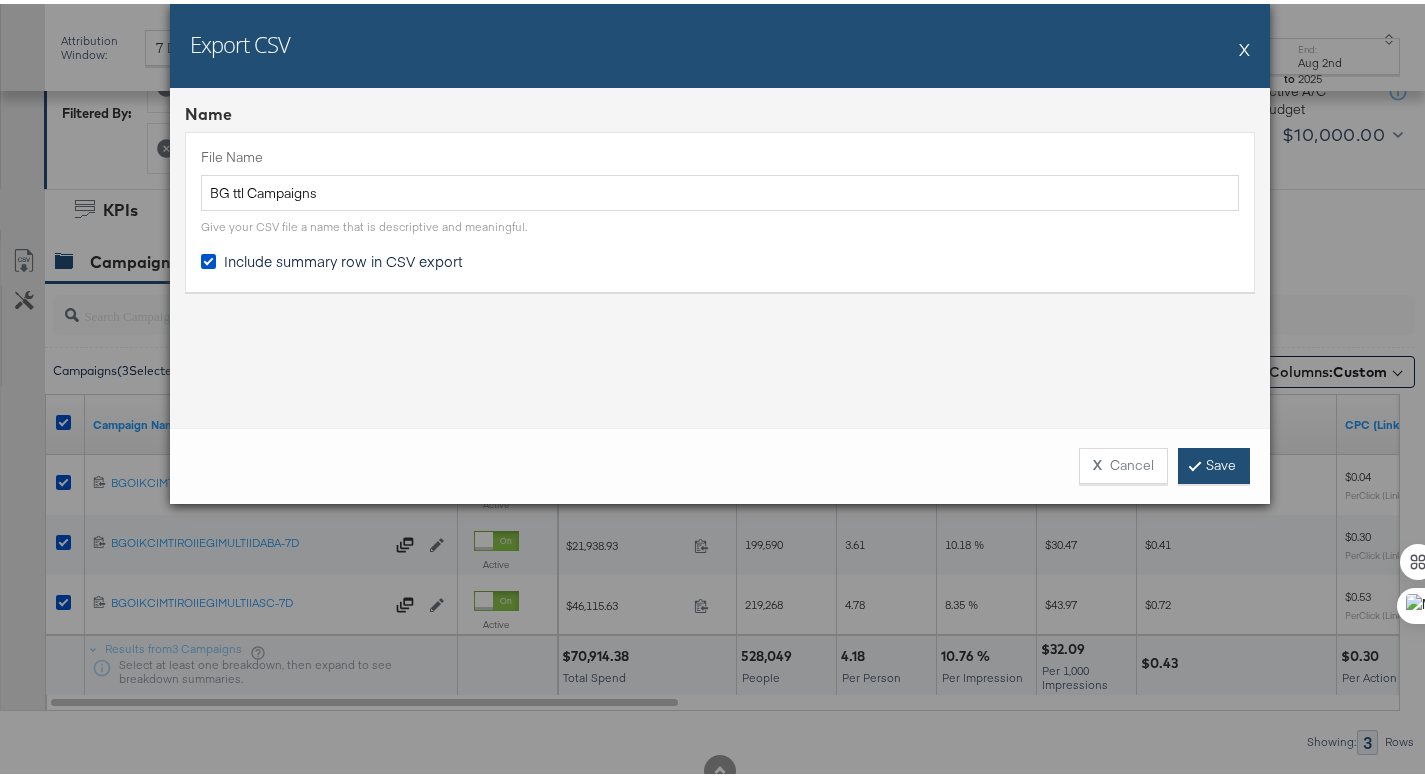 click on "Save" at bounding box center (1214, 462) 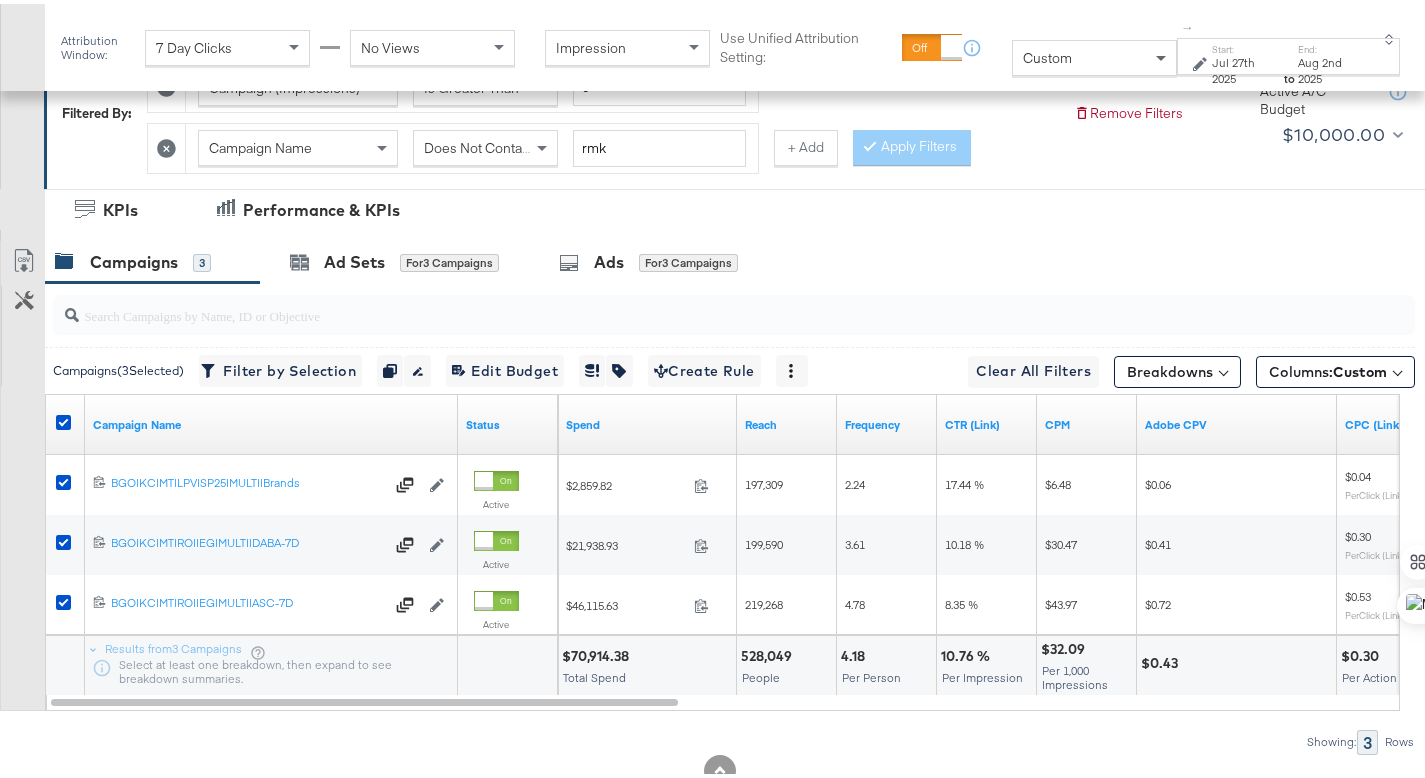 click at bounding box center (1163, 54) 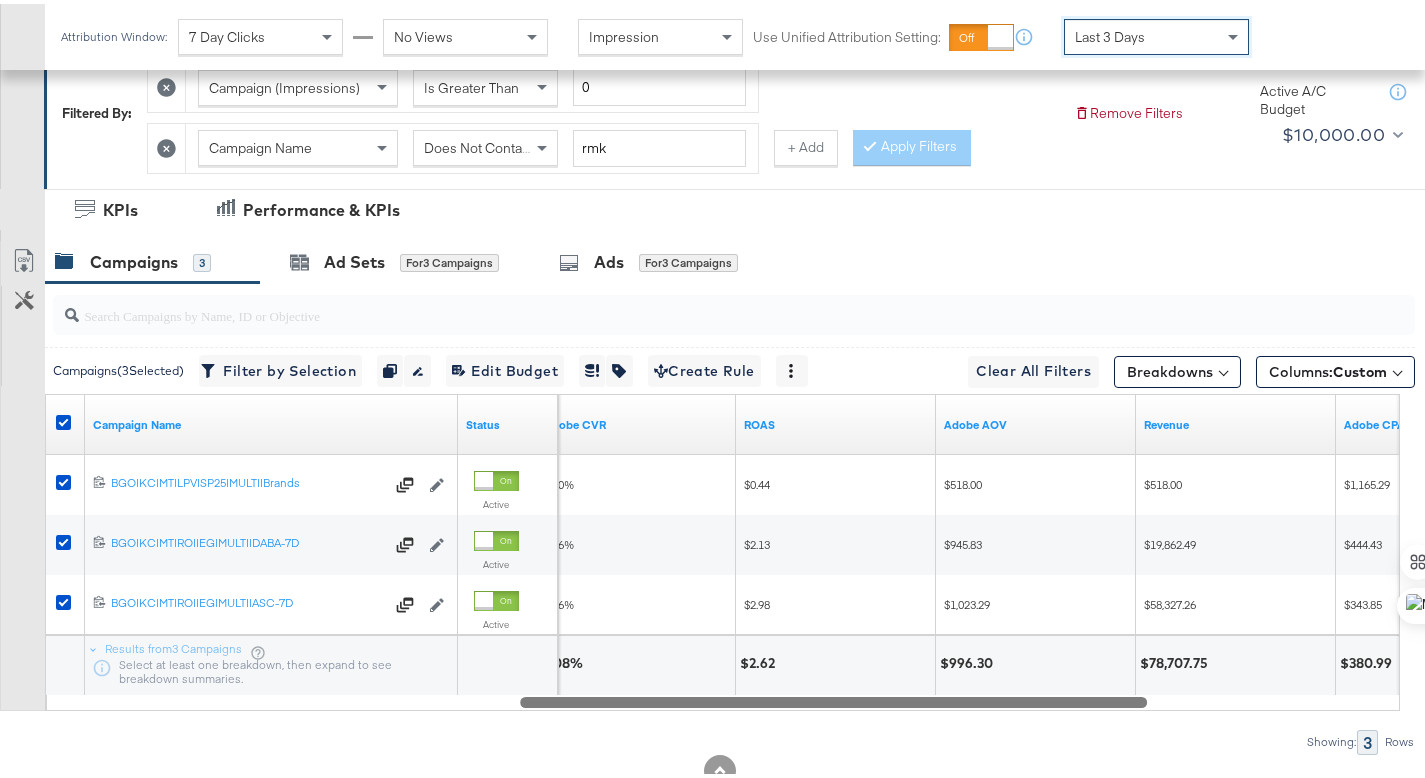 drag, startPoint x: 639, startPoint y: 699, endPoint x: 1109, endPoint y: 738, distance: 471.6153 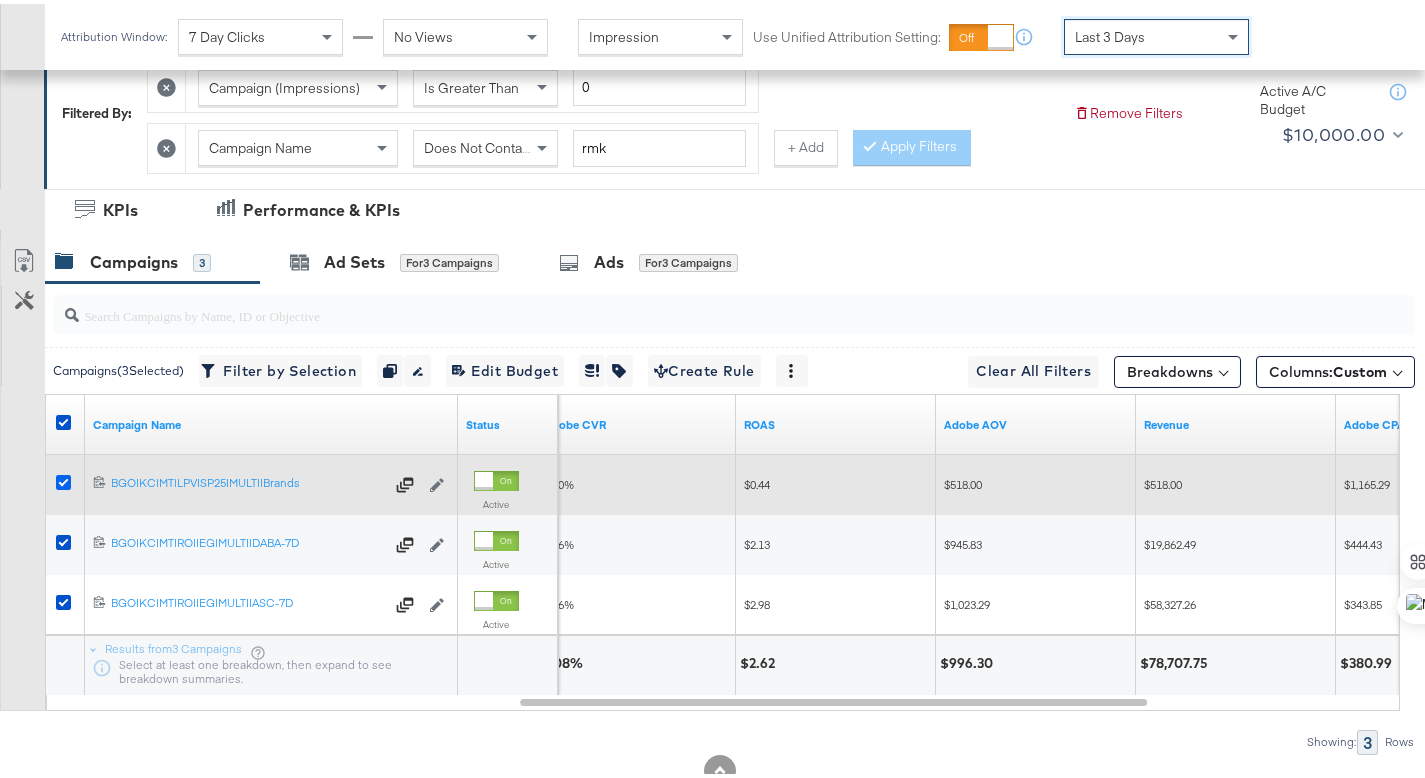 click at bounding box center (63, 478) 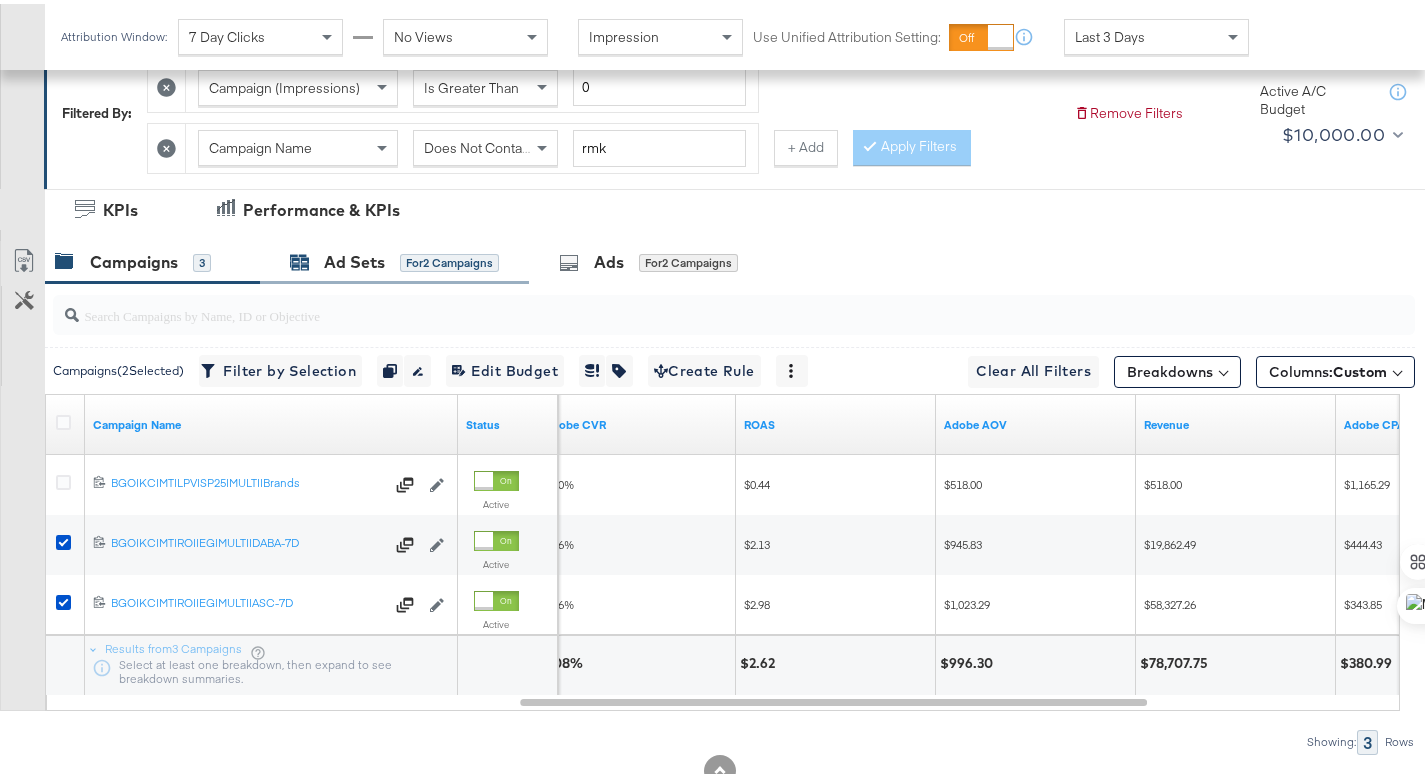 click on "Ad Sets" at bounding box center [354, 258] 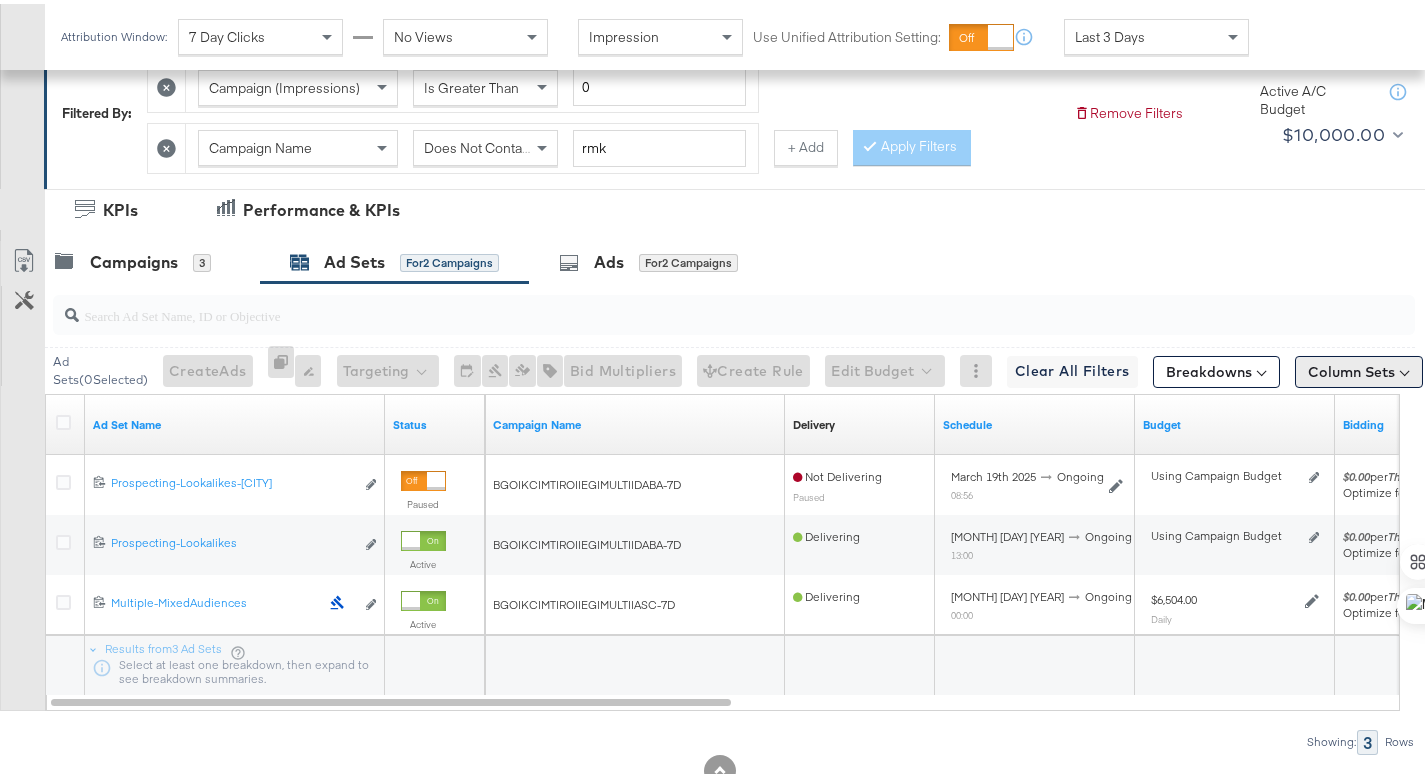 click on "Column Sets" at bounding box center [1359, 368] 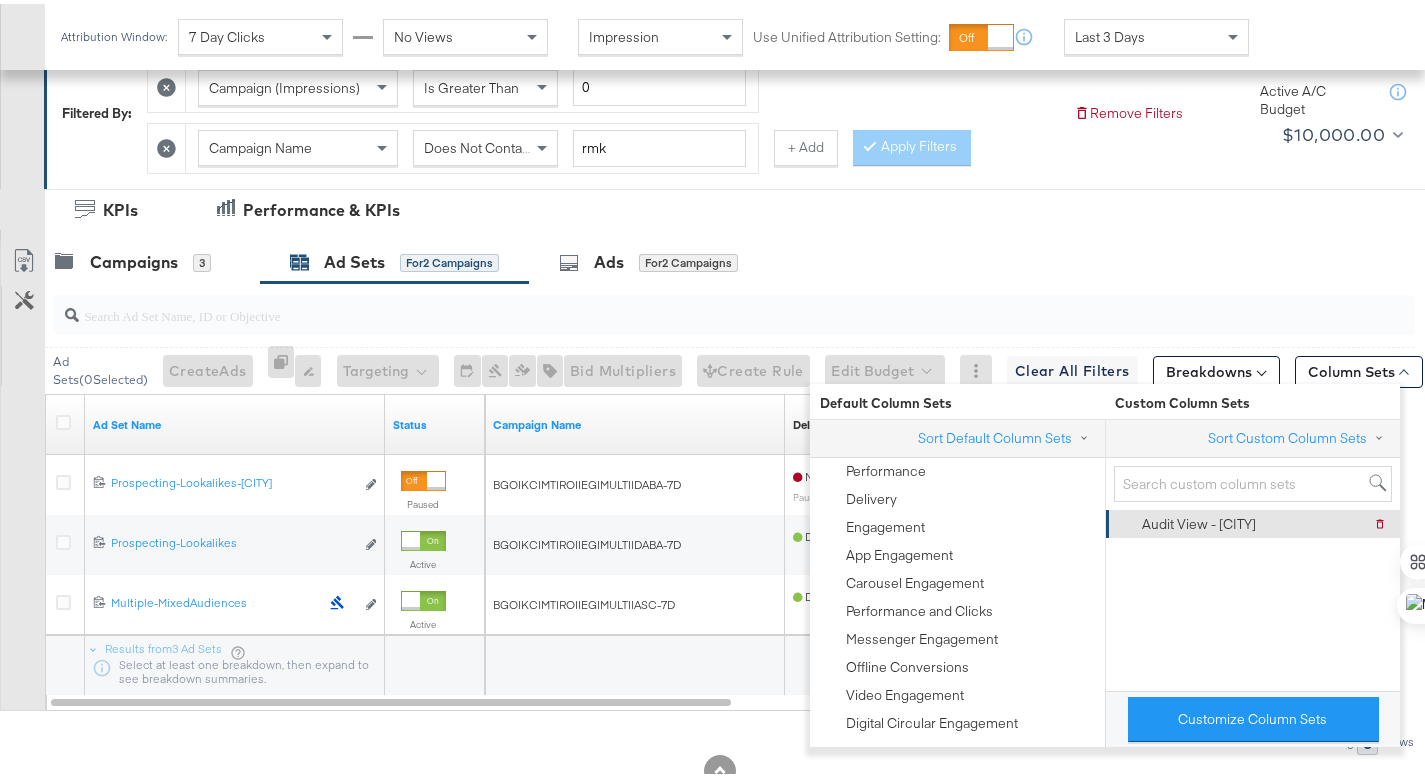click on "Audit View - Austin" at bounding box center (1199, 520) 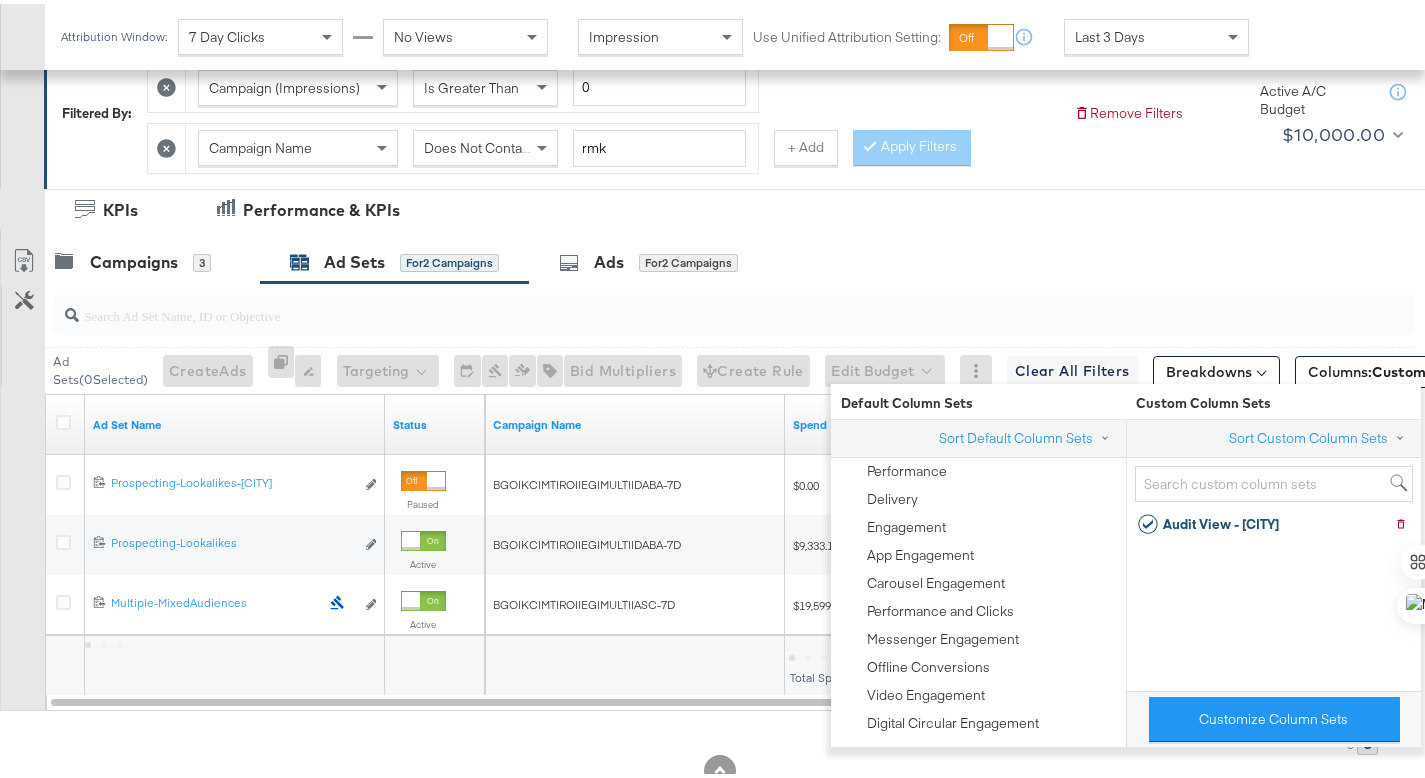 click on "Showing:   3    Rows" at bounding box center [707, 738] 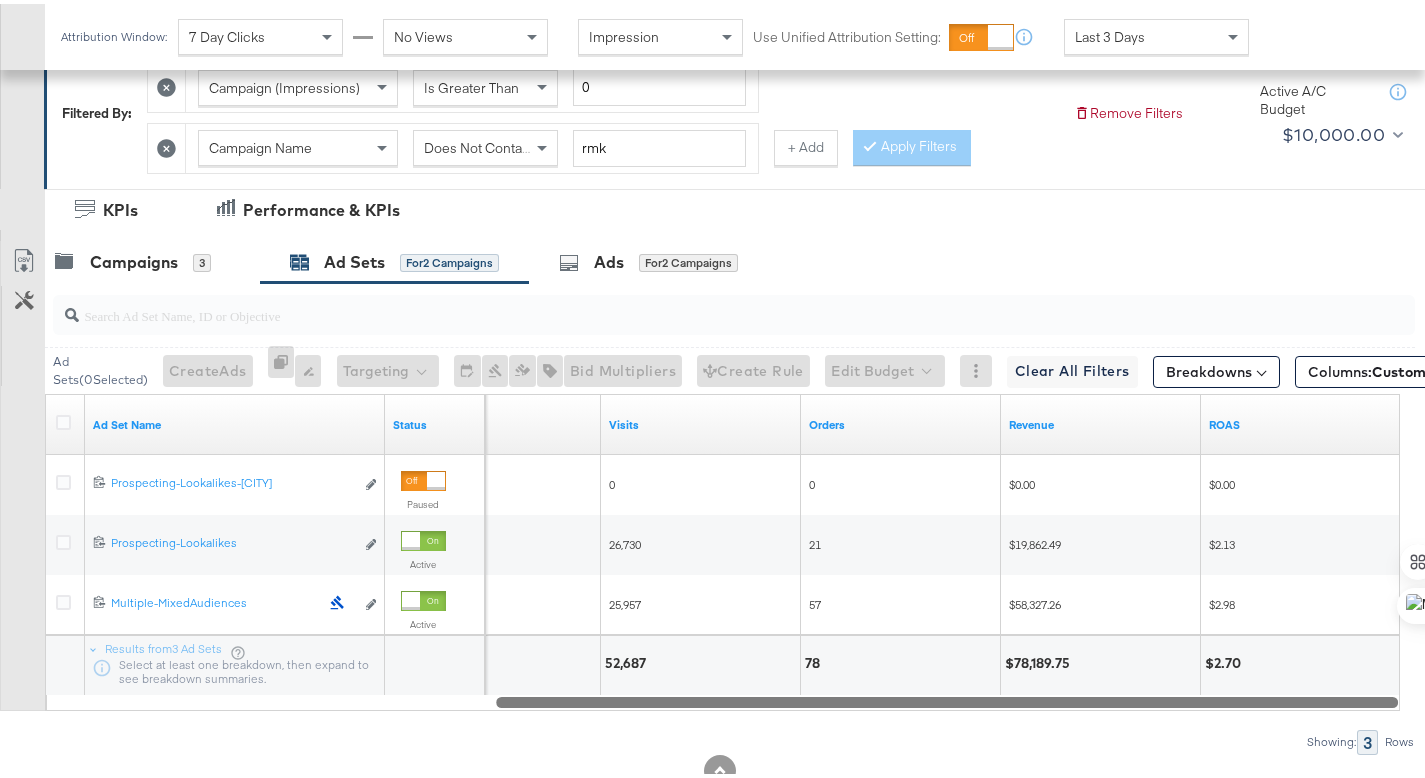 drag, startPoint x: 783, startPoint y: 698, endPoint x: 1439, endPoint y: 701, distance: 656.00684 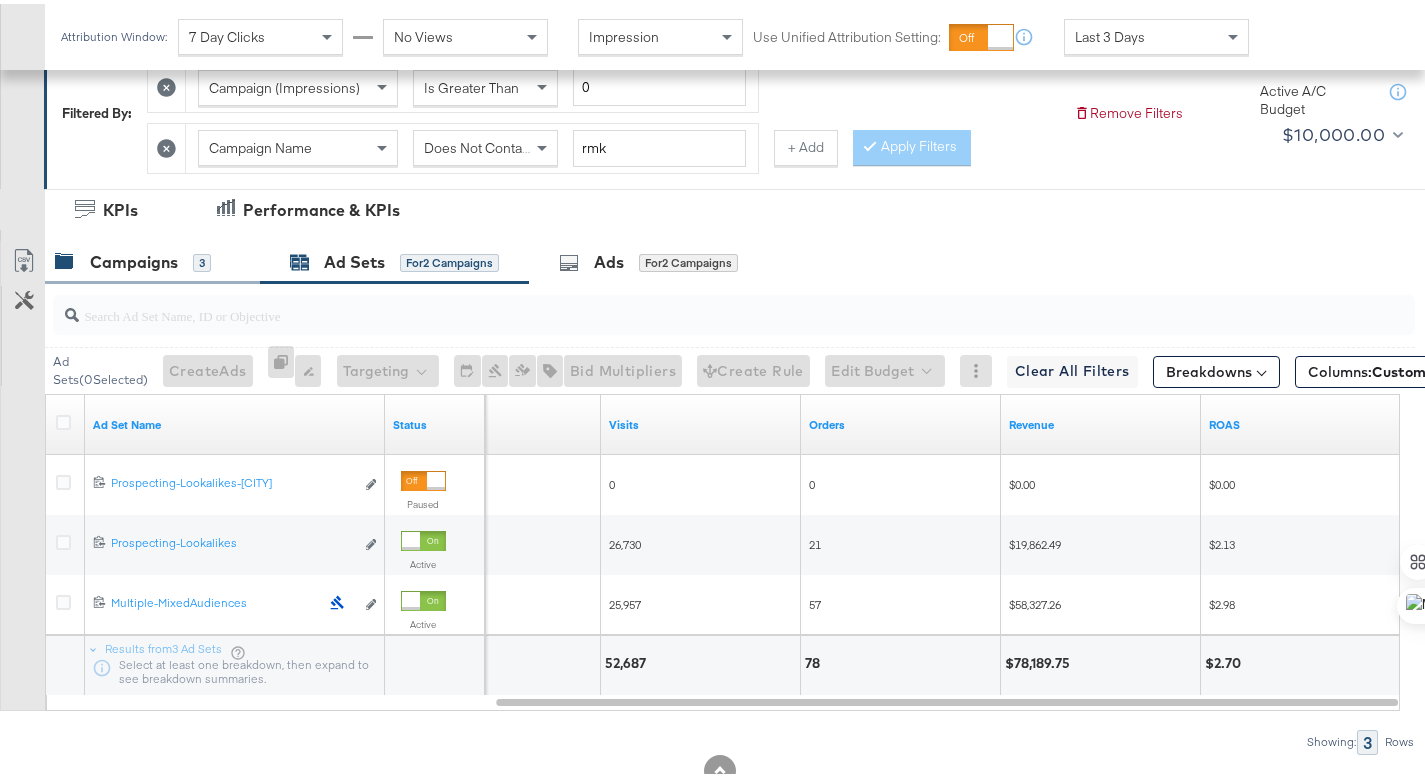click on "Campaigns 3" at bounding box center (152, 258) 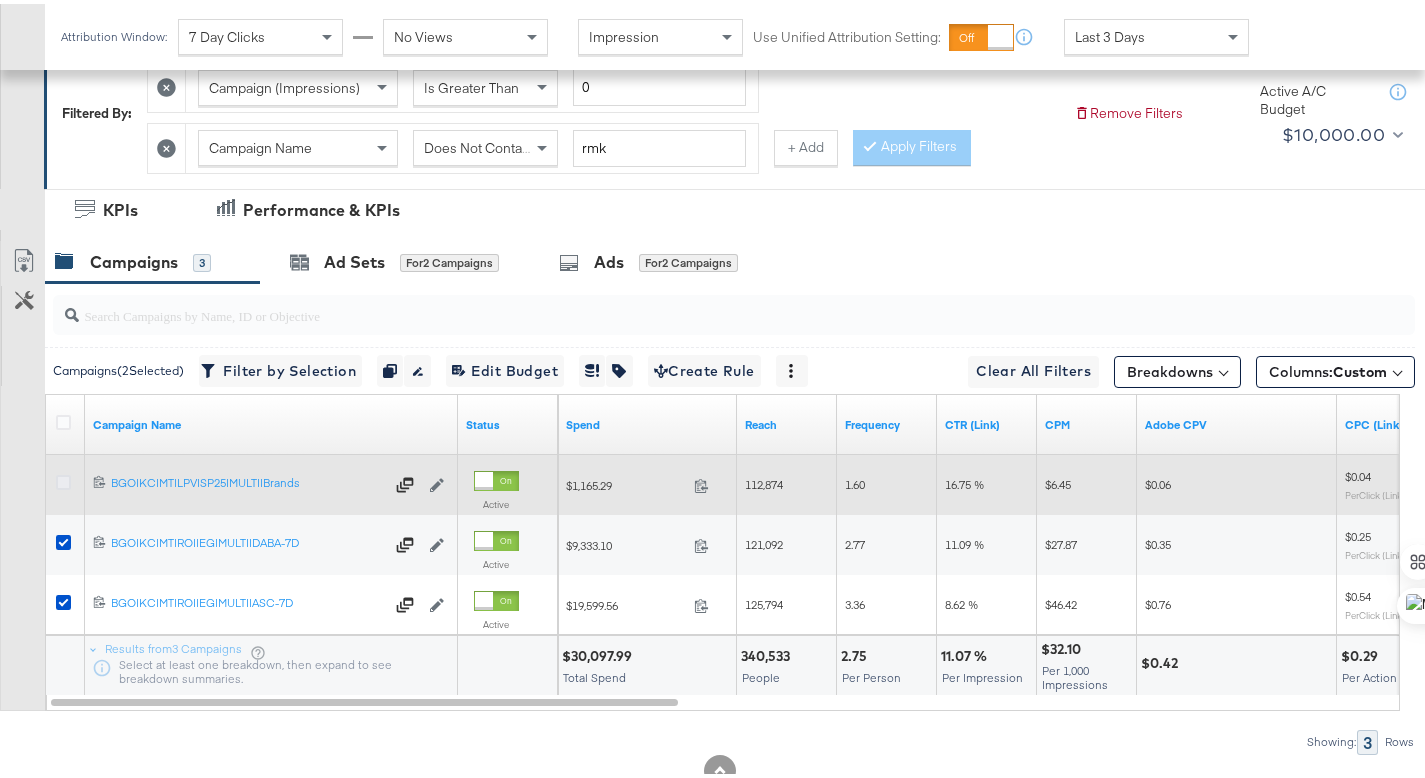 click at bounding box center (63, 478) 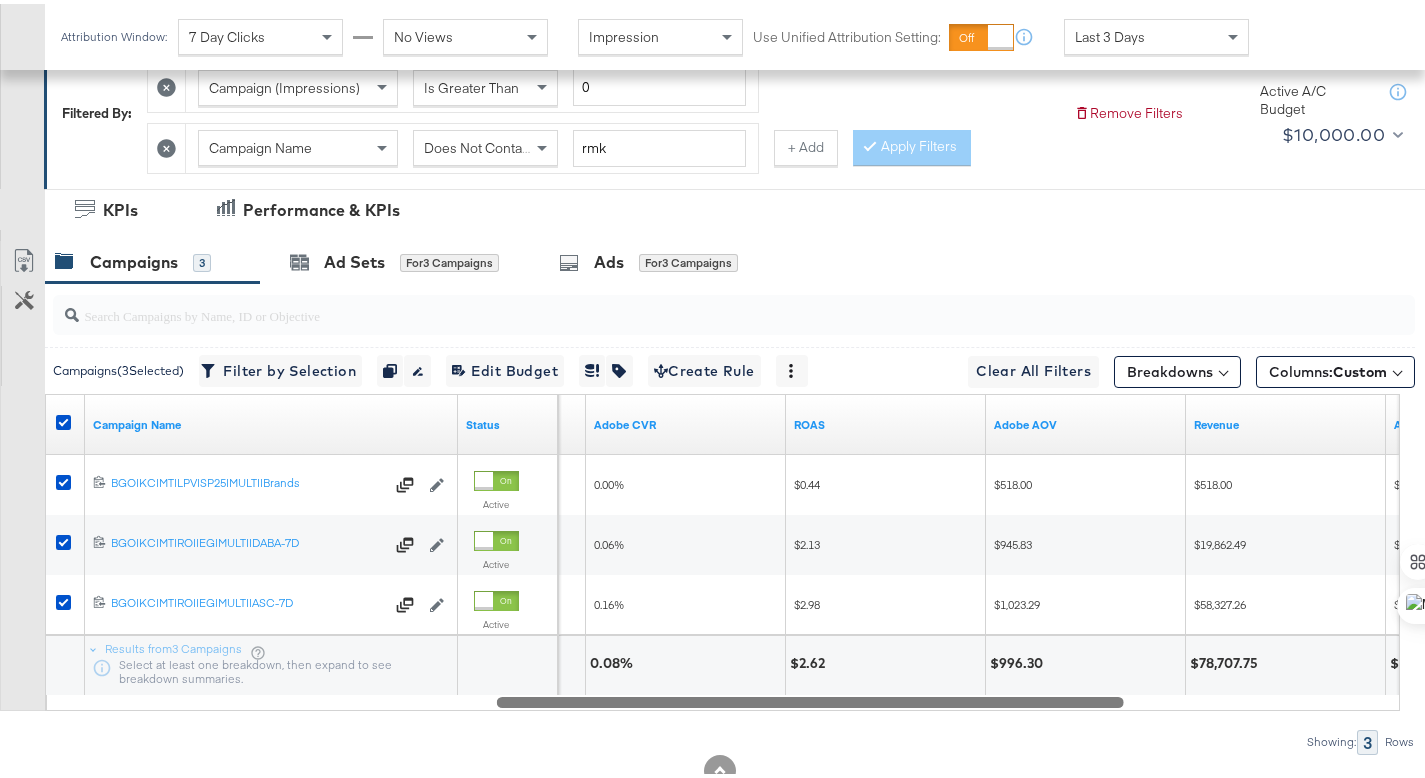 drag, startPoint x: 499, startPoint y: 696, endPoint x: 945, endPoint y: 719, distance: 446.59265 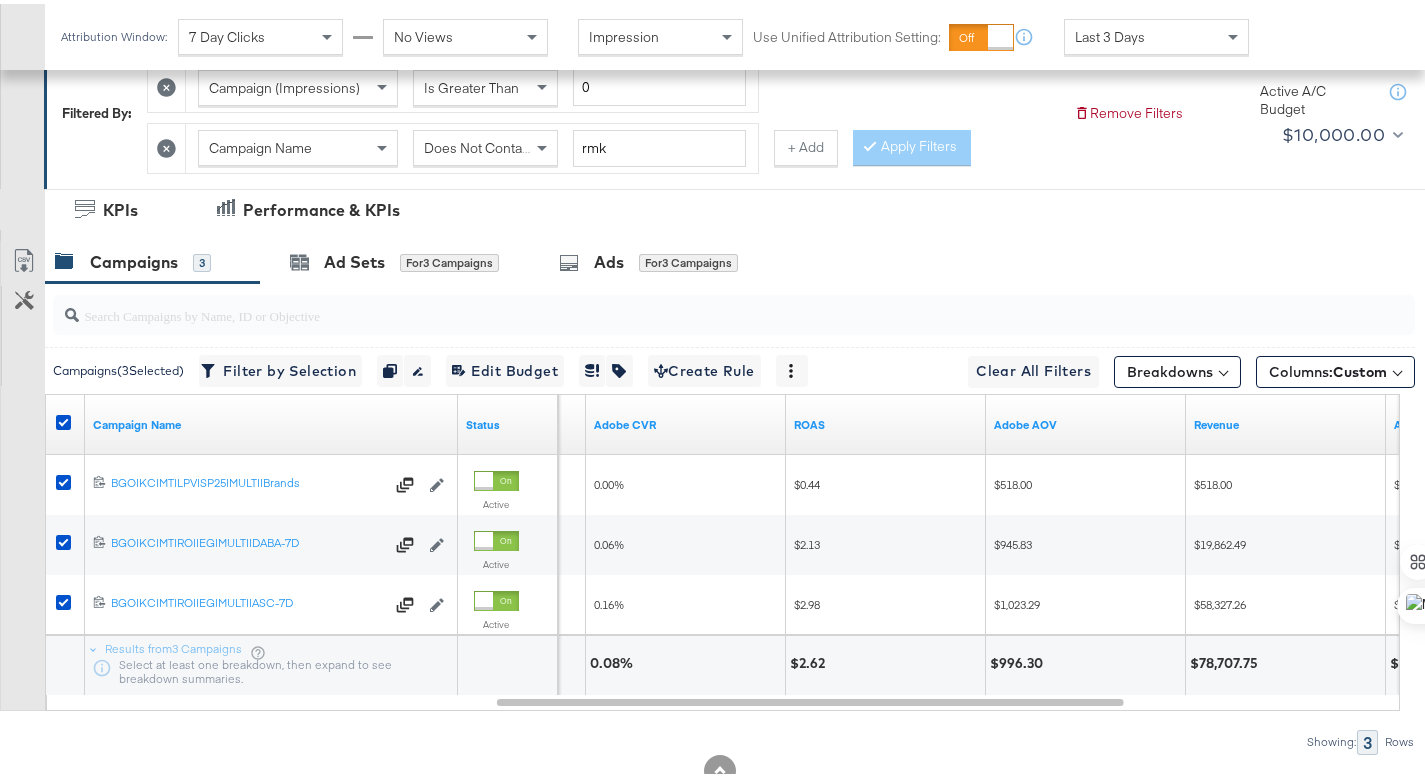 click at bounding box center (66, 421) 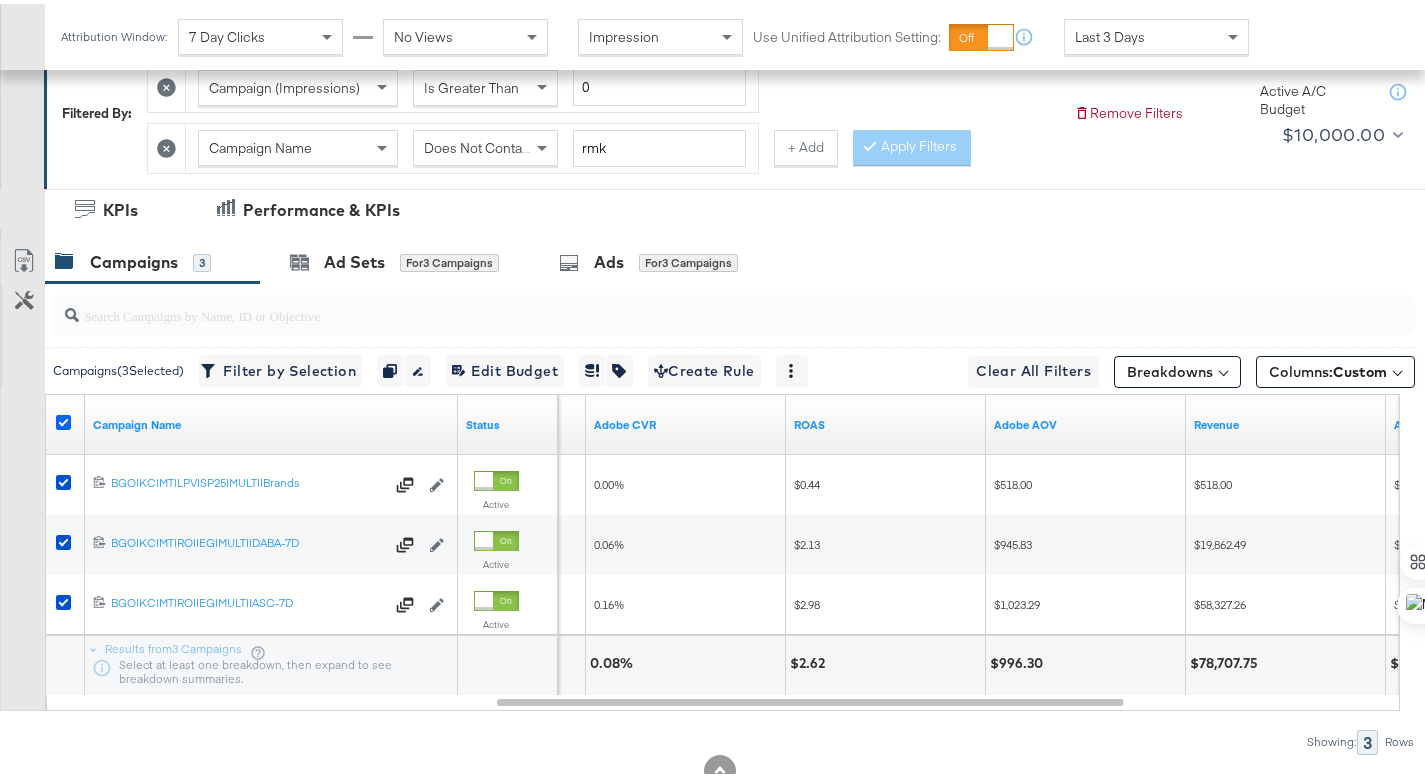 click at bounding box center (63, 418) 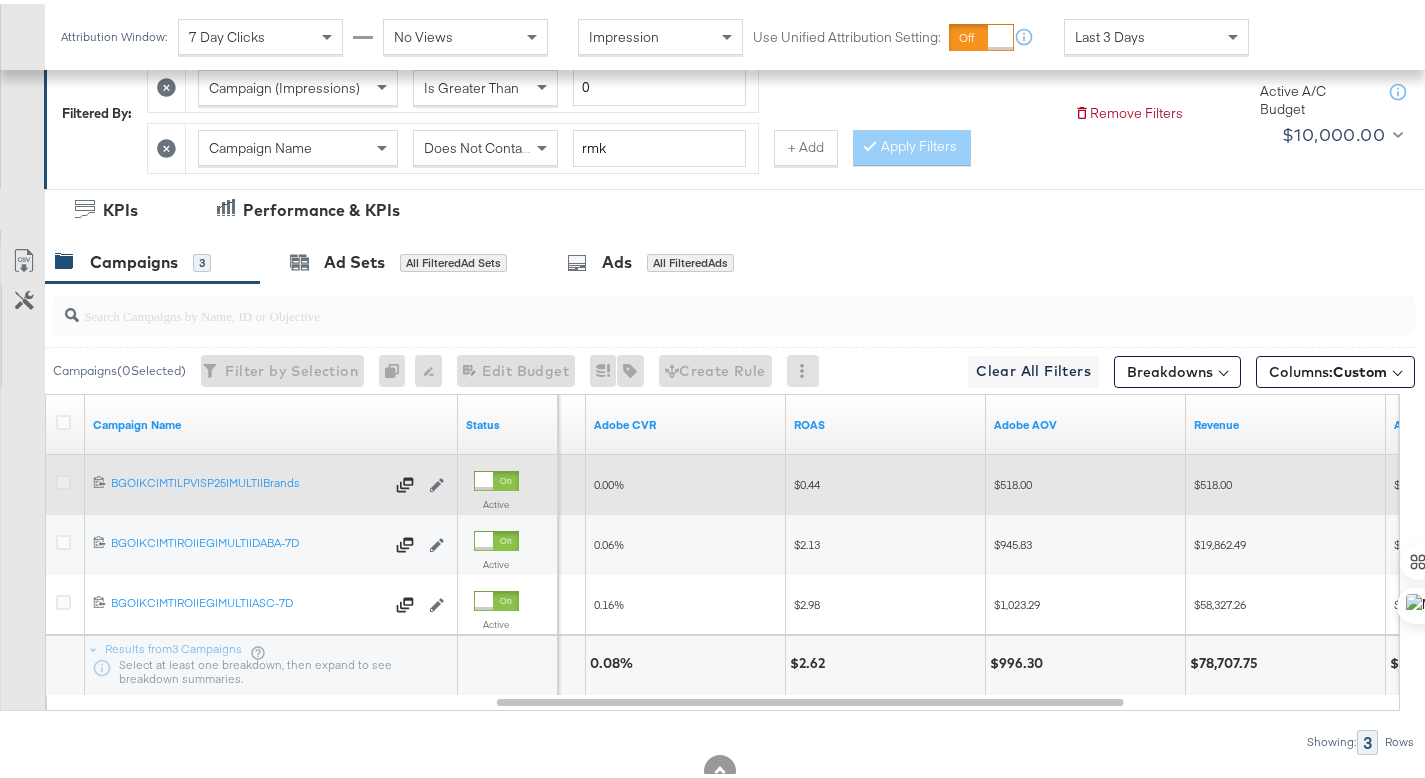 click at bounding box center (63, 478) 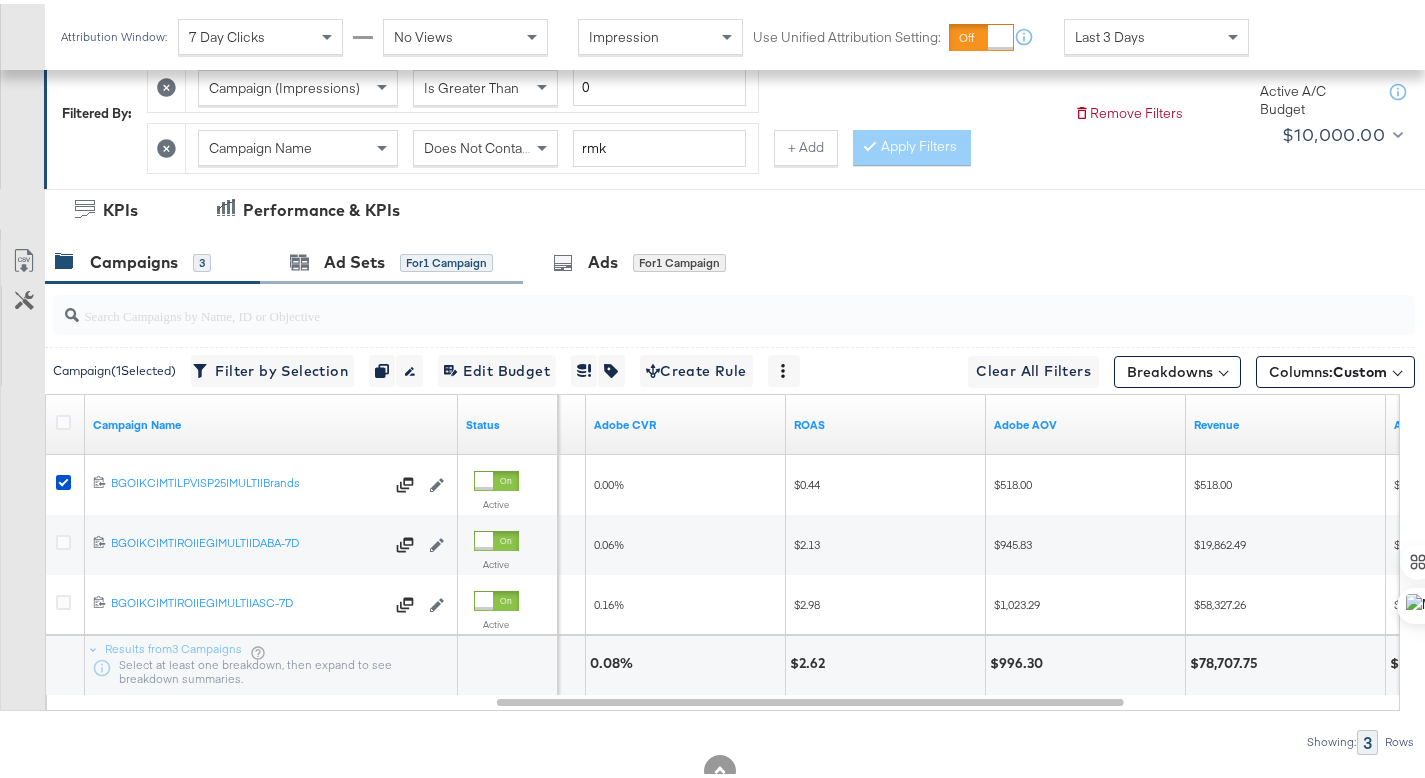 click on "Ad Sets for  1   Campaign" at bounding box center (391, 258) 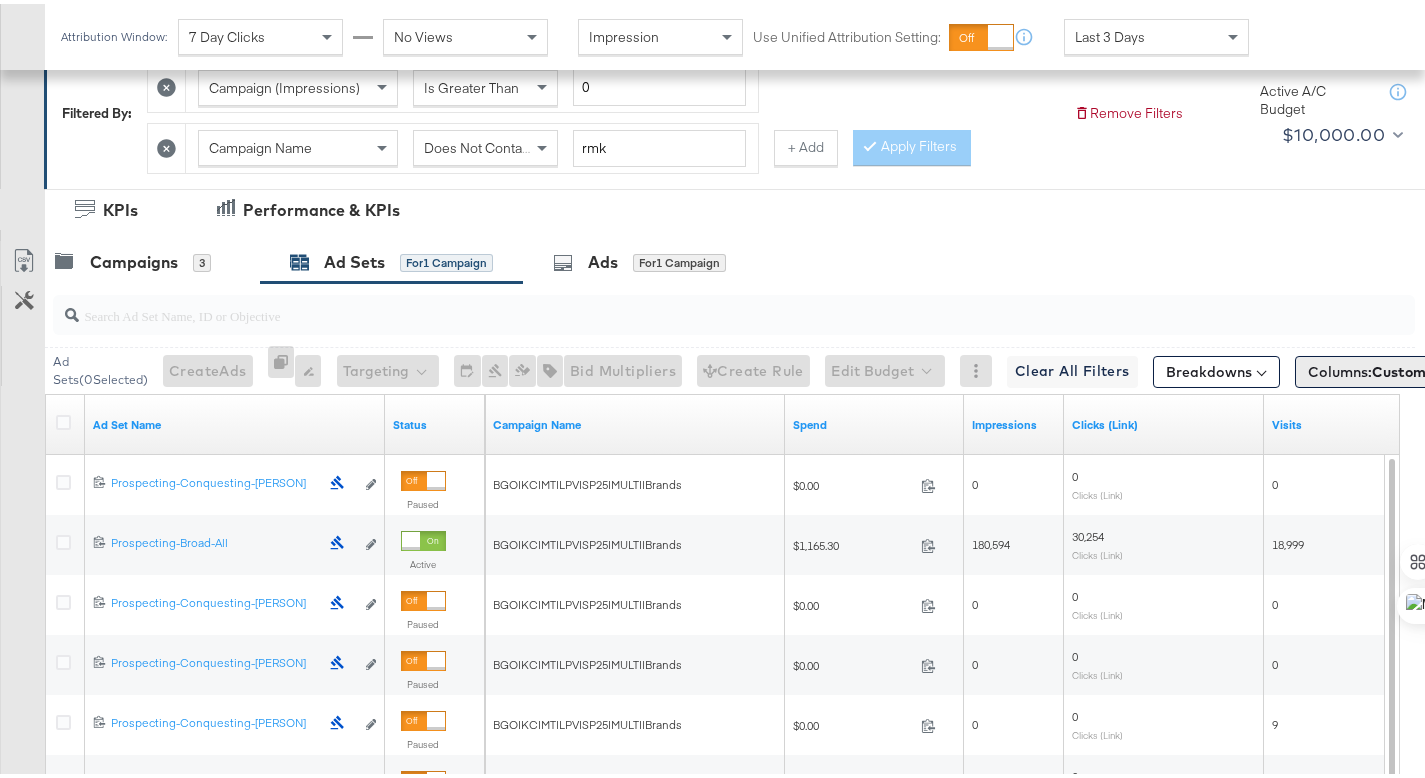 click on "Columns:  Custom" at bounding box center [1367, 368] 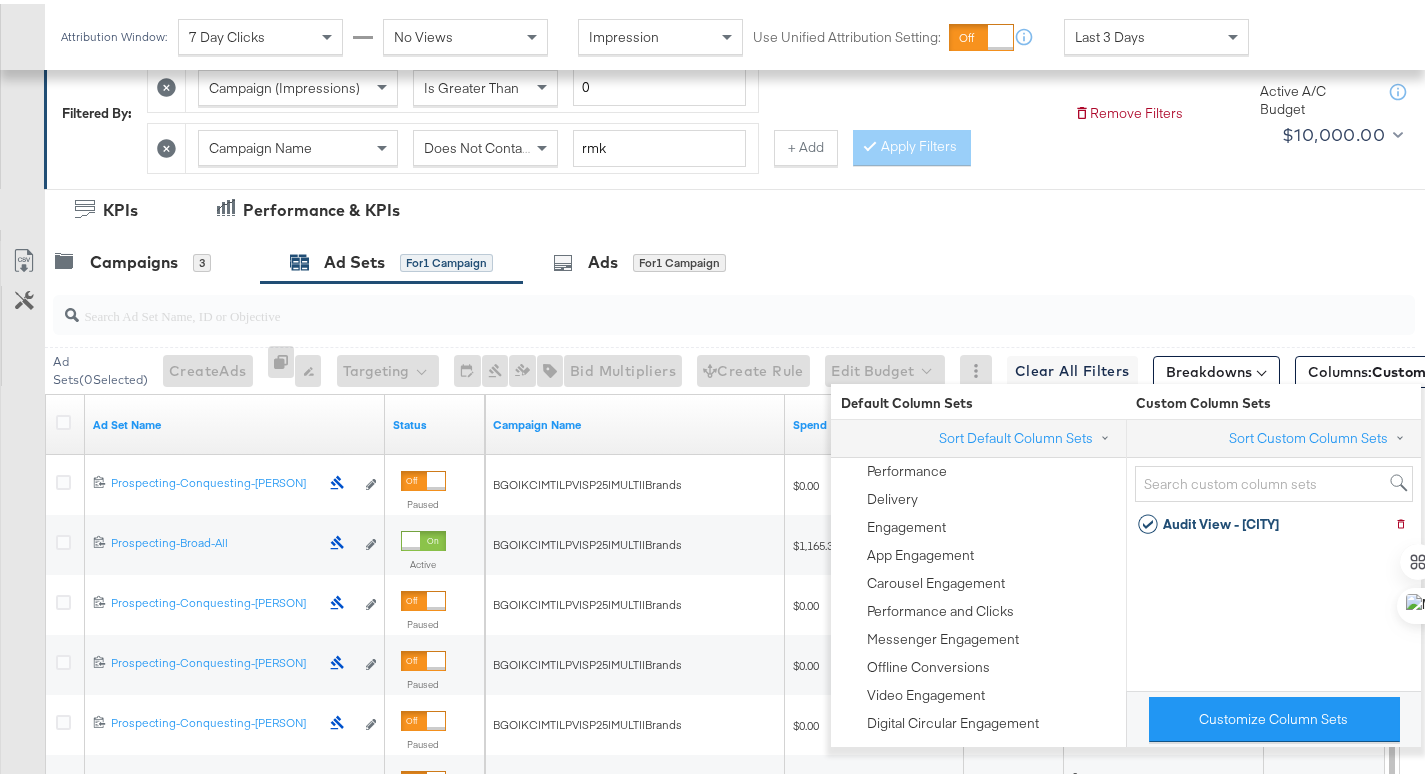 click at bounding box center (734, 311) 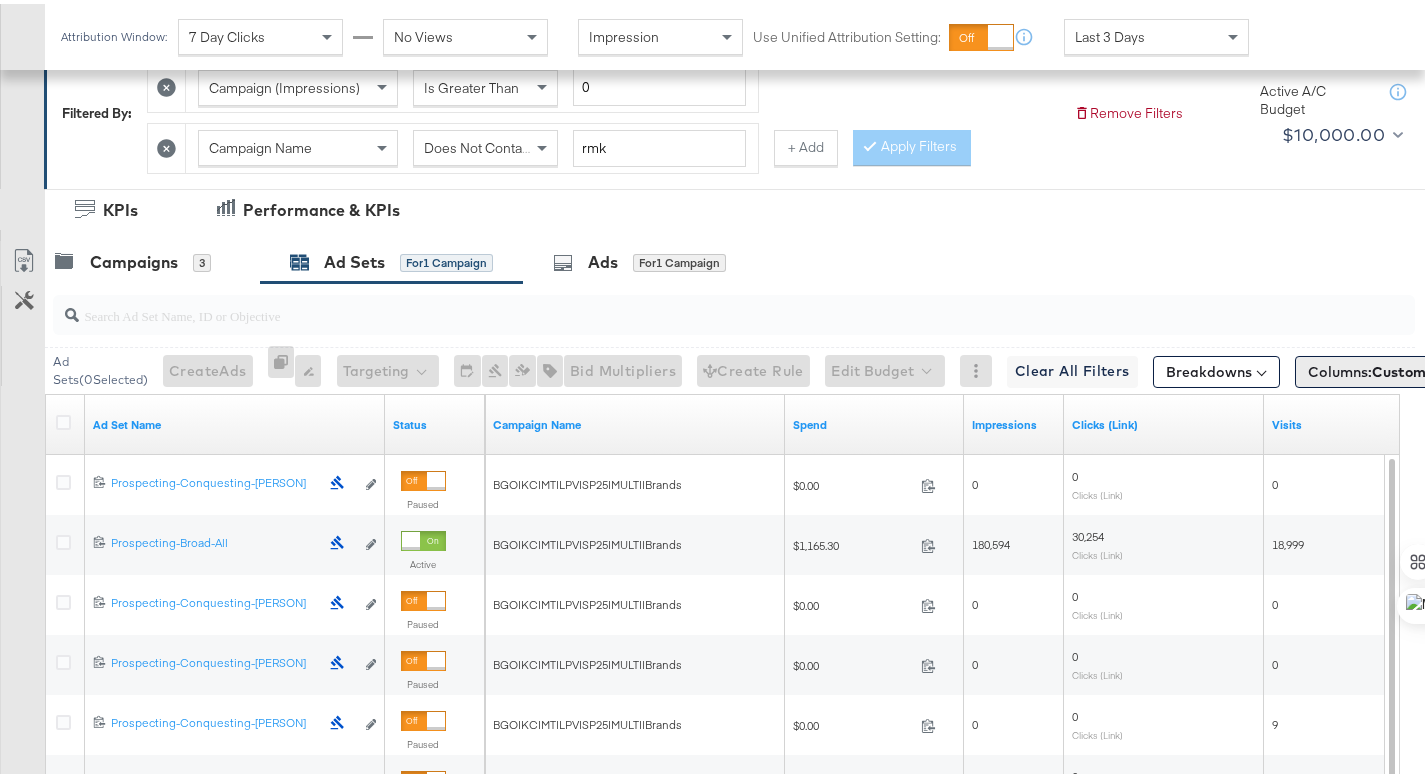 click on "Columns:  Custom" at bounding box center [1367, 368] 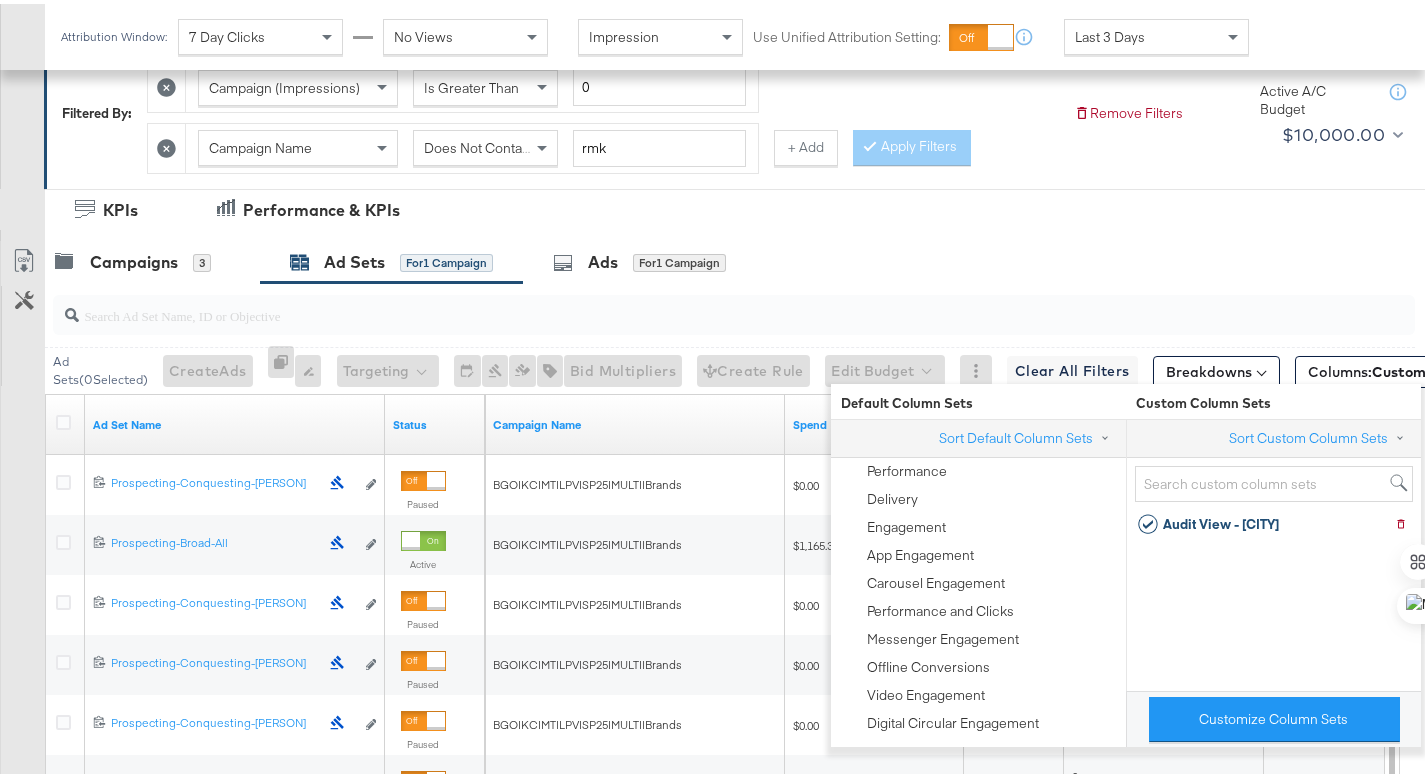 click on "Campaigns 3 Ad Sets for  1   Campaign Ads for  1   Campaign" at bounding box center (742, 258) 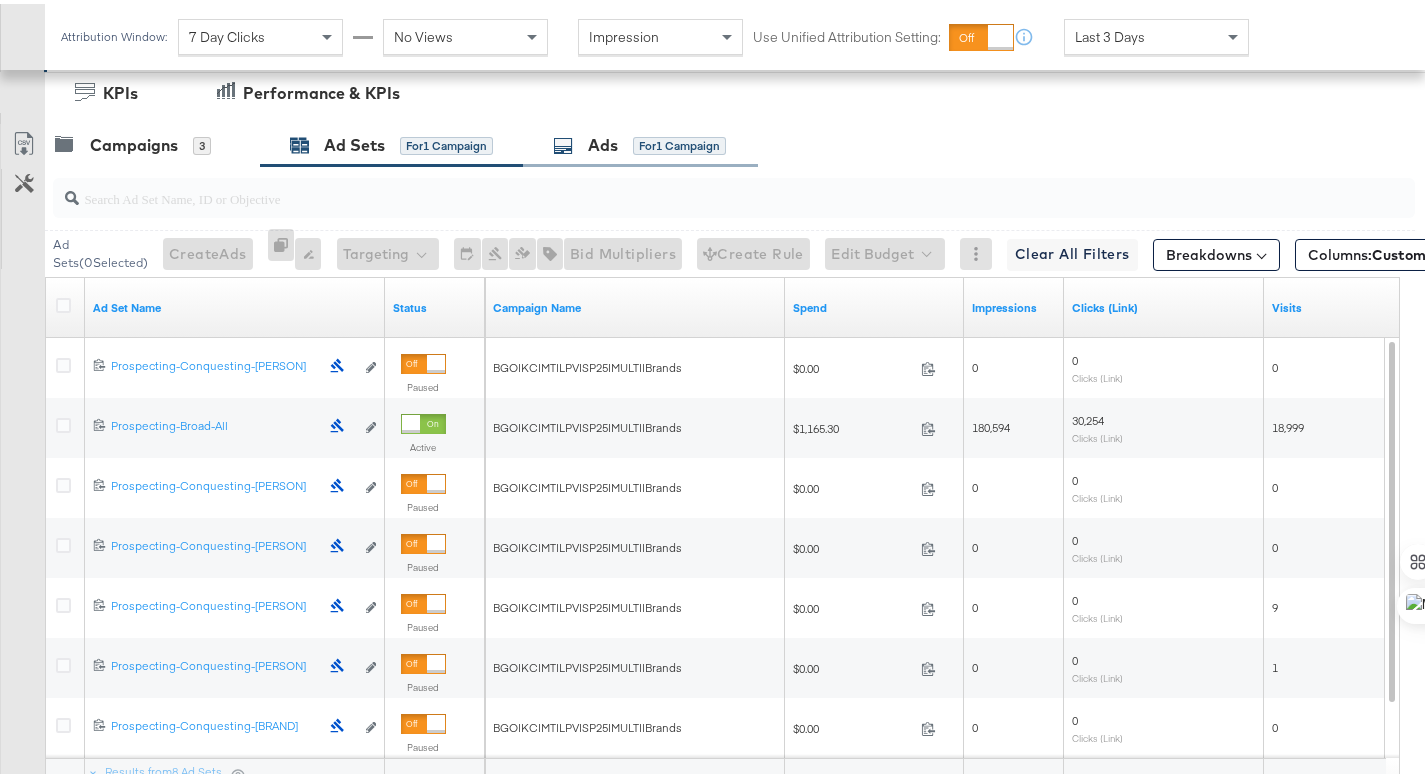 scroll, scrollTop: 534, scrollLeft: 0, axis: vertical 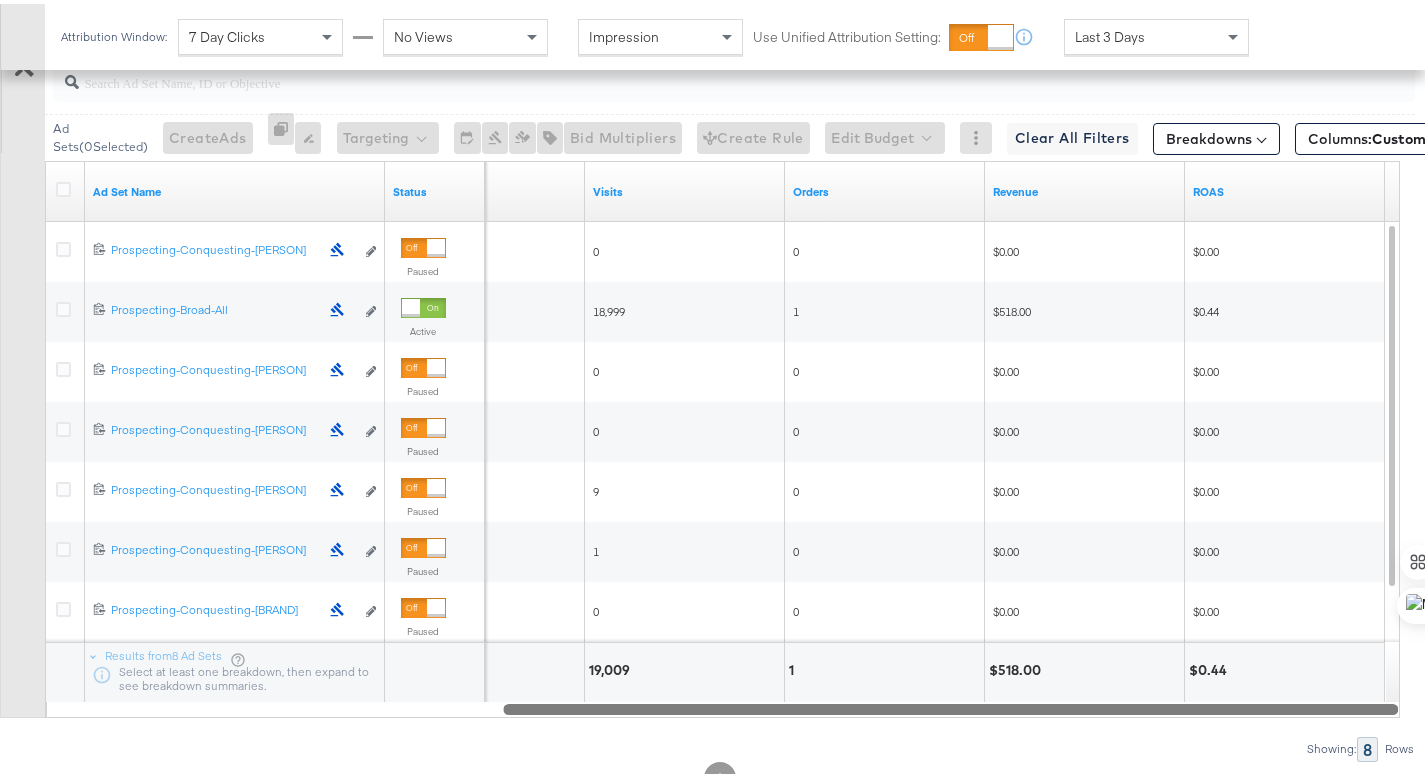 drag, startPoint x: 624, startPoint y: 705, endPoint x: 1288, endPoint y: 731, distance: 664.50885 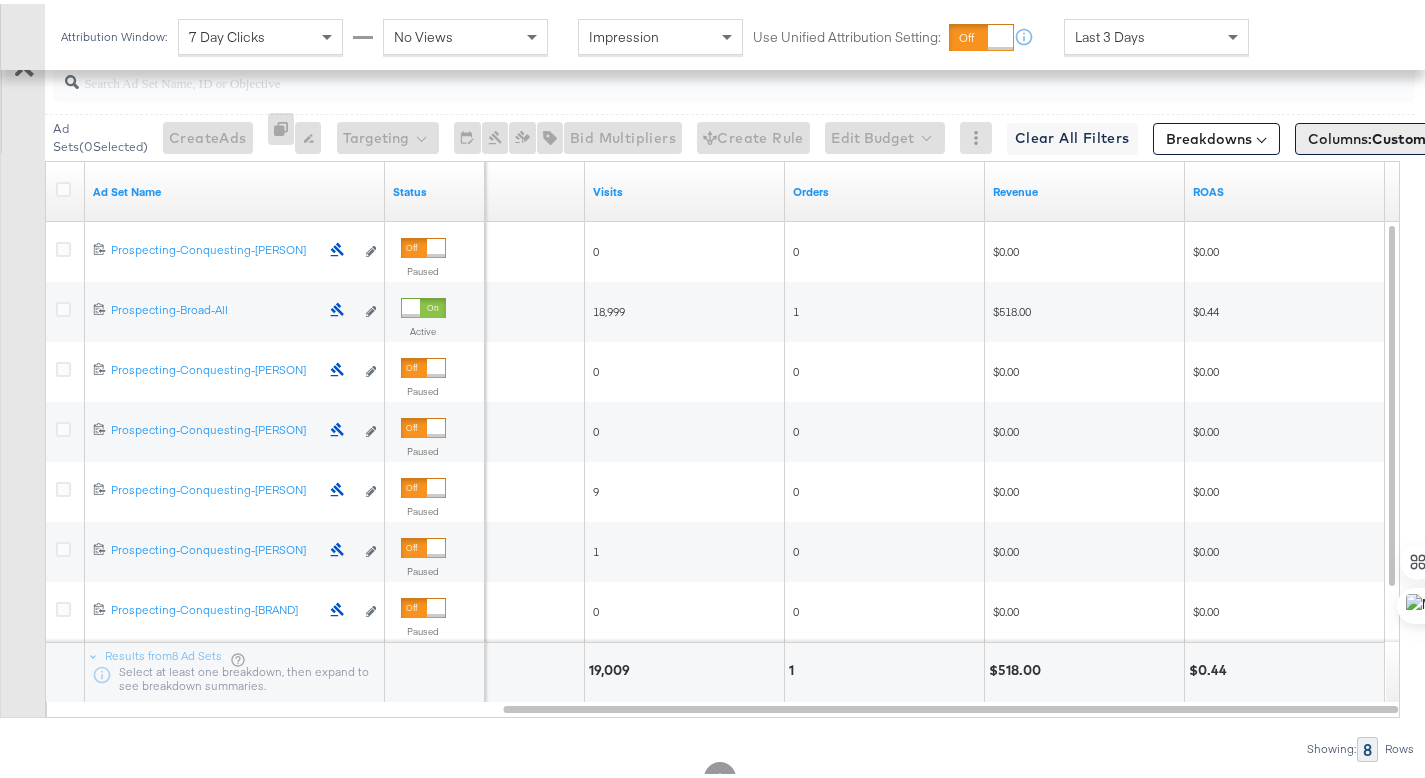click on "Columns:  Custom" at bounding box center (1367, 135) 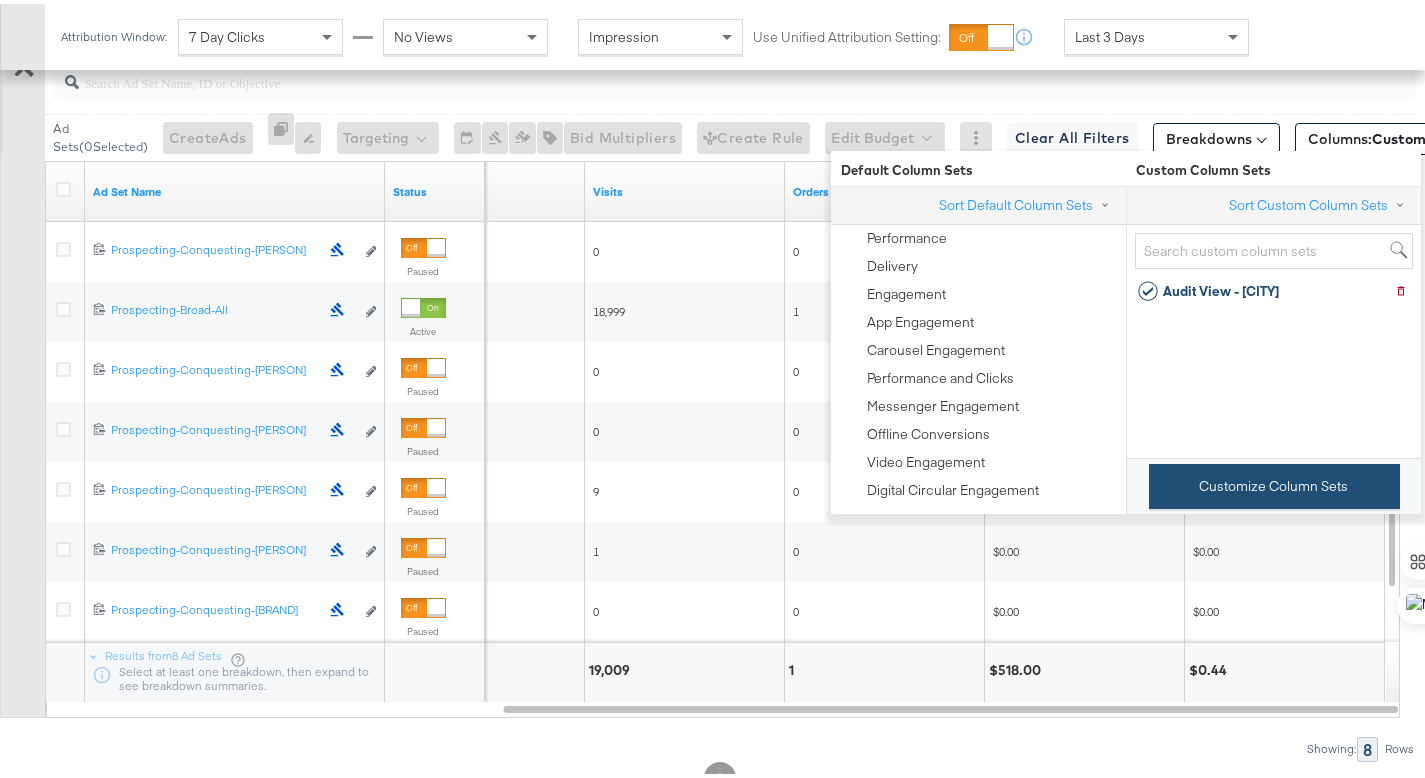 click on "Customize Column Sets" at bounding box center (1274, 482) 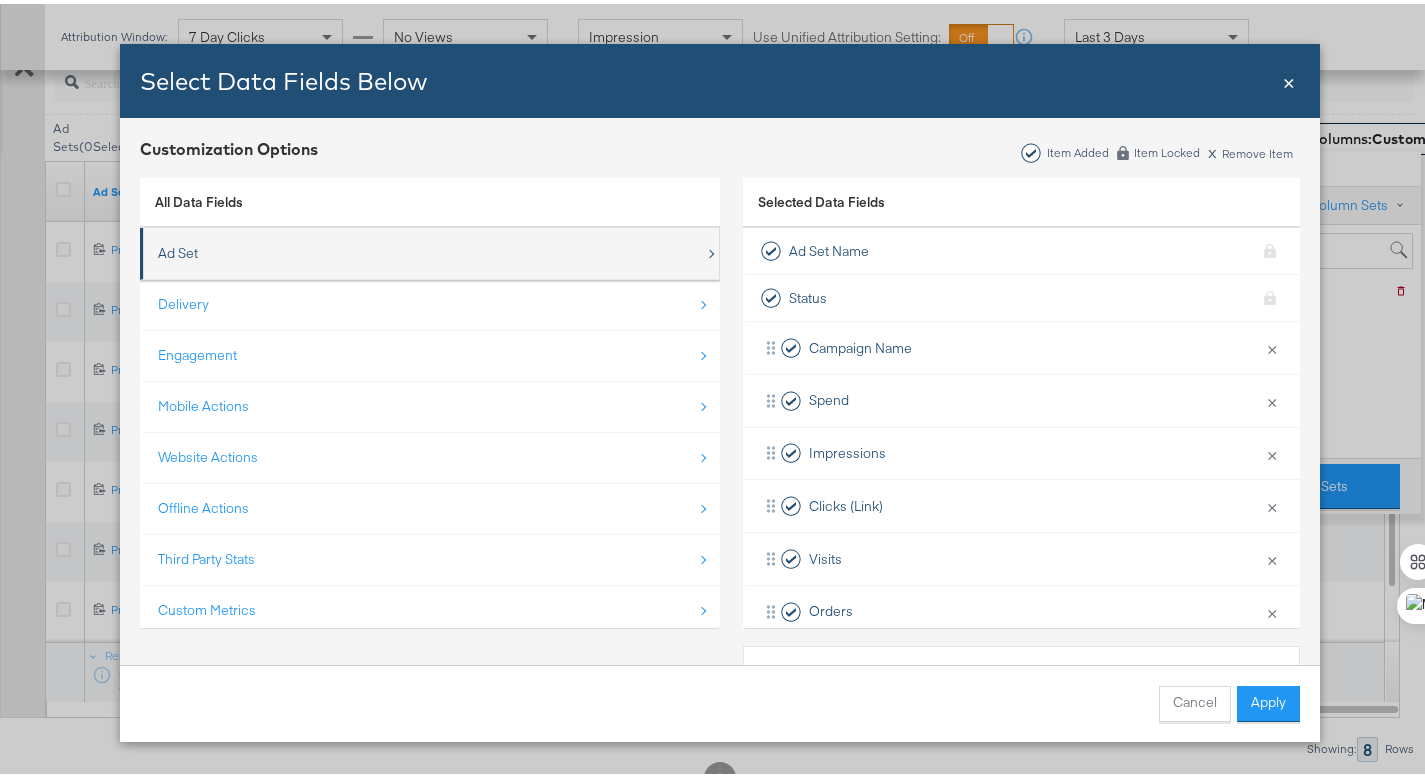 click on "Ad Set" at bounding box center [178, 249] 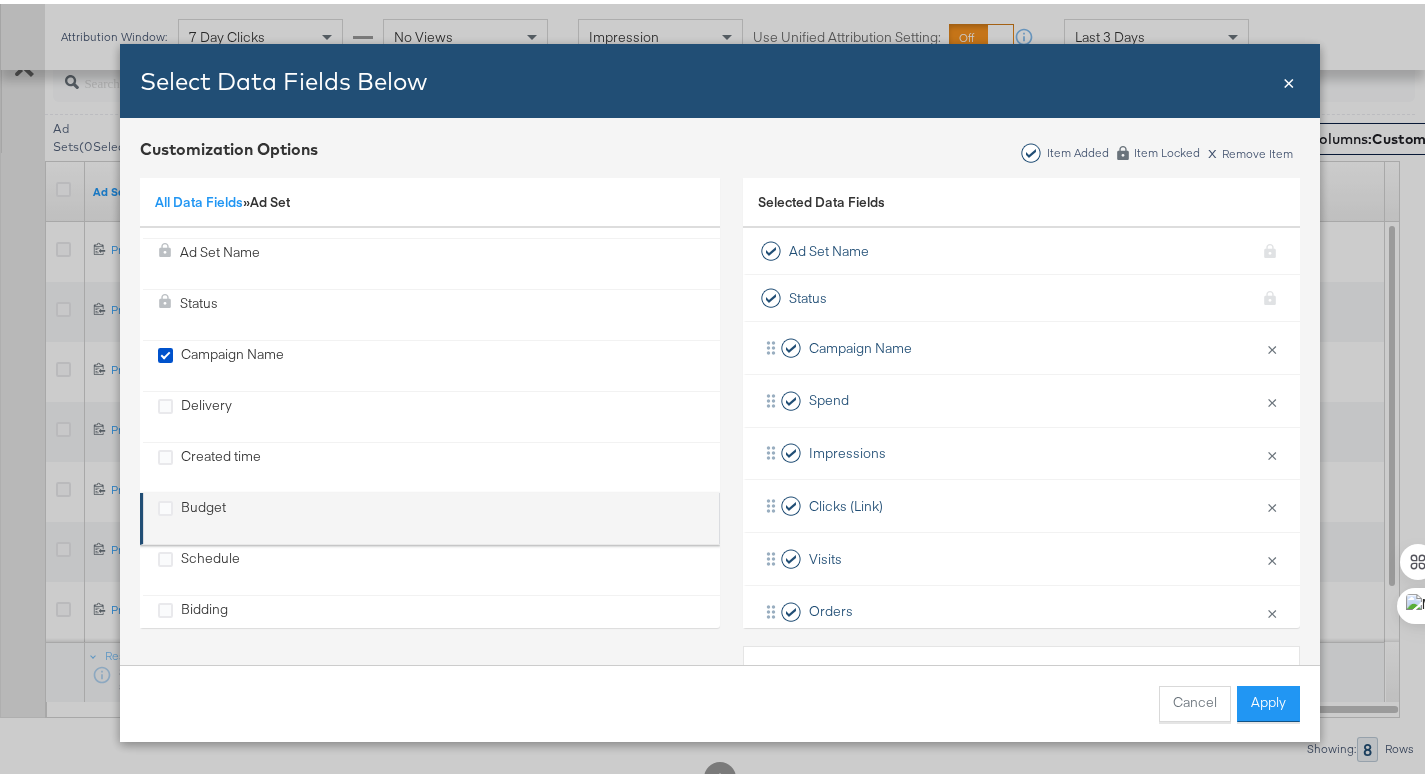 scroll, scrollTop: 233, scrollLeft: 0, axis: vertical 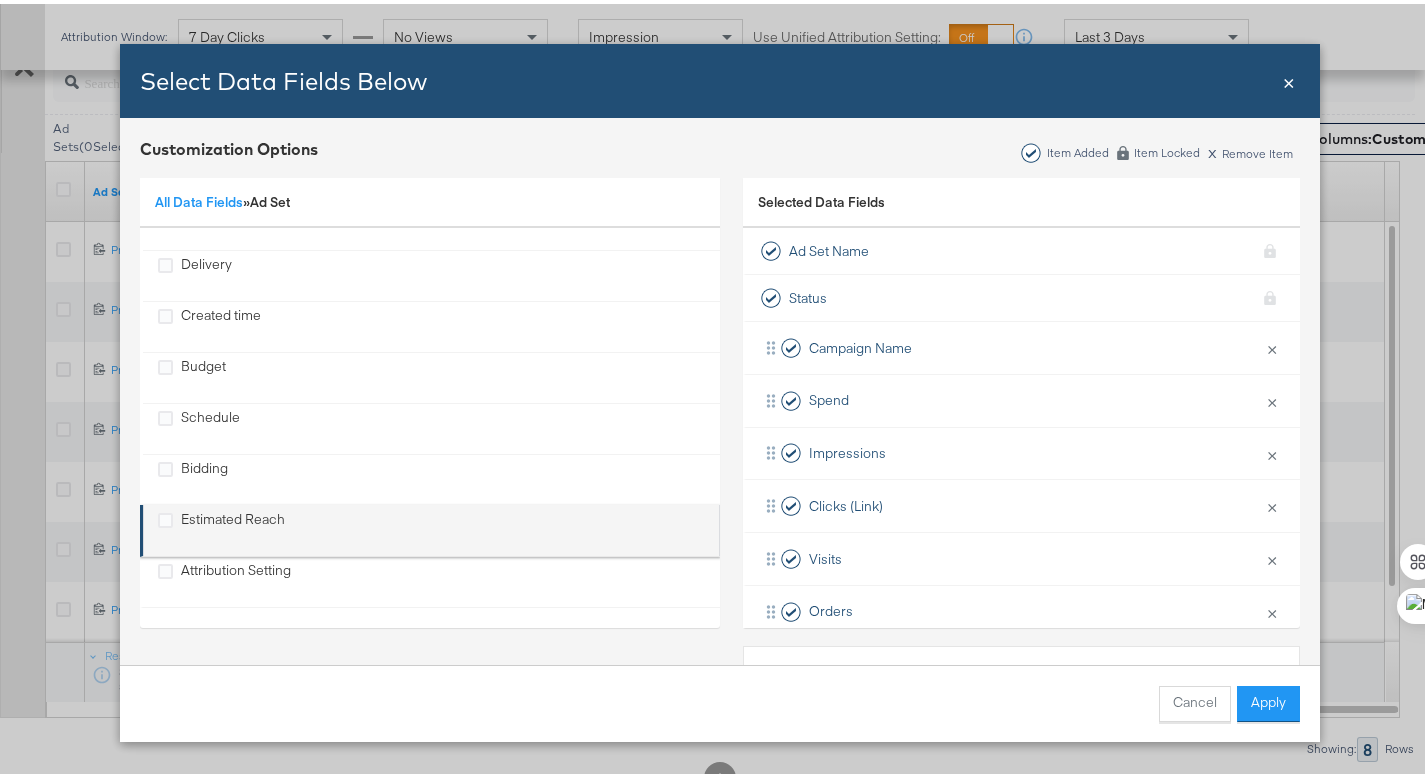 click on "Estimated Reach" at bounding box center [221, 526] 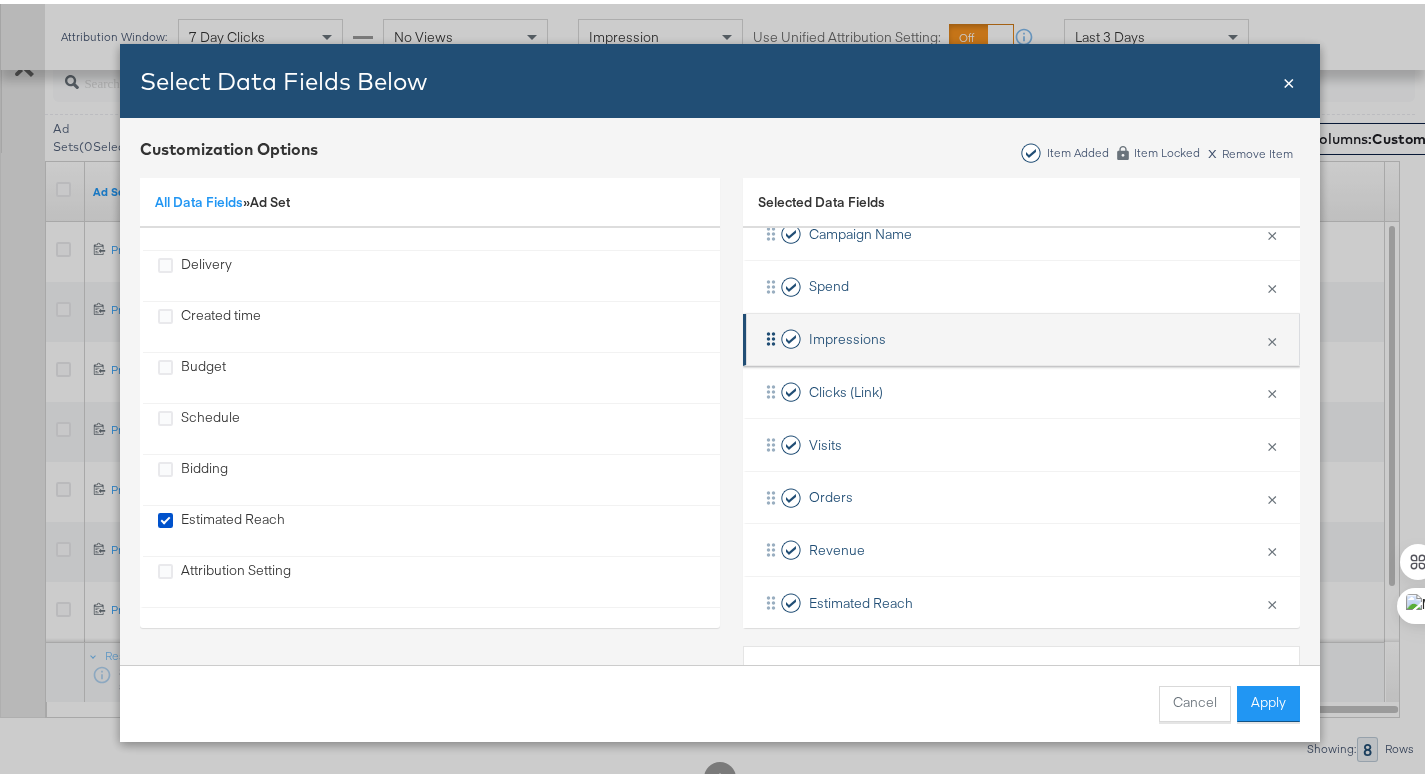 scroll, scrollTop: 188, scrollLeft: 0, axis: vertical 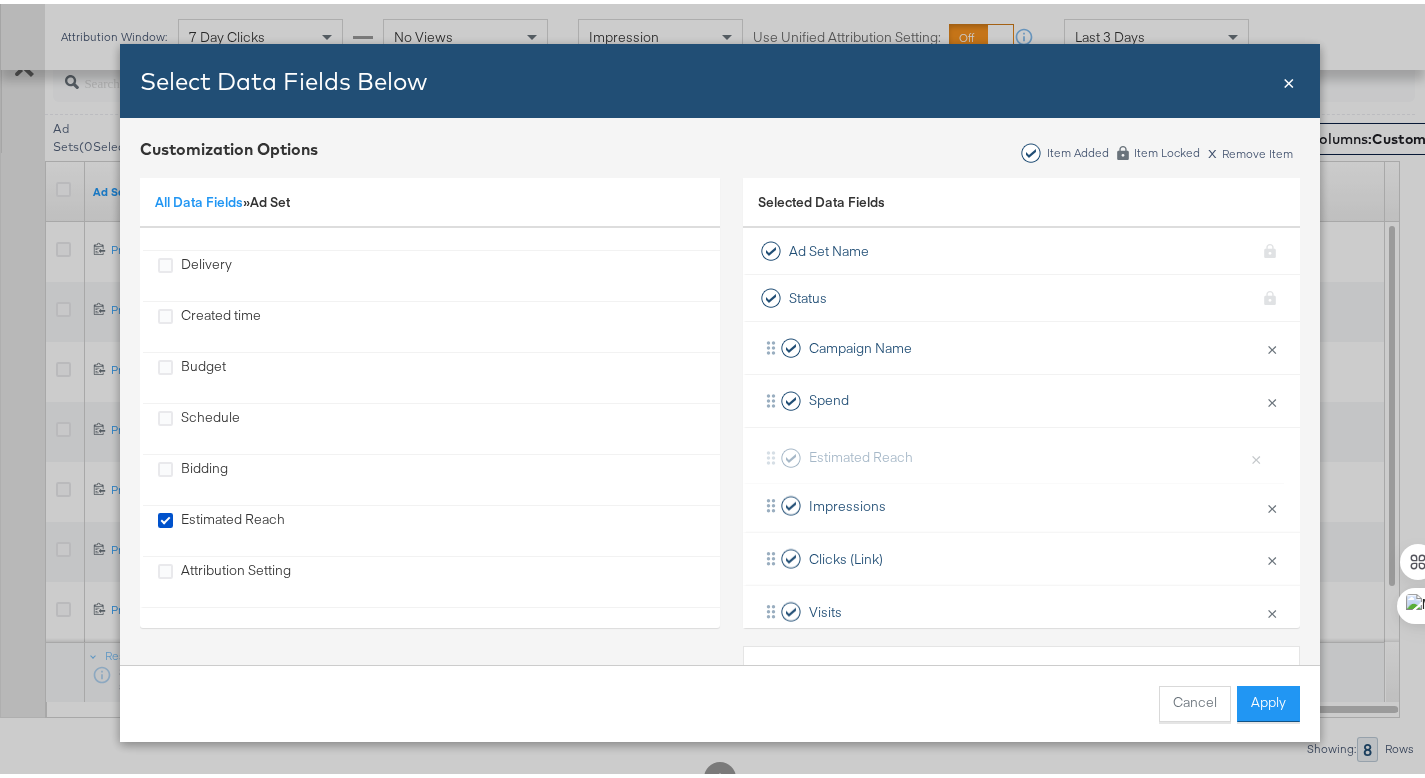 drag, startPoint x: 756, startPoint y: 527, endPoint x: 763, endPoint y: 448, distance: 79.30952 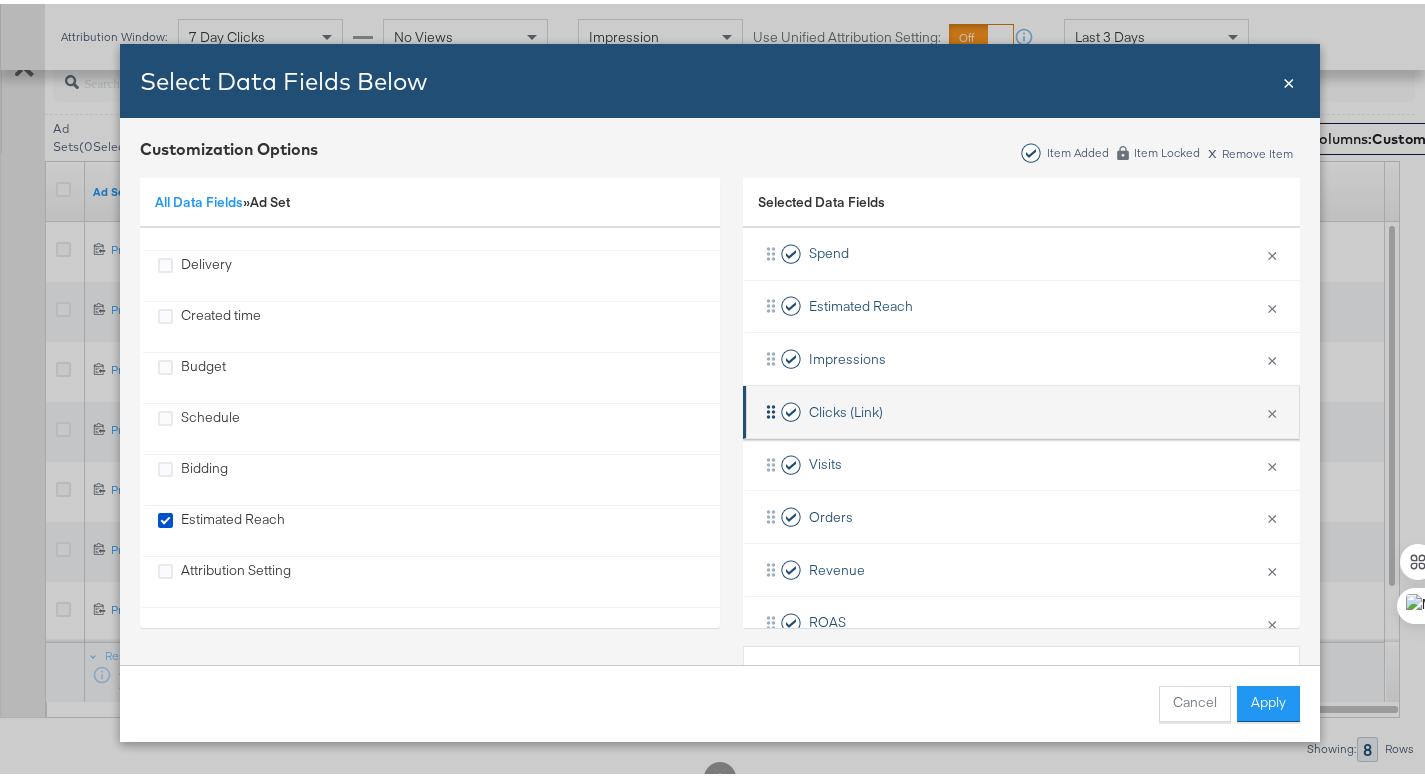 scroll, scrollTop: 188, scrollLeft: 0, axis: vertical 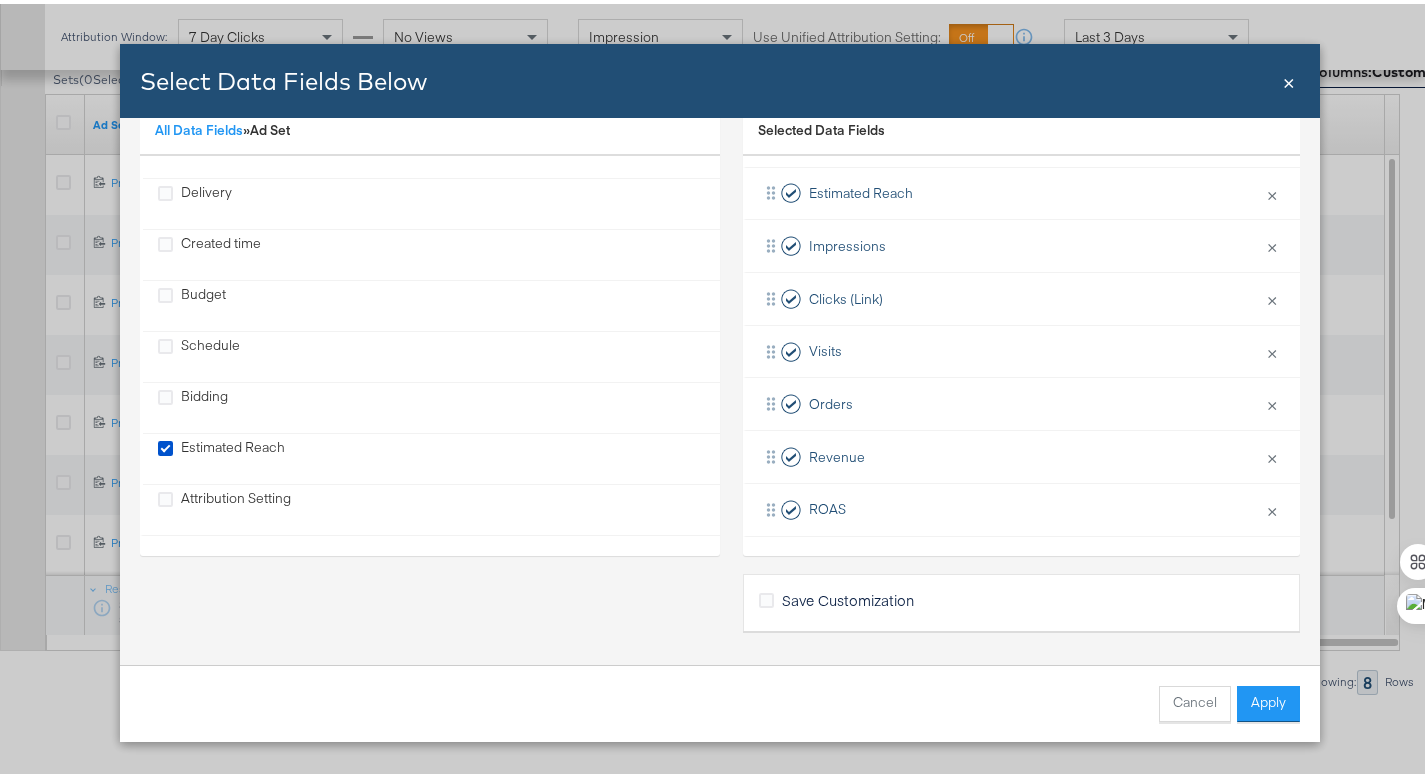click on "Save Customization" at bounding box center [848, 596] 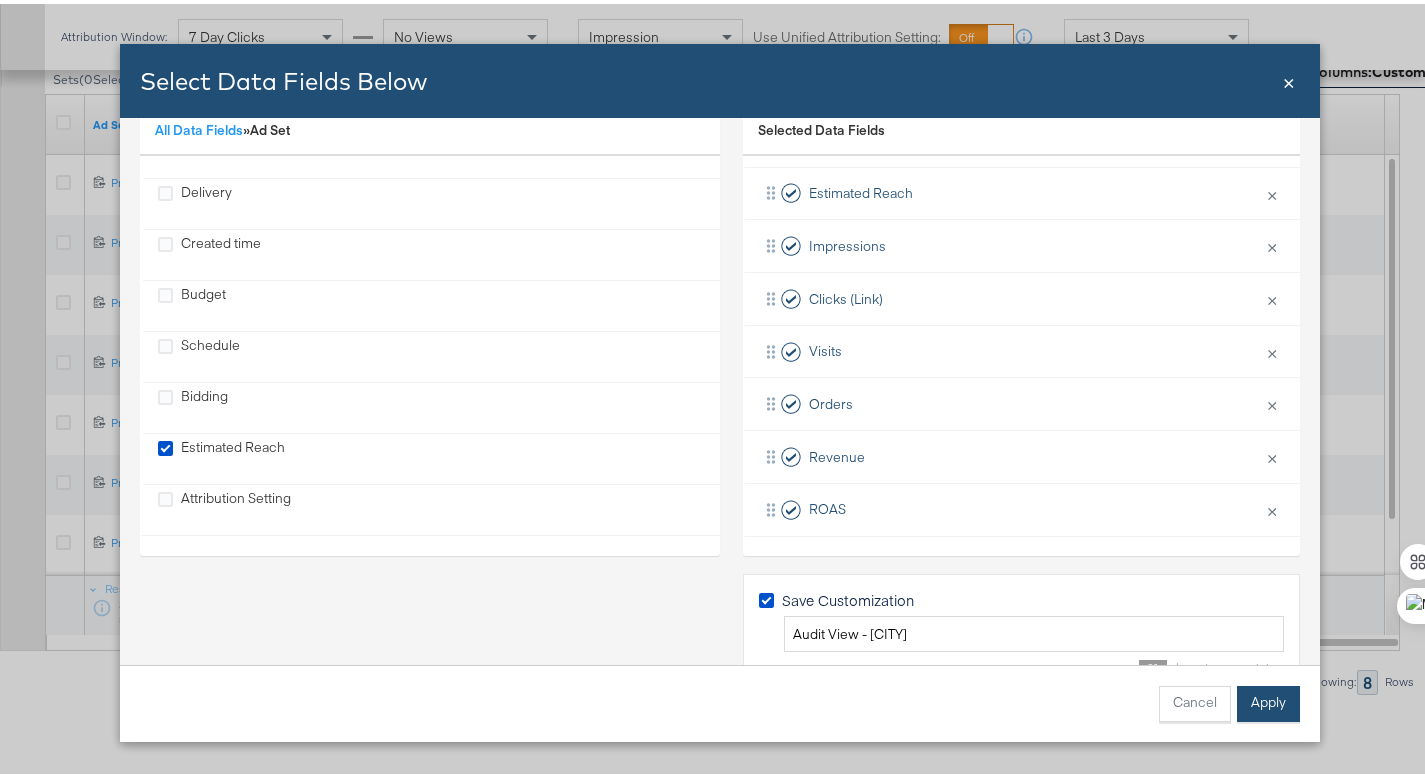 click on "Apply" at bounding box center (1268, 700) 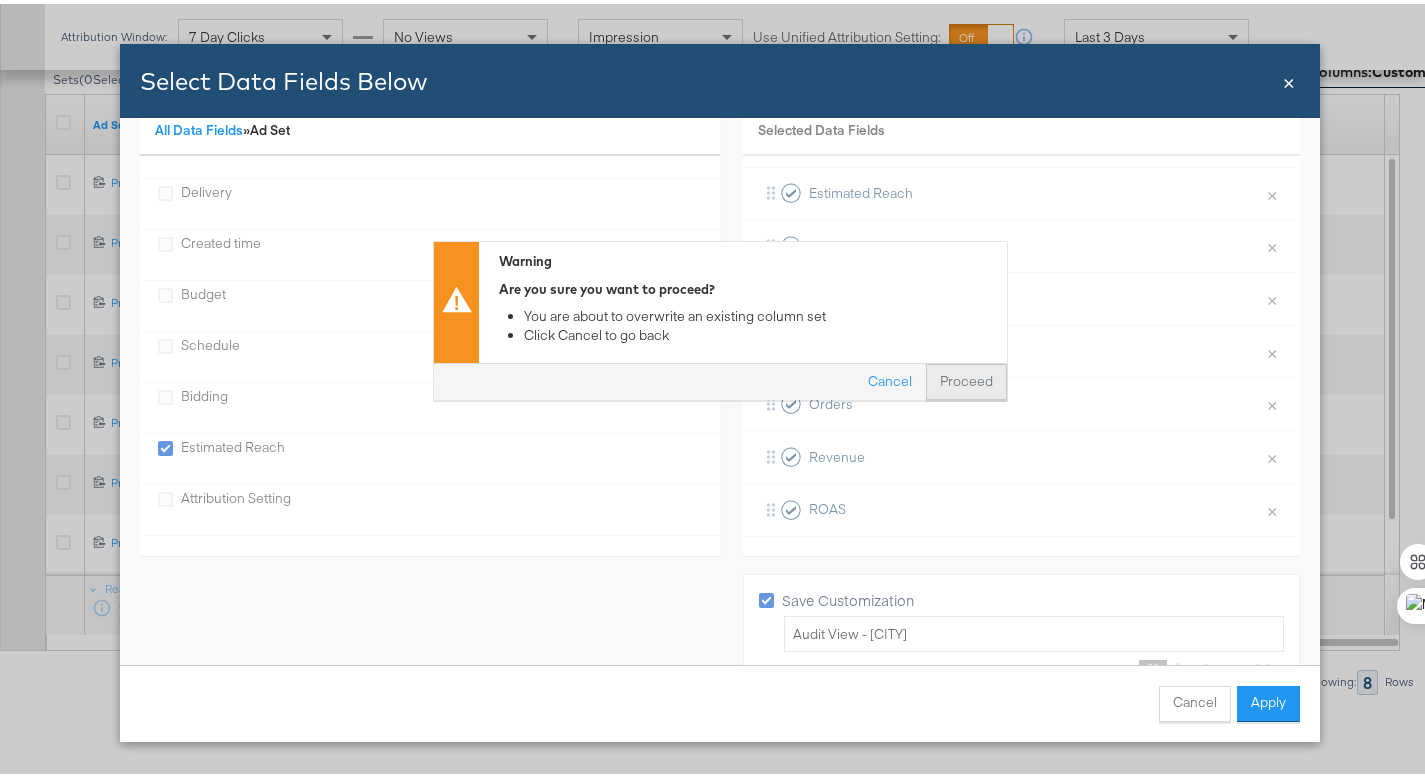 click on "Proceed" at bounding box center [966, 379] 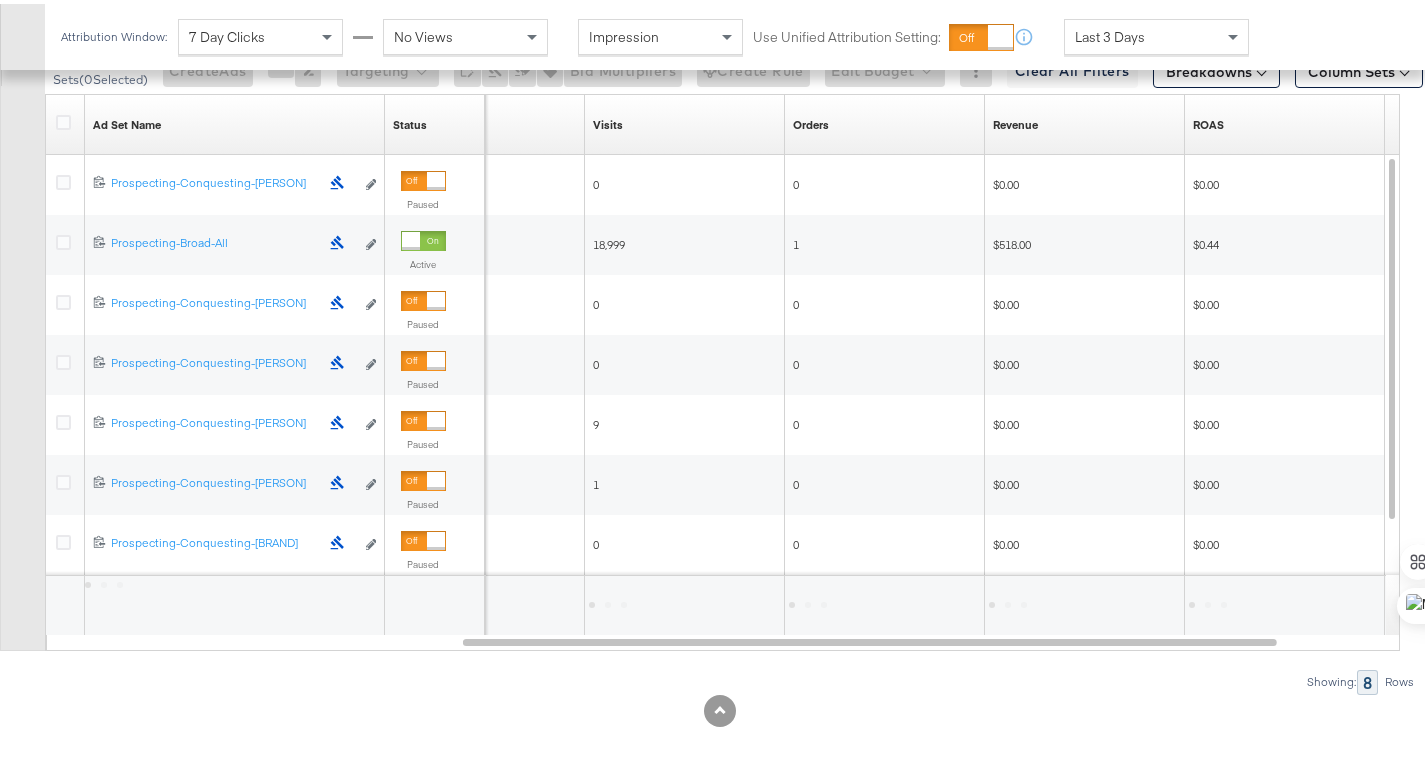 scroll, scrollTop: 29, scrollLeft: 0, axis: vertical 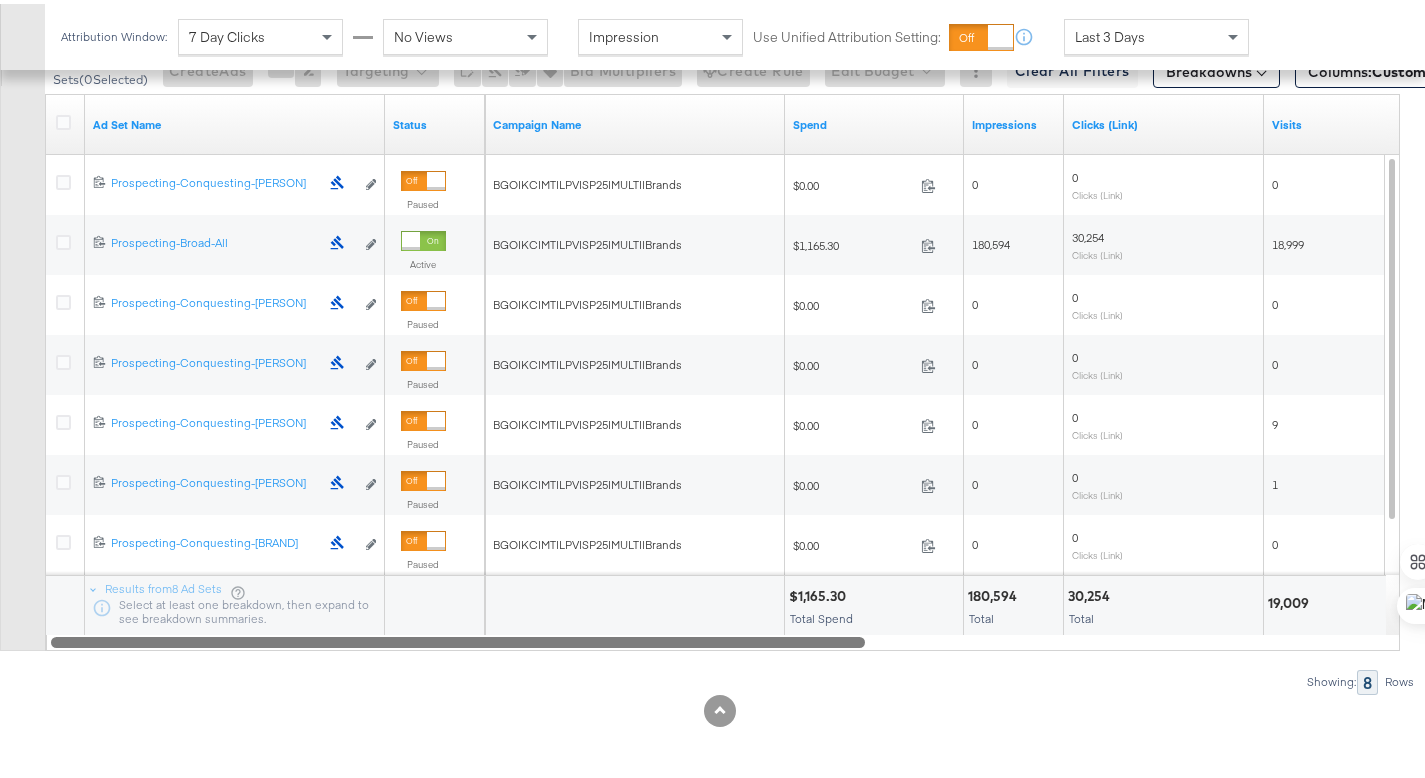 drag, startPoint x: 862, startPoint y: 639, endPoint x: 163, endPoint y: 643, distance: 699.0115 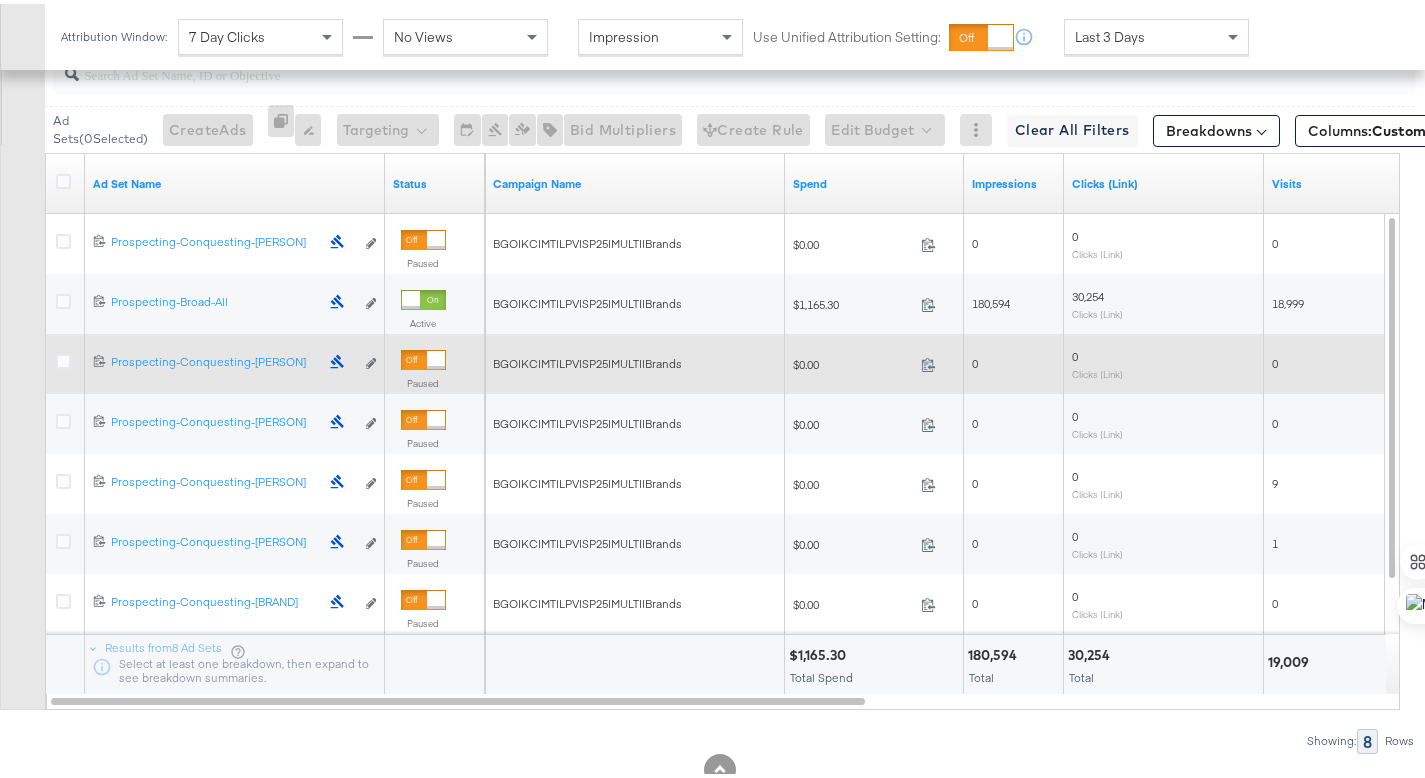scroll, scrollTop: 510, scrollLeft: 0, axis: vertical 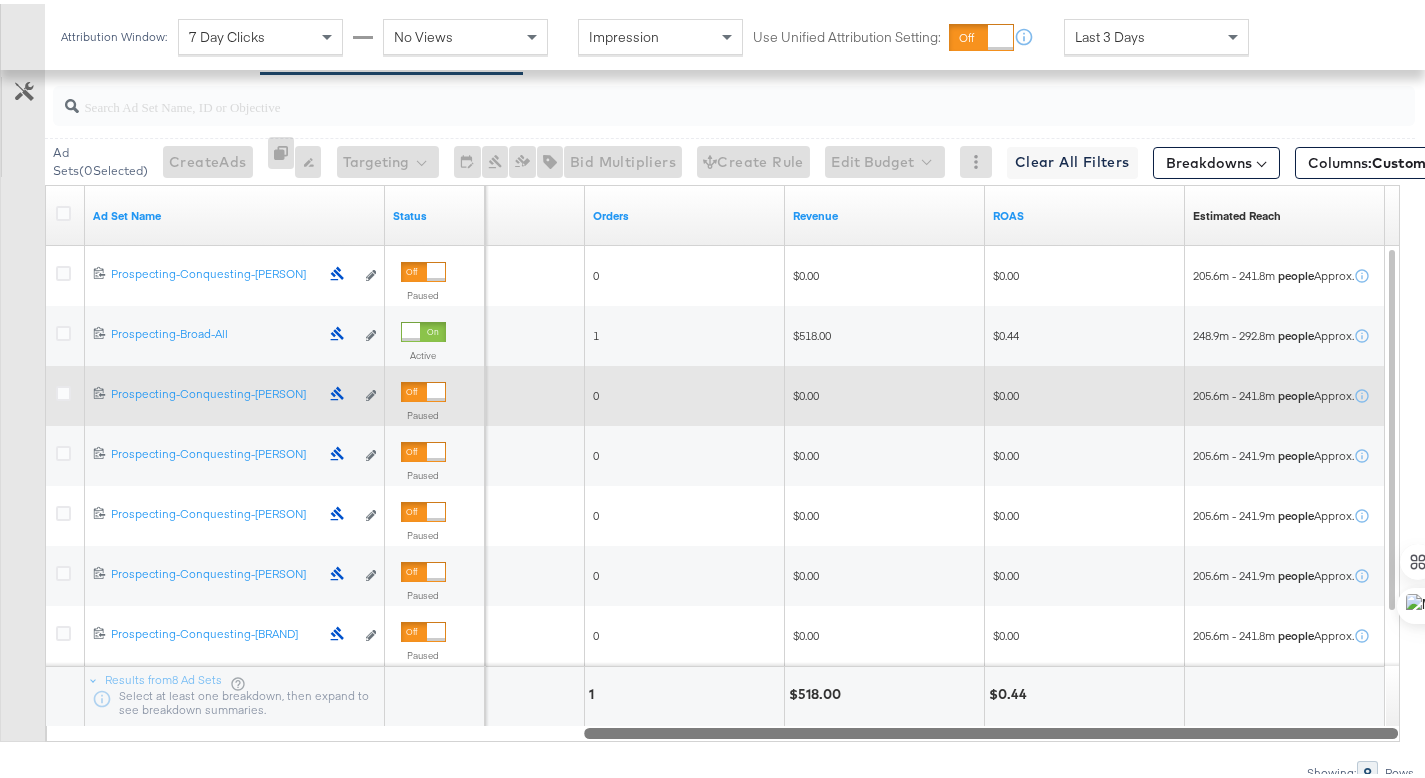 drag, startPoint x: 830, startPoint y: 730, endPoint x: 1439, endPoint y: 777, distance: 610.8109 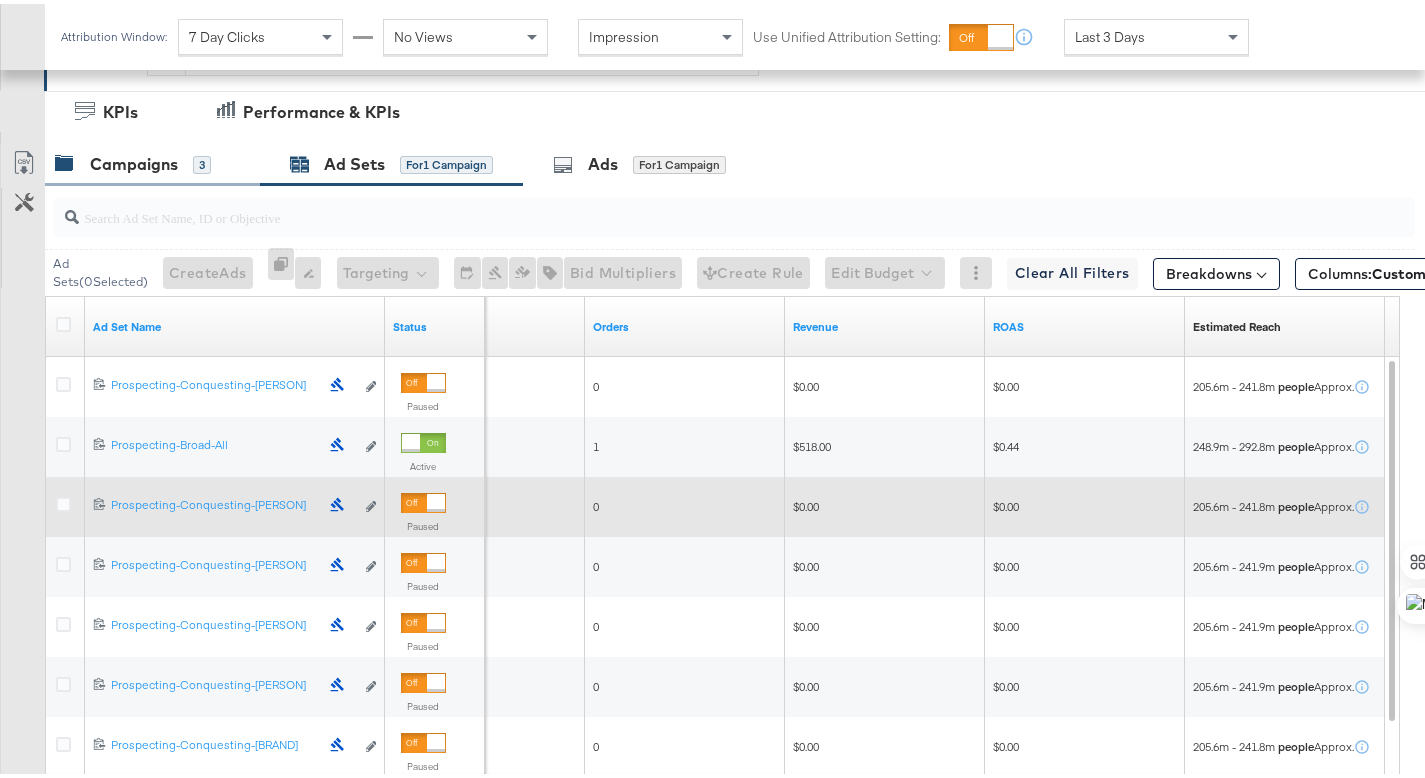 click on "Campaigns" at bounding box center (134, 160) 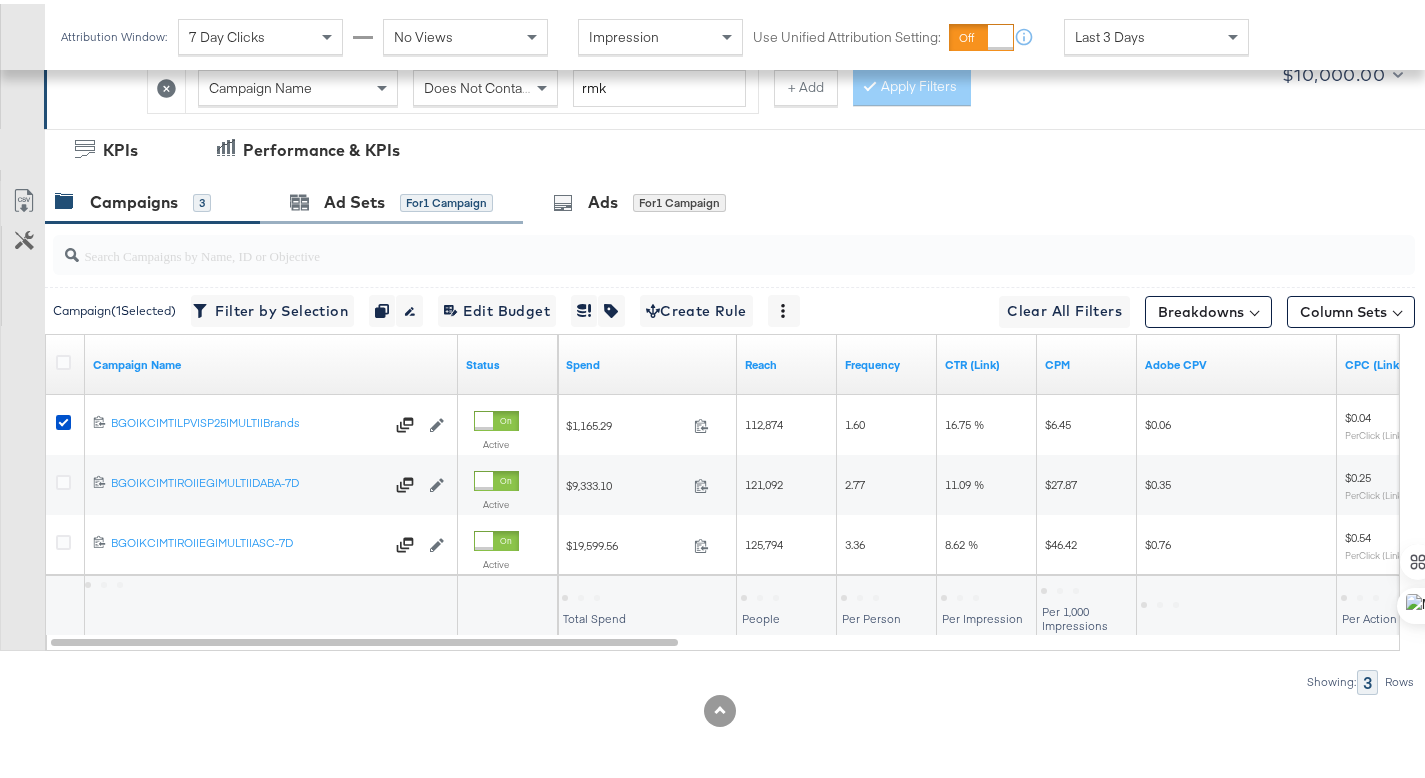 scroll, scrollTop: 361, scrollLeft: 0, axis: vertical 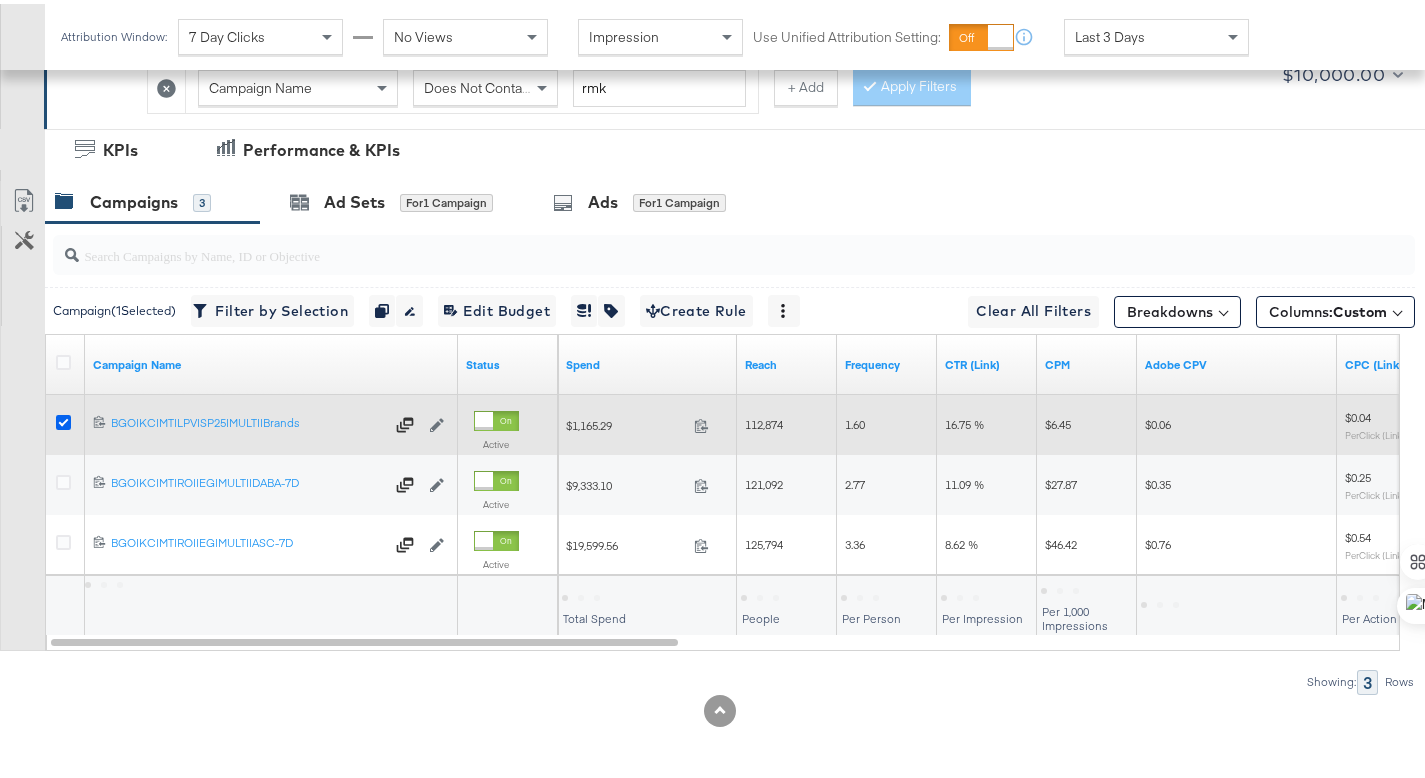 click at bounding box center (63, 418) 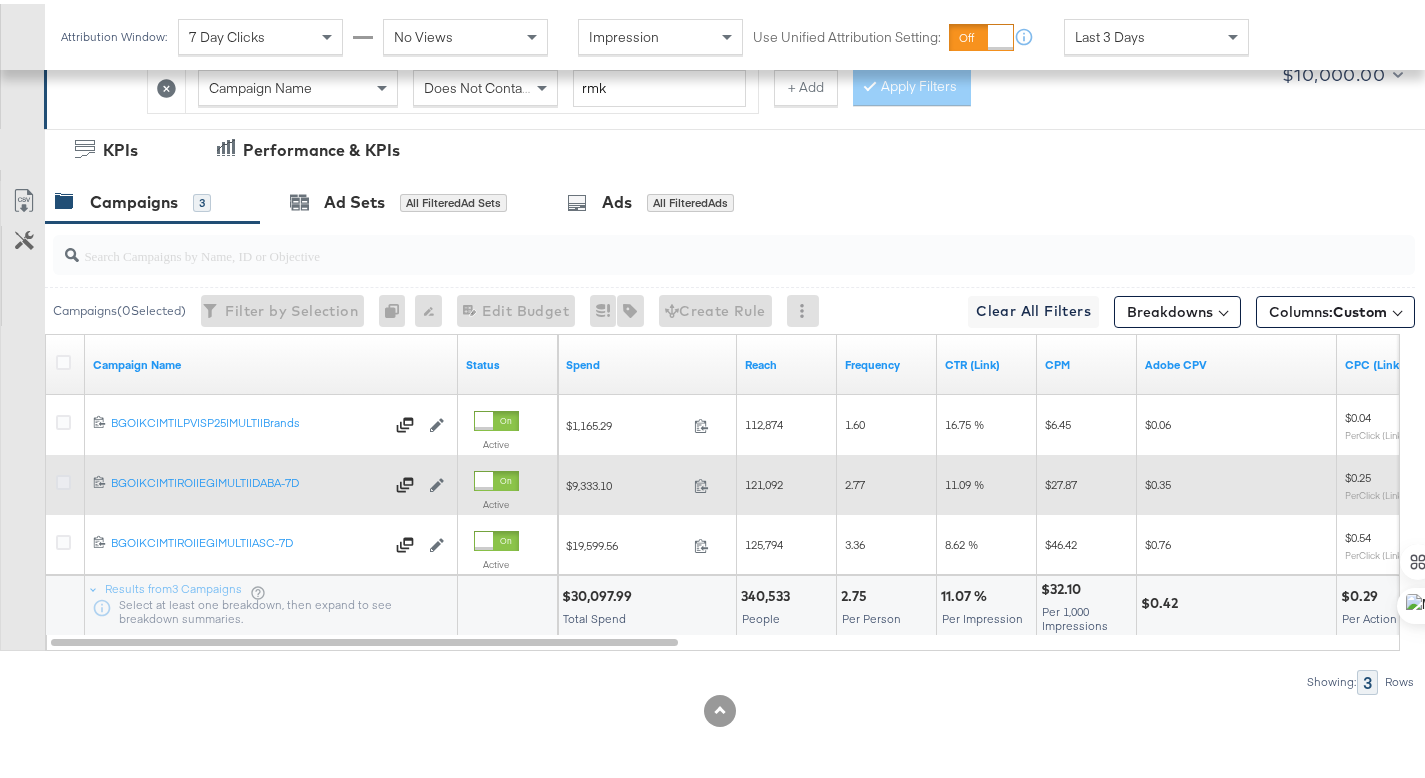 click at bounding box center [63, 478] 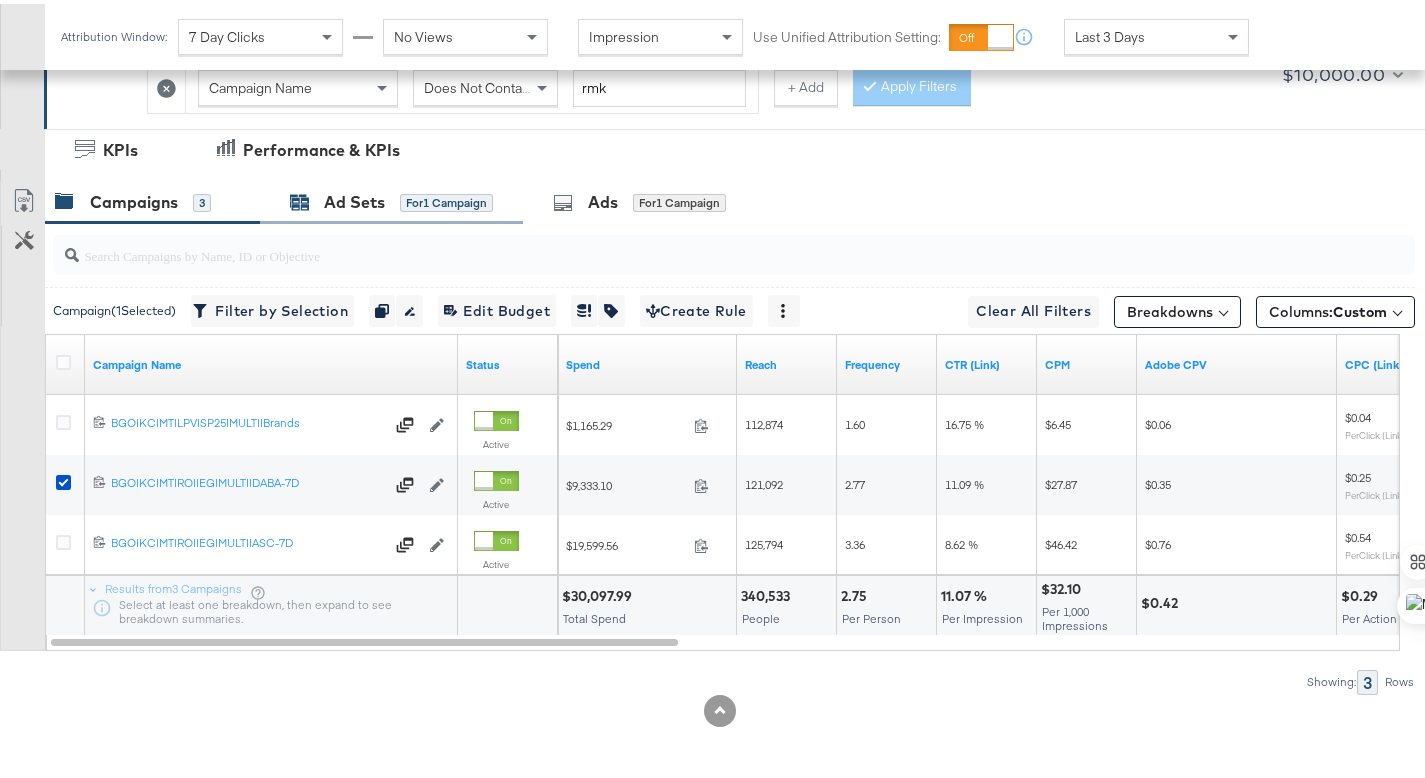 click on "Ad Sets for  1   Campaign" at bounding box center (391, 198) 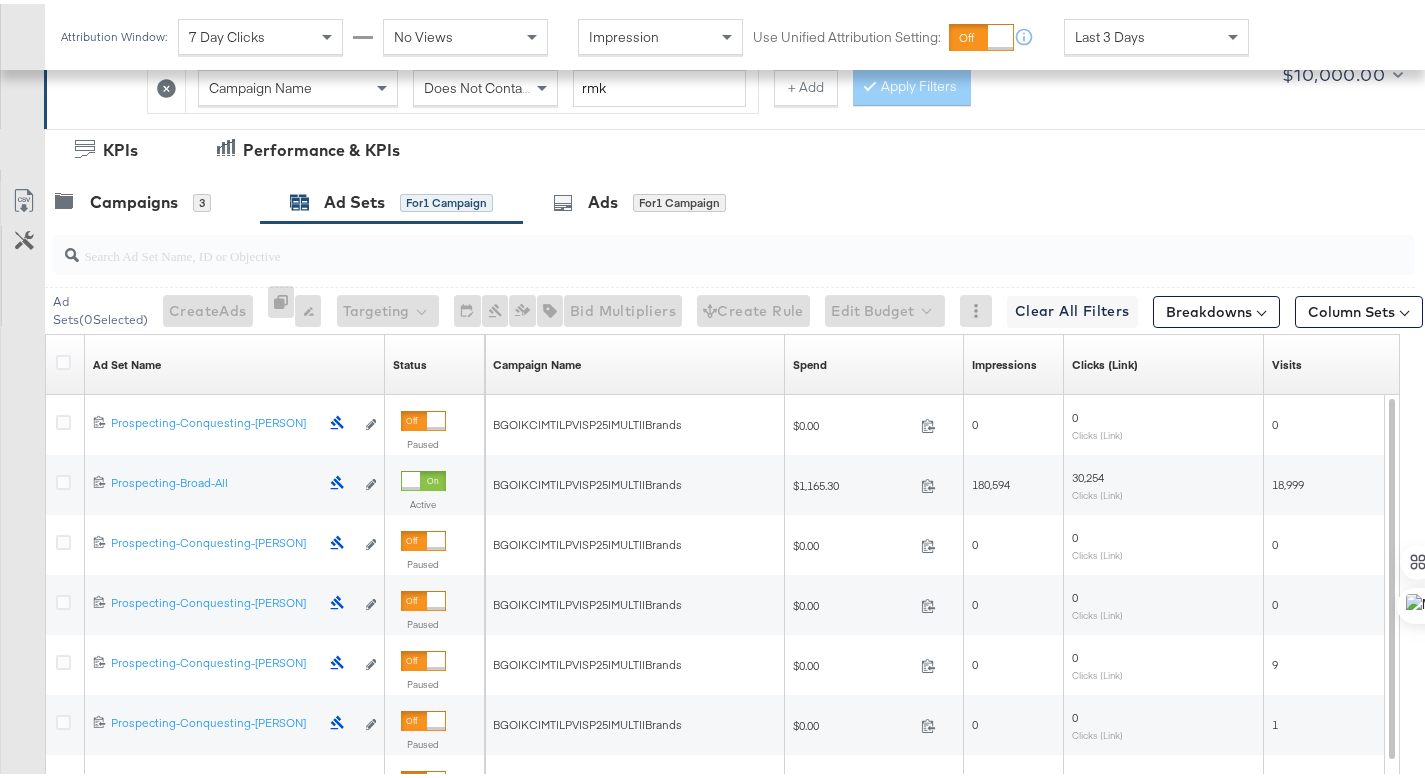 scroll, scrollTop: 301, scrollLeft: 0, axis: vertical 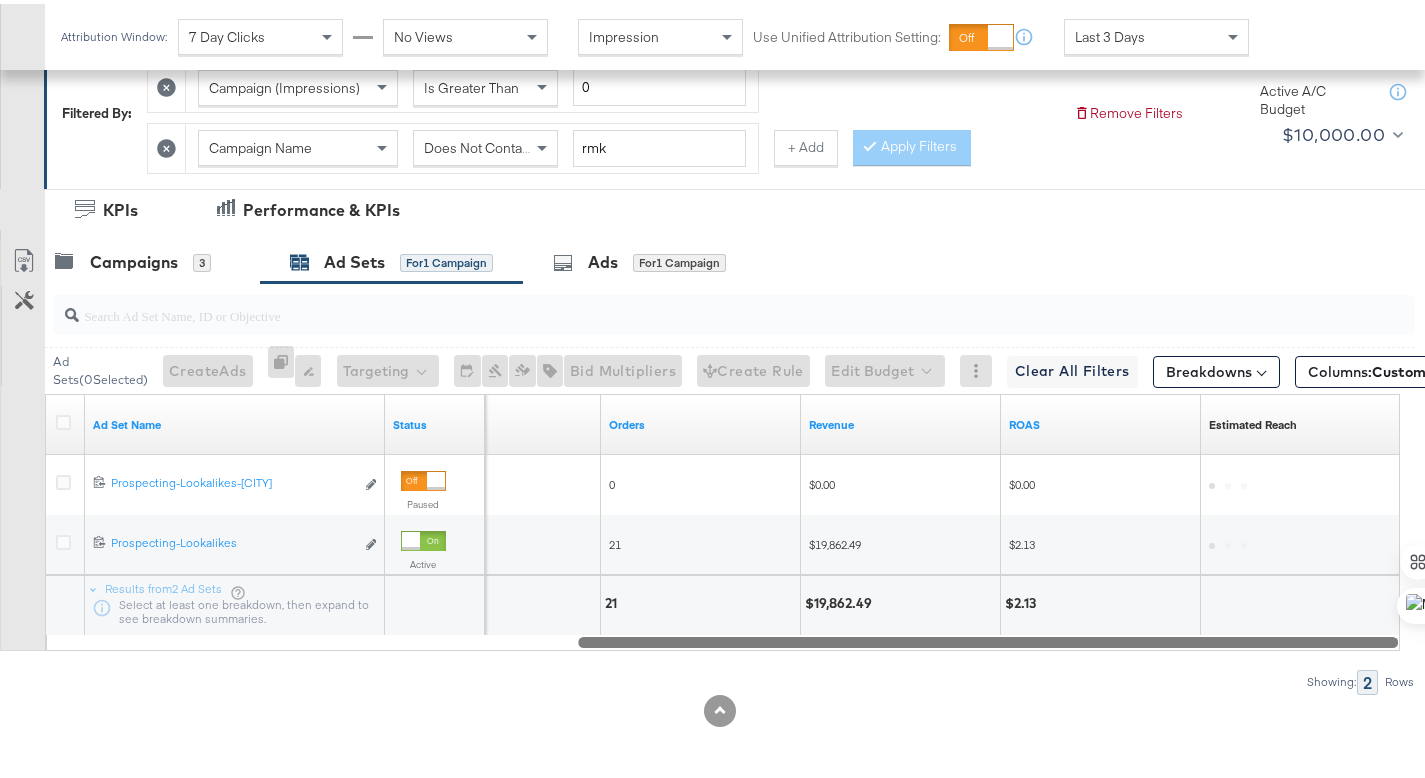 drag, startPoint x: 839, startPoint y: 643, endPoint x: 1439, endPoint y: 668, distance: 600.5206 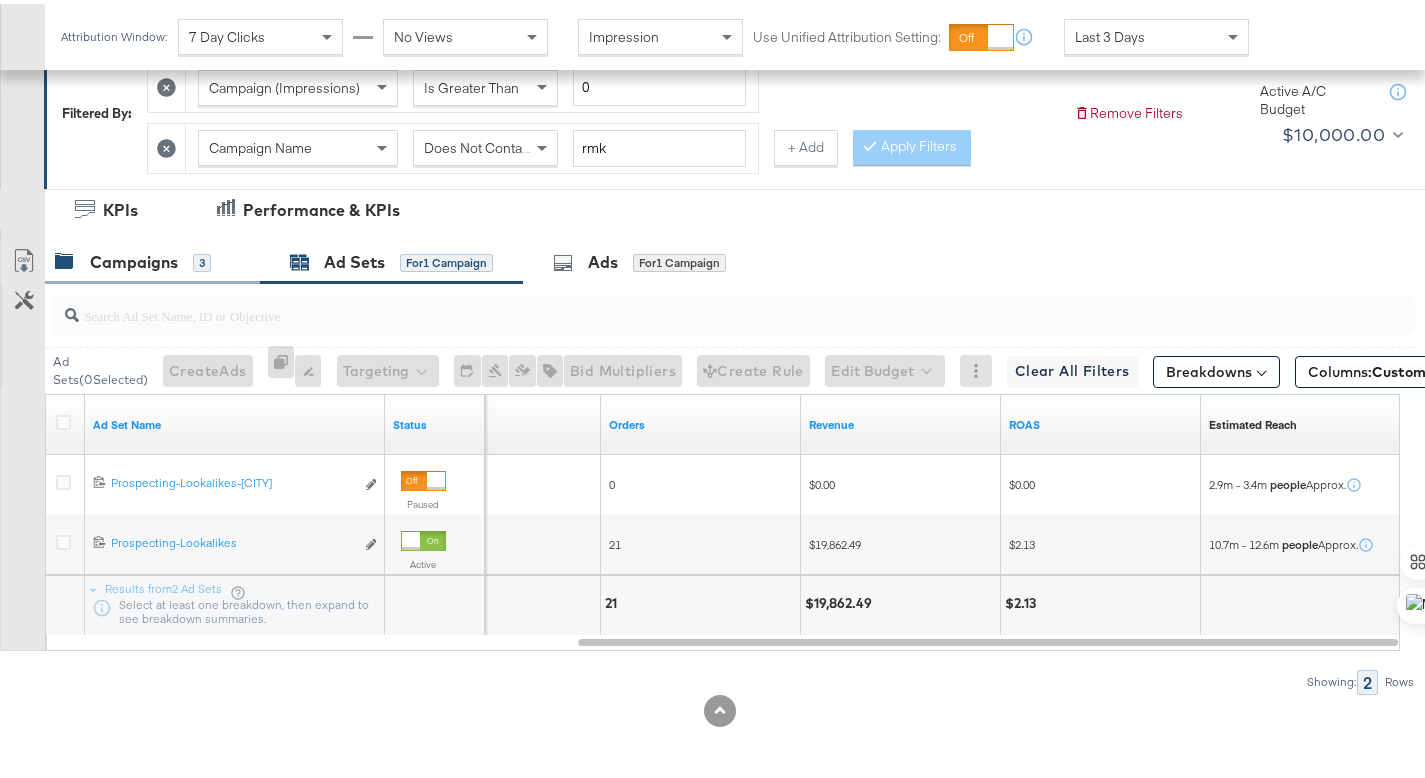 click on "Campaigns" at bounding box center (134, 258) 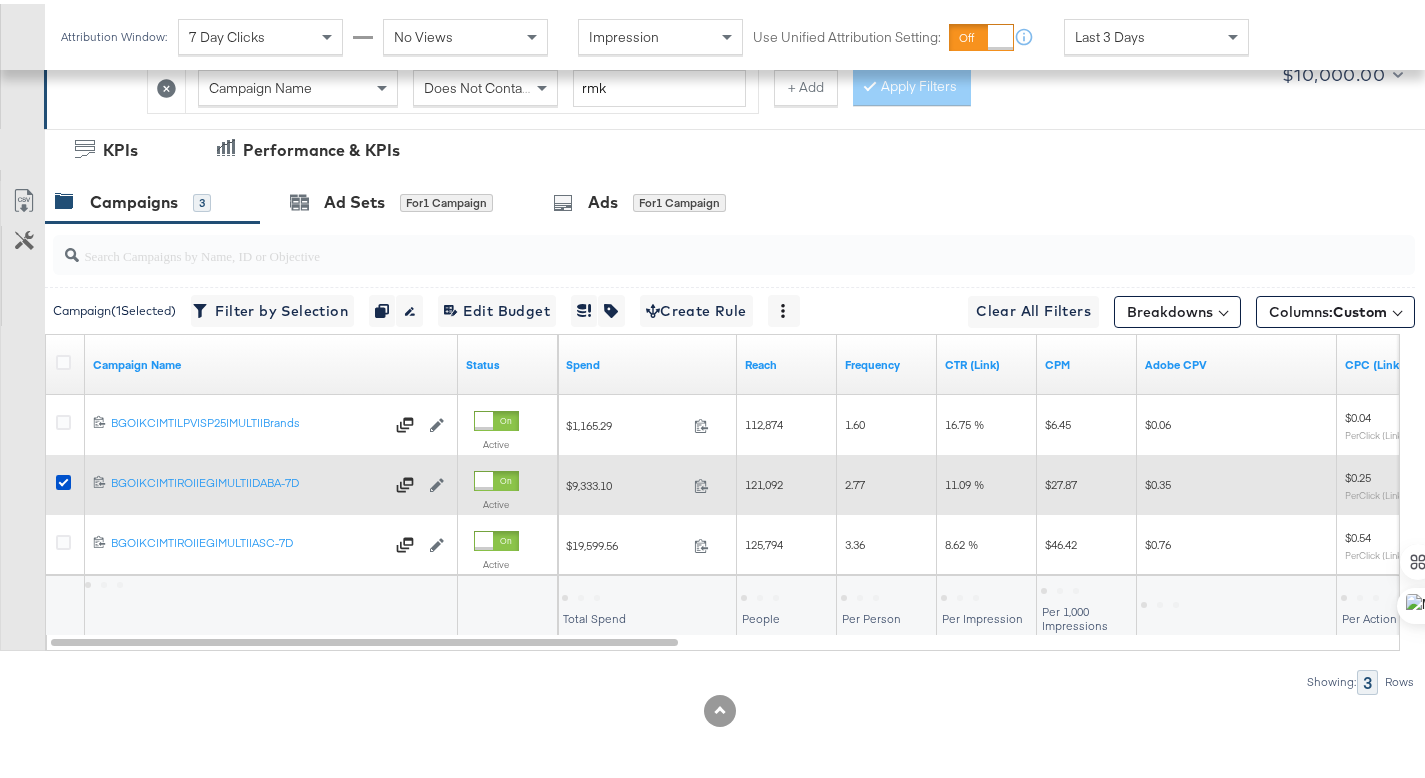 click at bounding box center [63, 478] 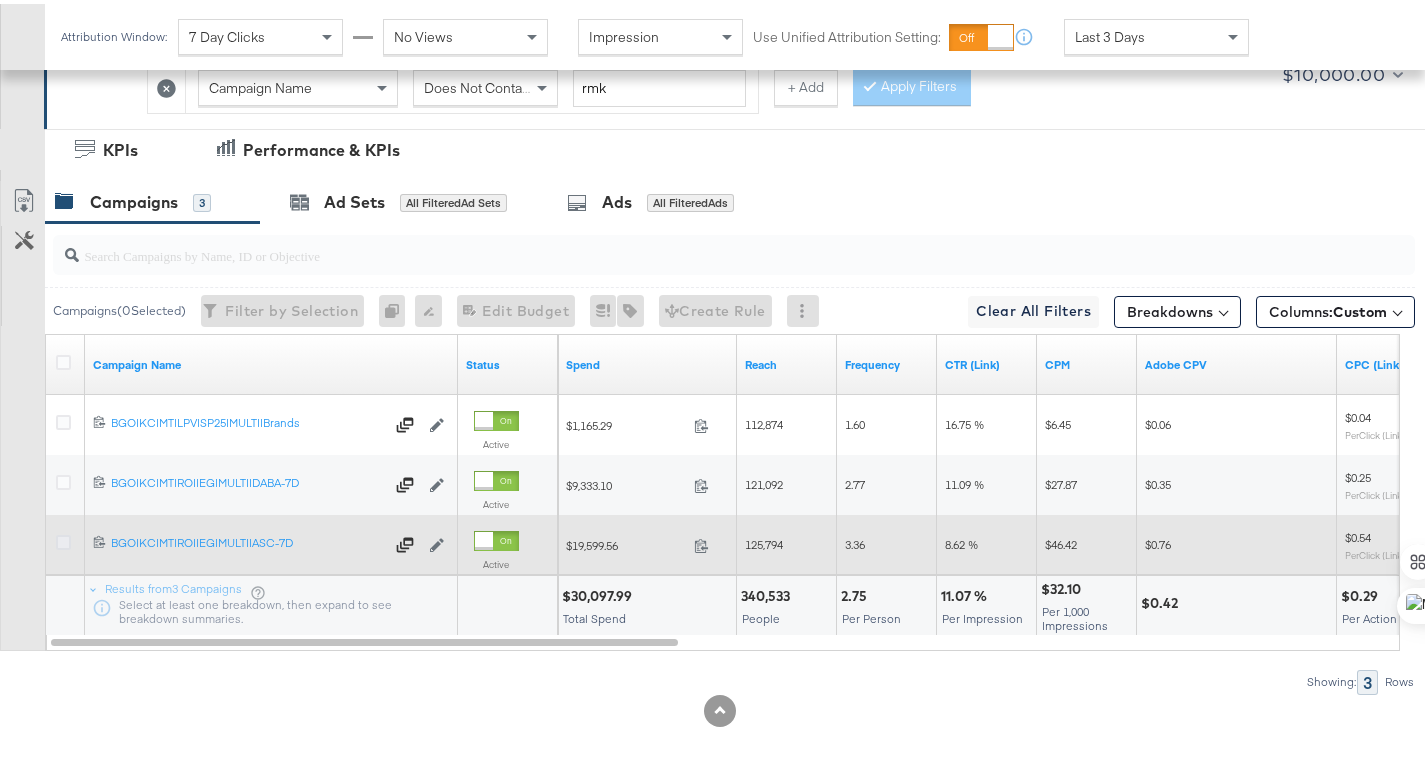 click at bounding box center (63, 538) 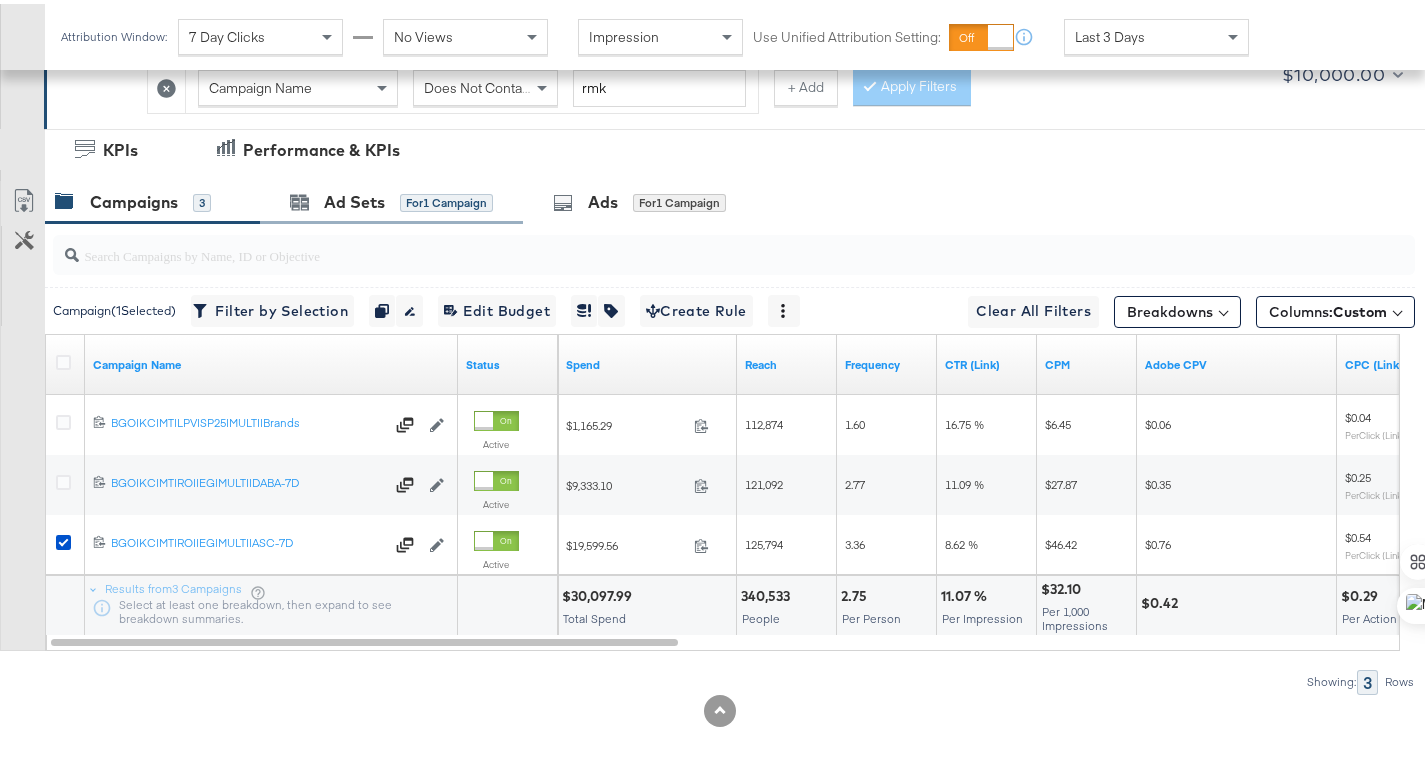 click on "Ad Sets for  1   Campaign" at bounding box center (391, 198) 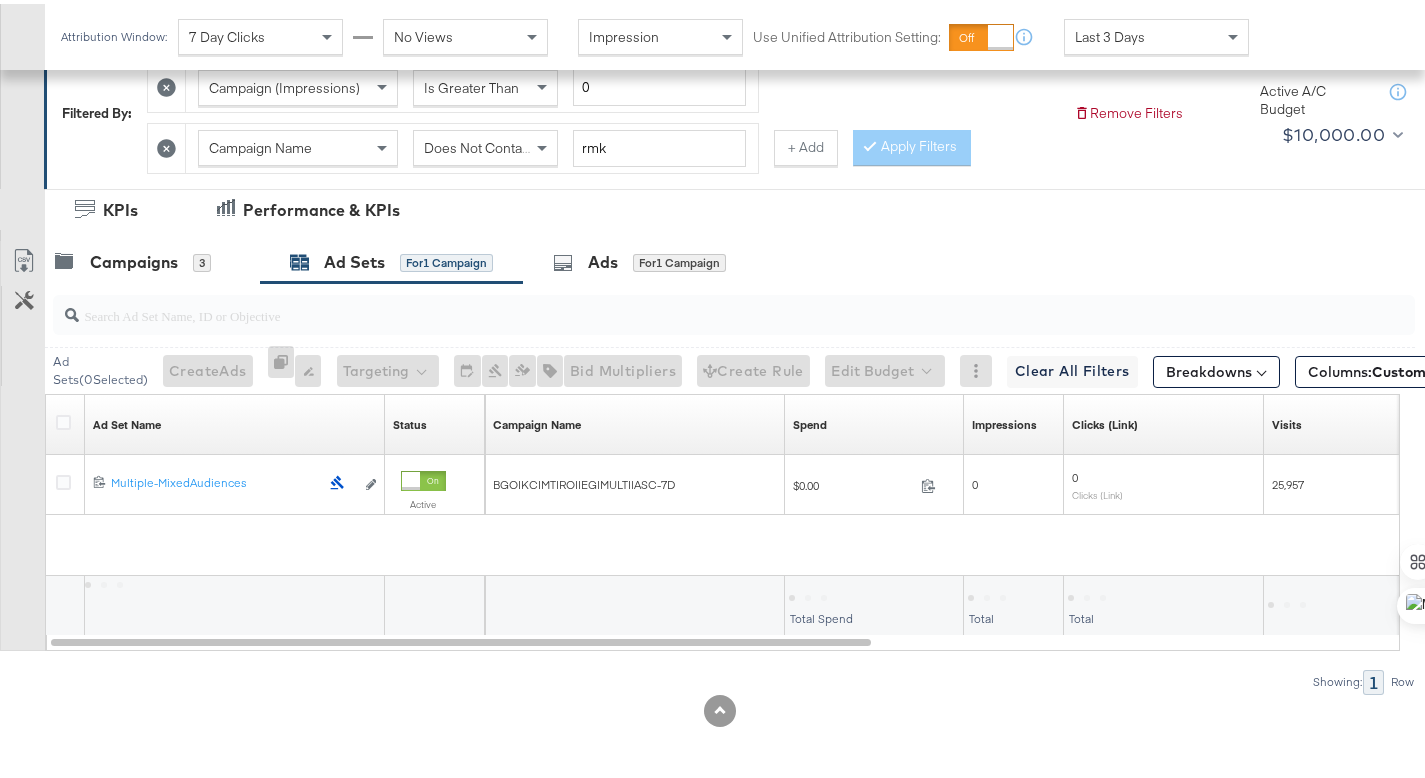 scroll, scrollTop: 241, scrollLeft: 0, axis: vertical 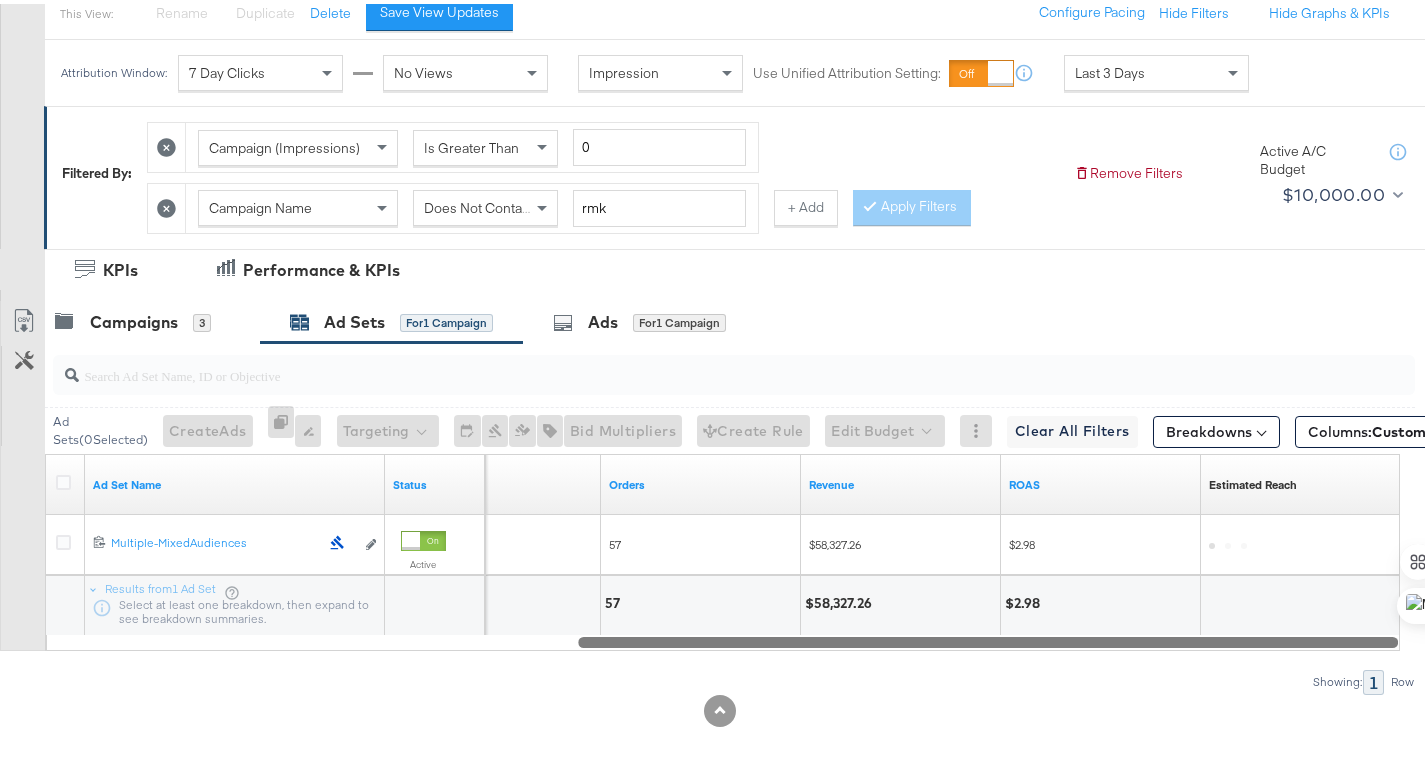 drag, startPoint x: 505, startPoint y: 640, endPoint x: 1257, endPoint y: 673, distance: 752.7237 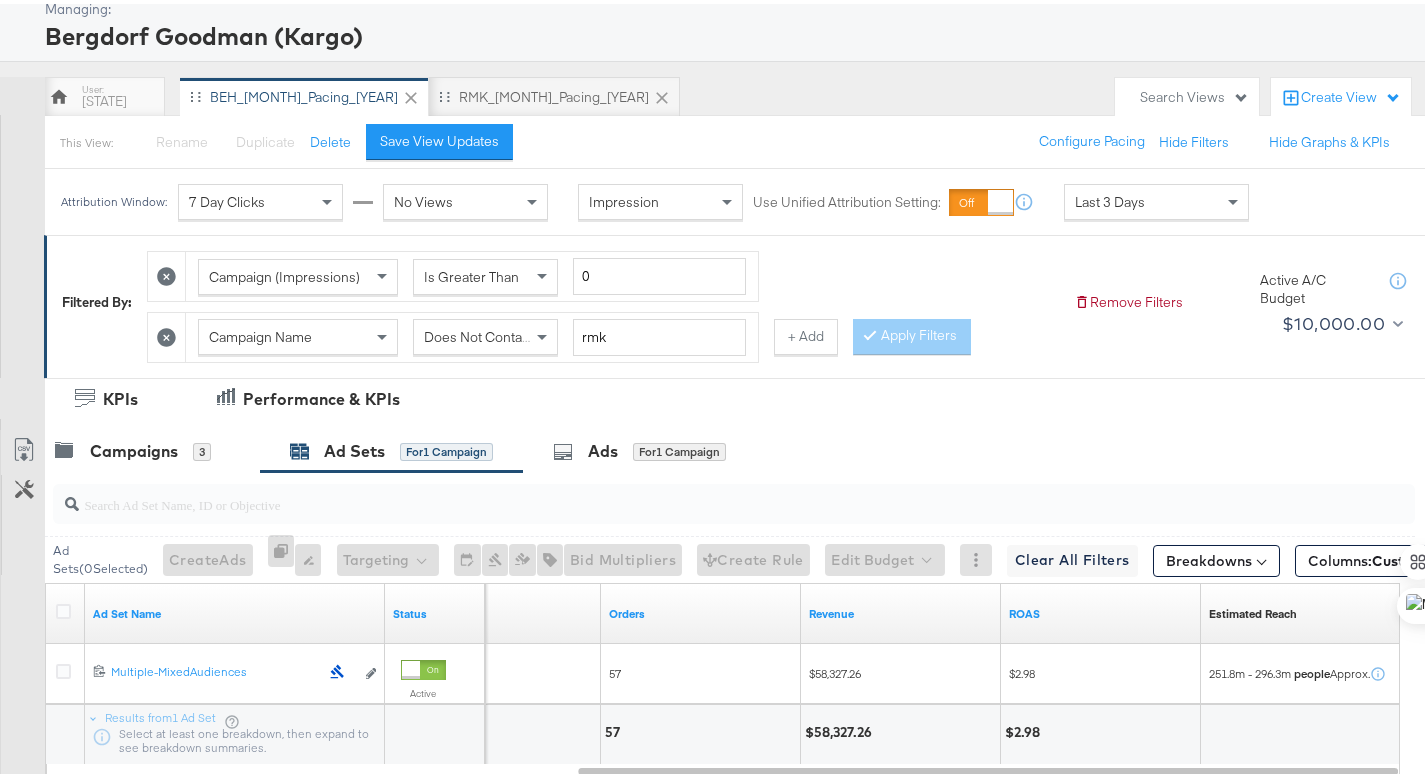scroll, scrollTop: 0, scrollLeft: 0, axis: both 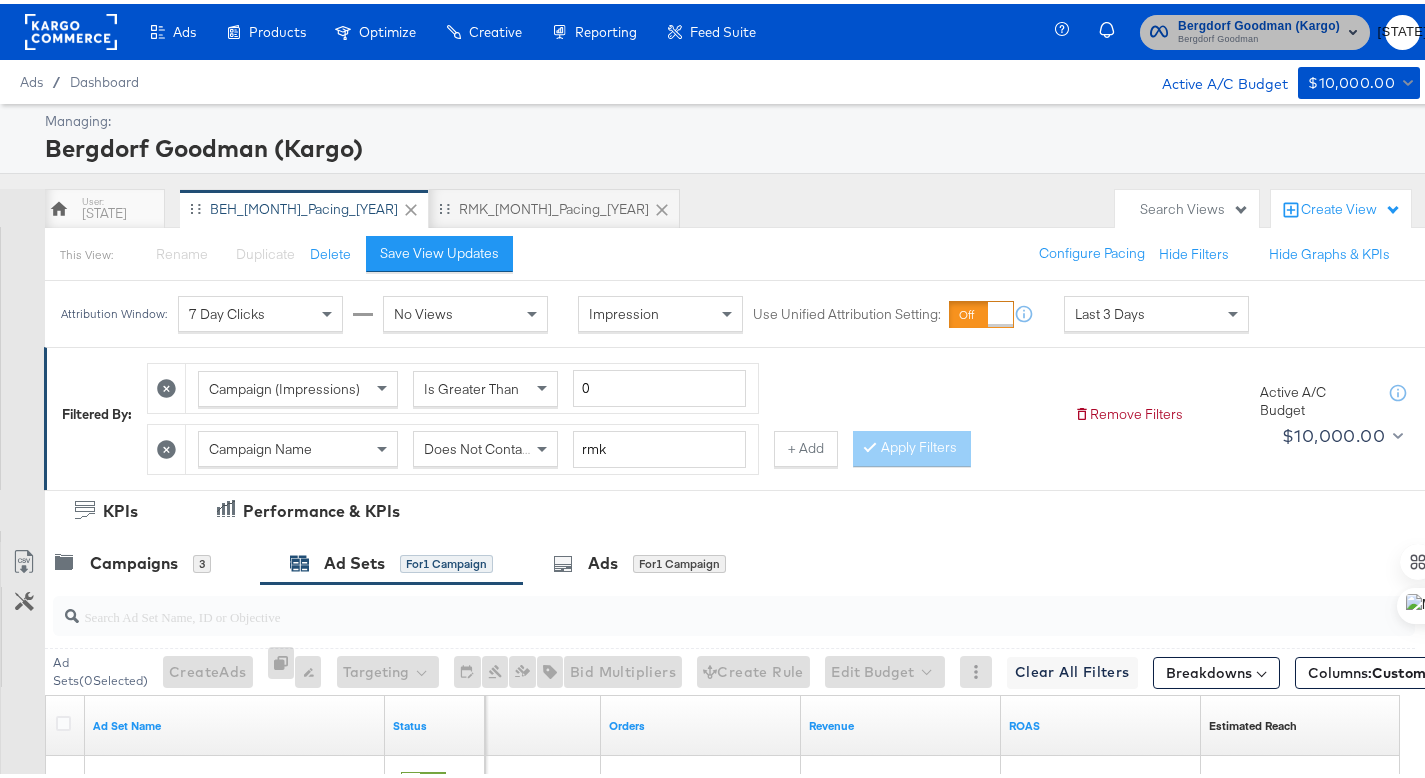 click on "Bergdorf Goodman" at bounding box center (1259, 36) 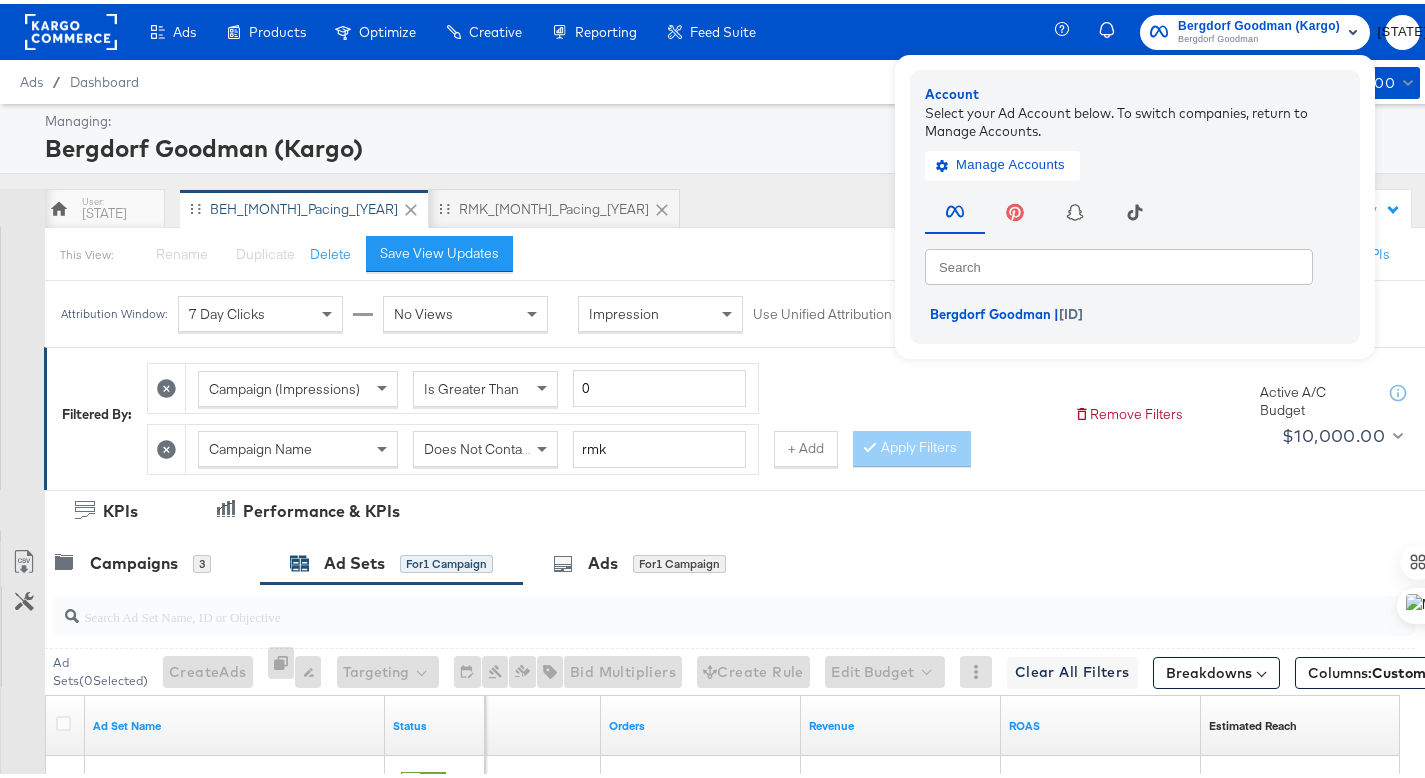 click on "Bergdorf Goodman" at bounding box center (1259, 36) 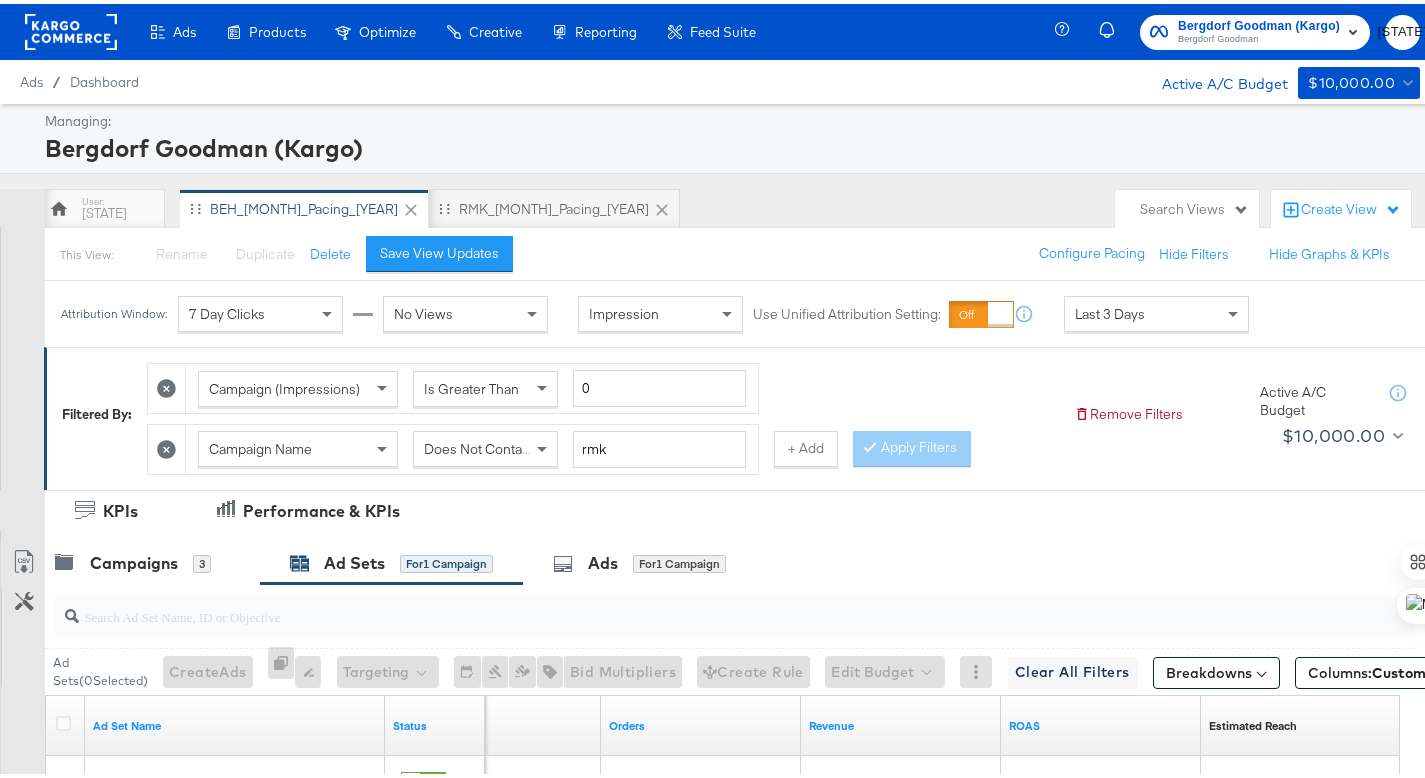 click at bounding box center (71, 28) 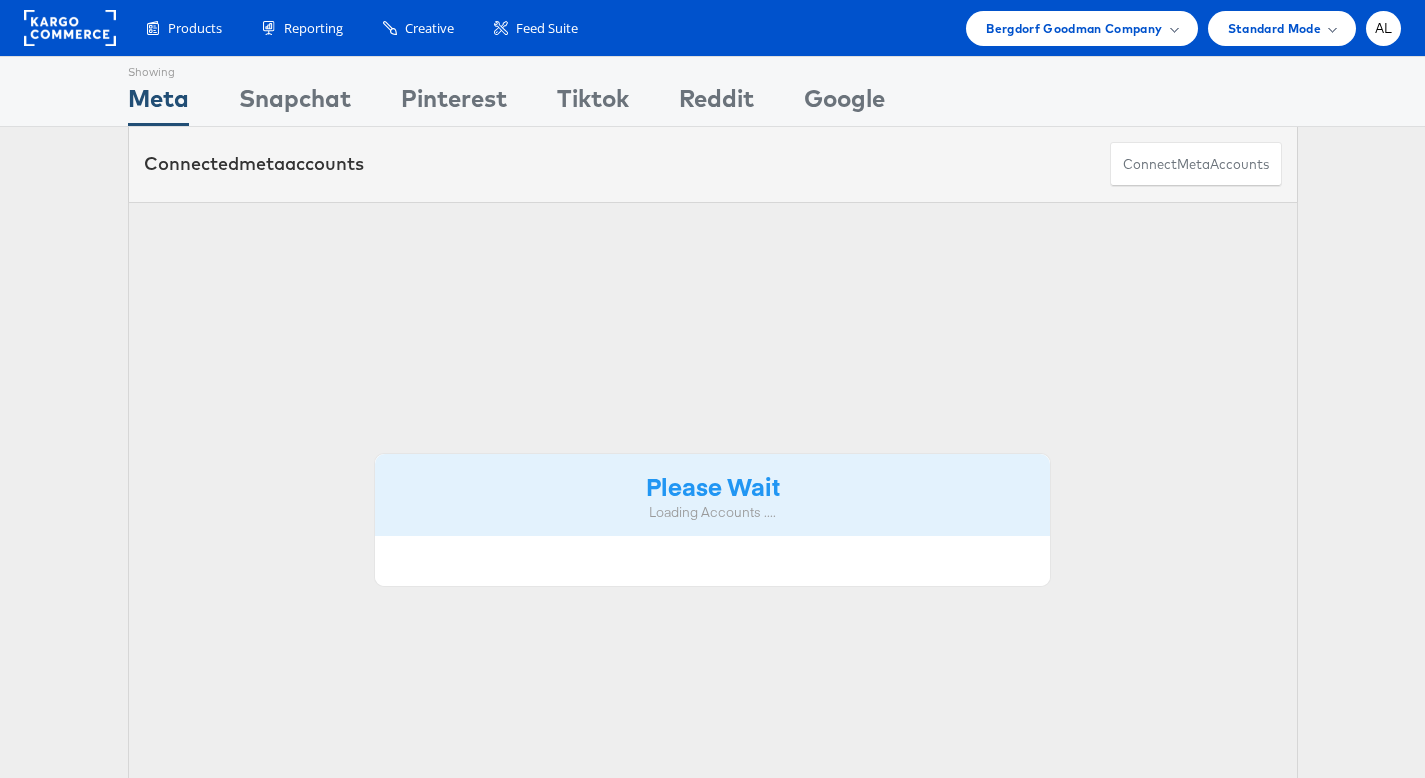 scroll, scrollTop: 0, scrollLeft: 0, axis: both 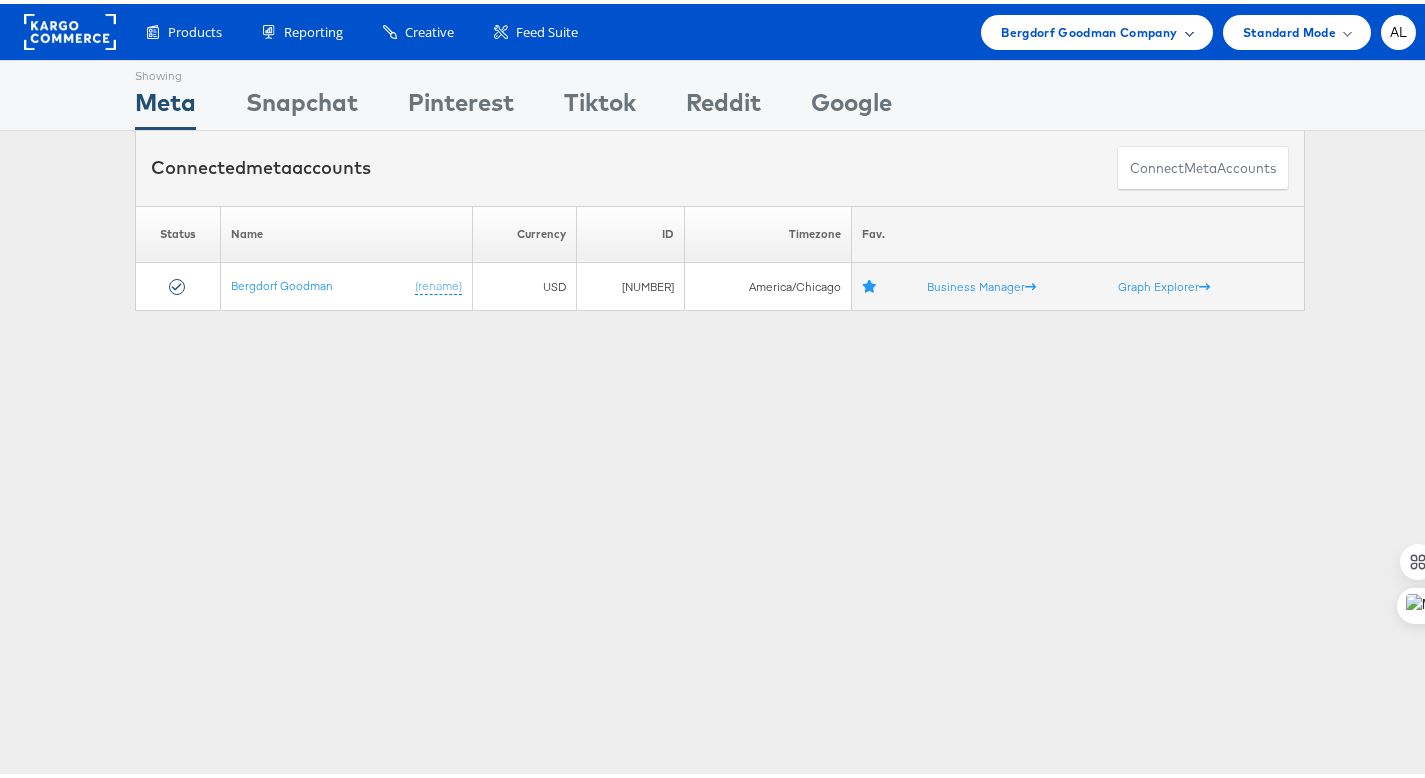 click on "Bergdorf Goodman Company" at bounding box center [1096, 28] 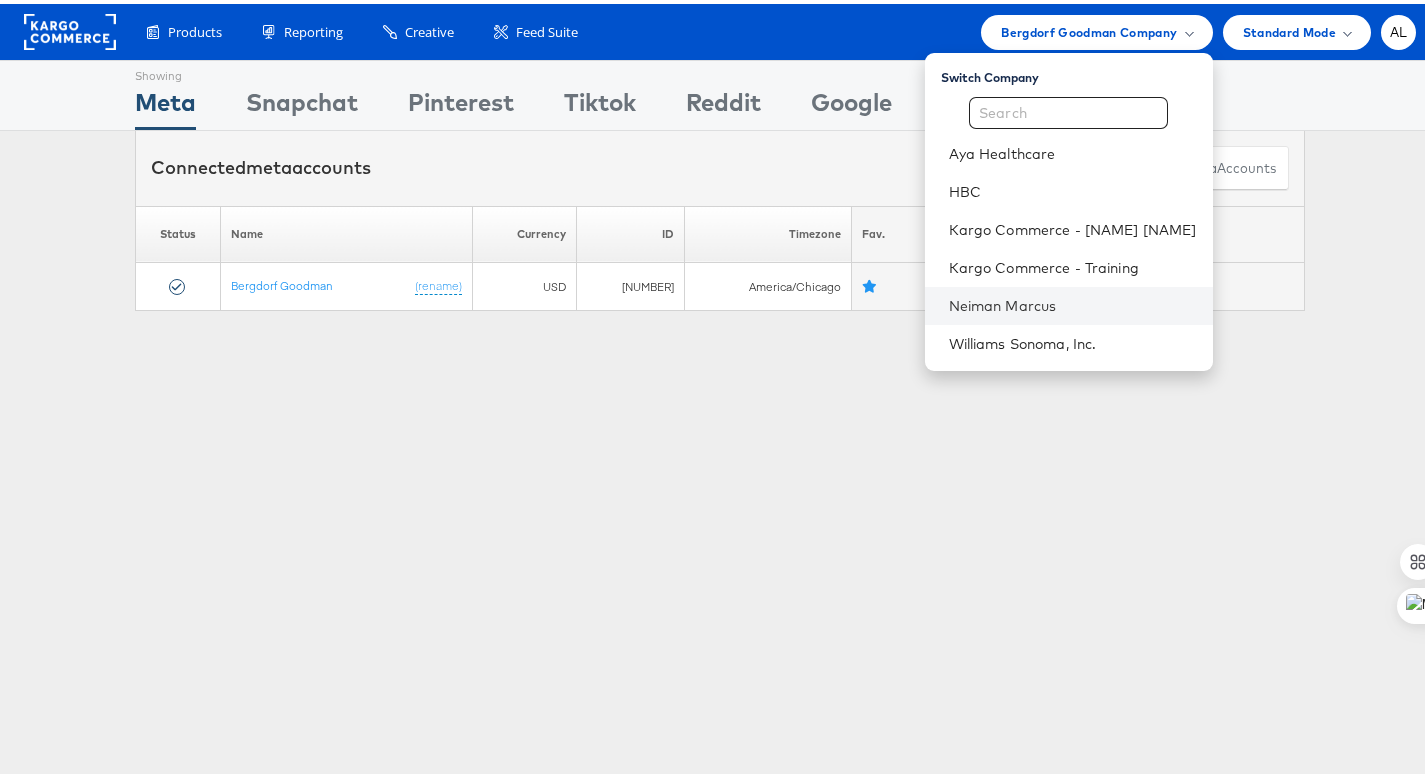 click on "Neiman Marcus" at bounding box center (1069, 302) 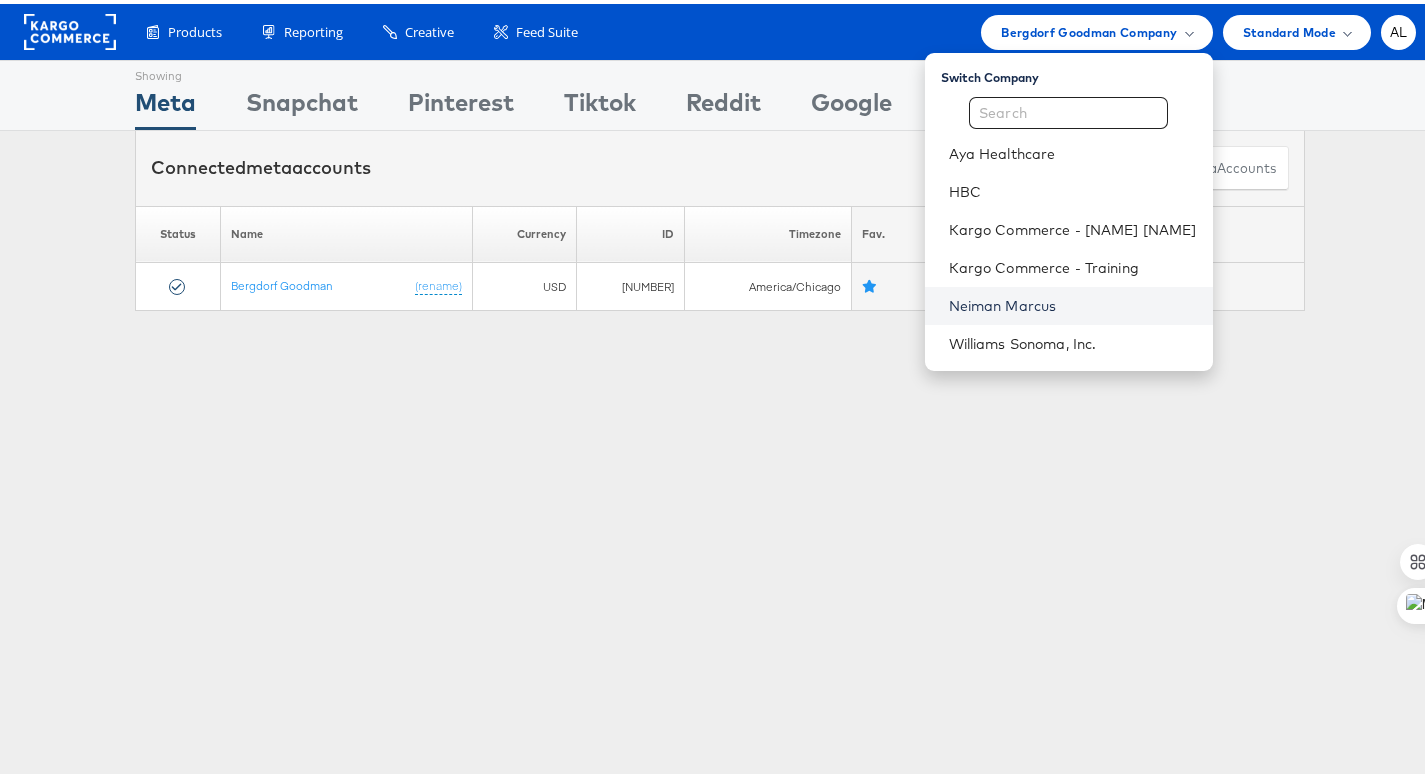 click on "Neiman Marcus" at bounding box center [1073, 302] 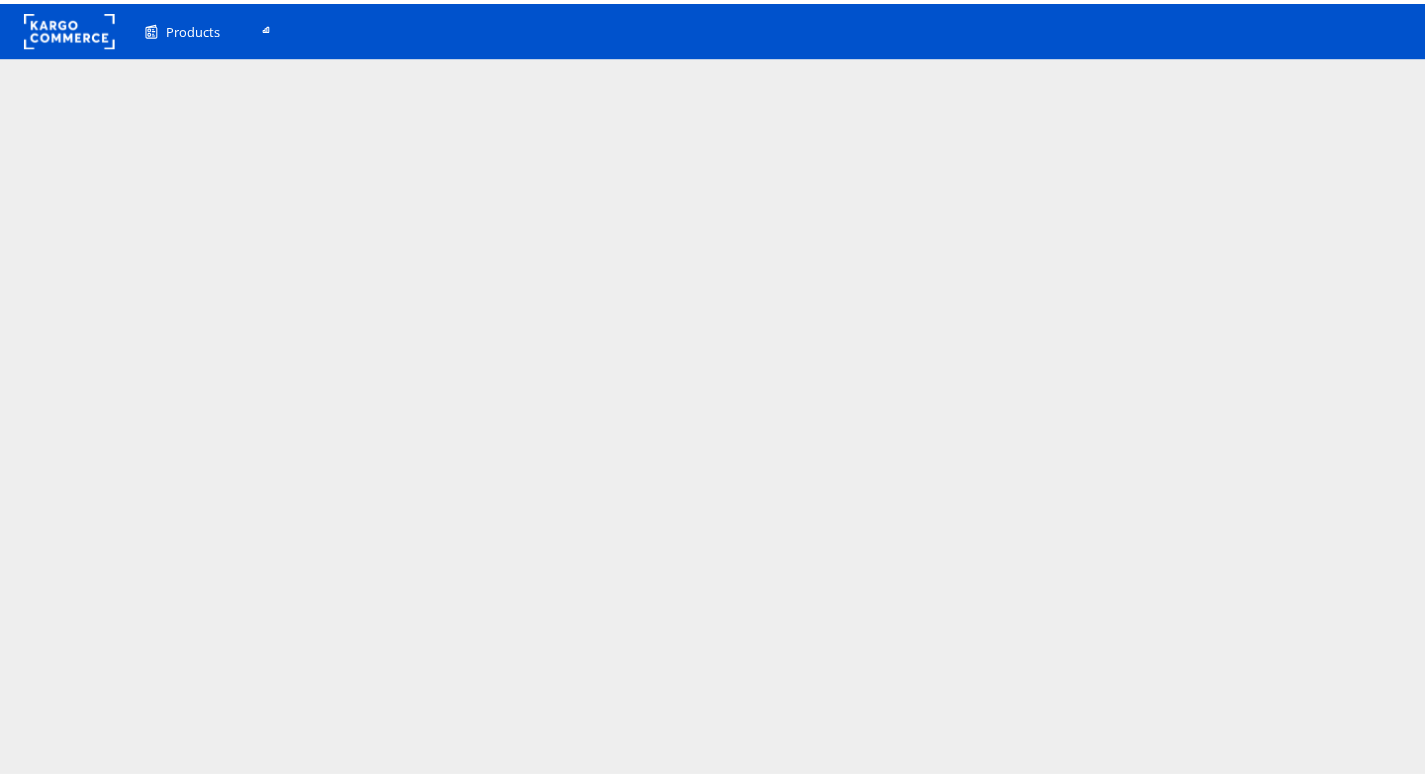 scroll, scrollTop: 0, scrollLeft: 0, axis: both 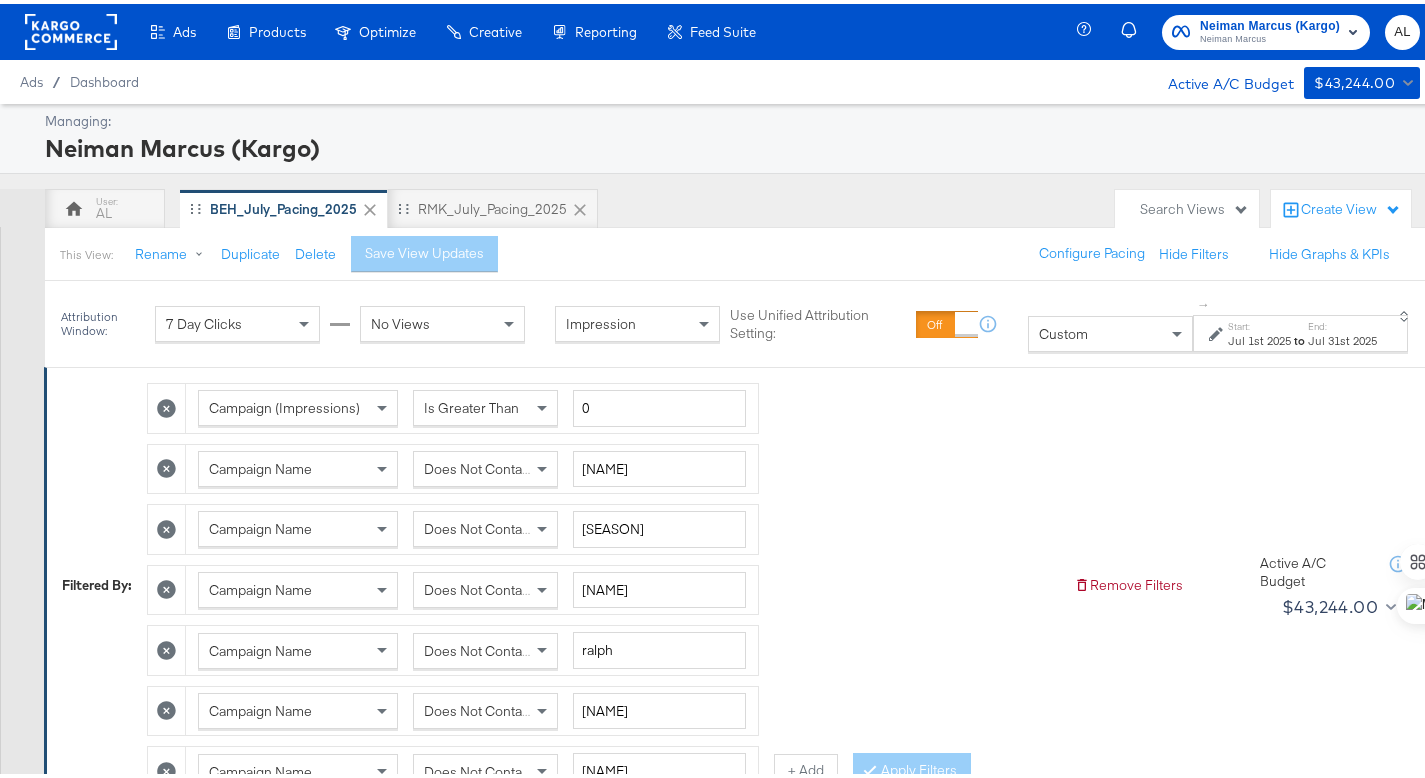 click on "Jul 1st 2025" at bounding box center [1259, 337] 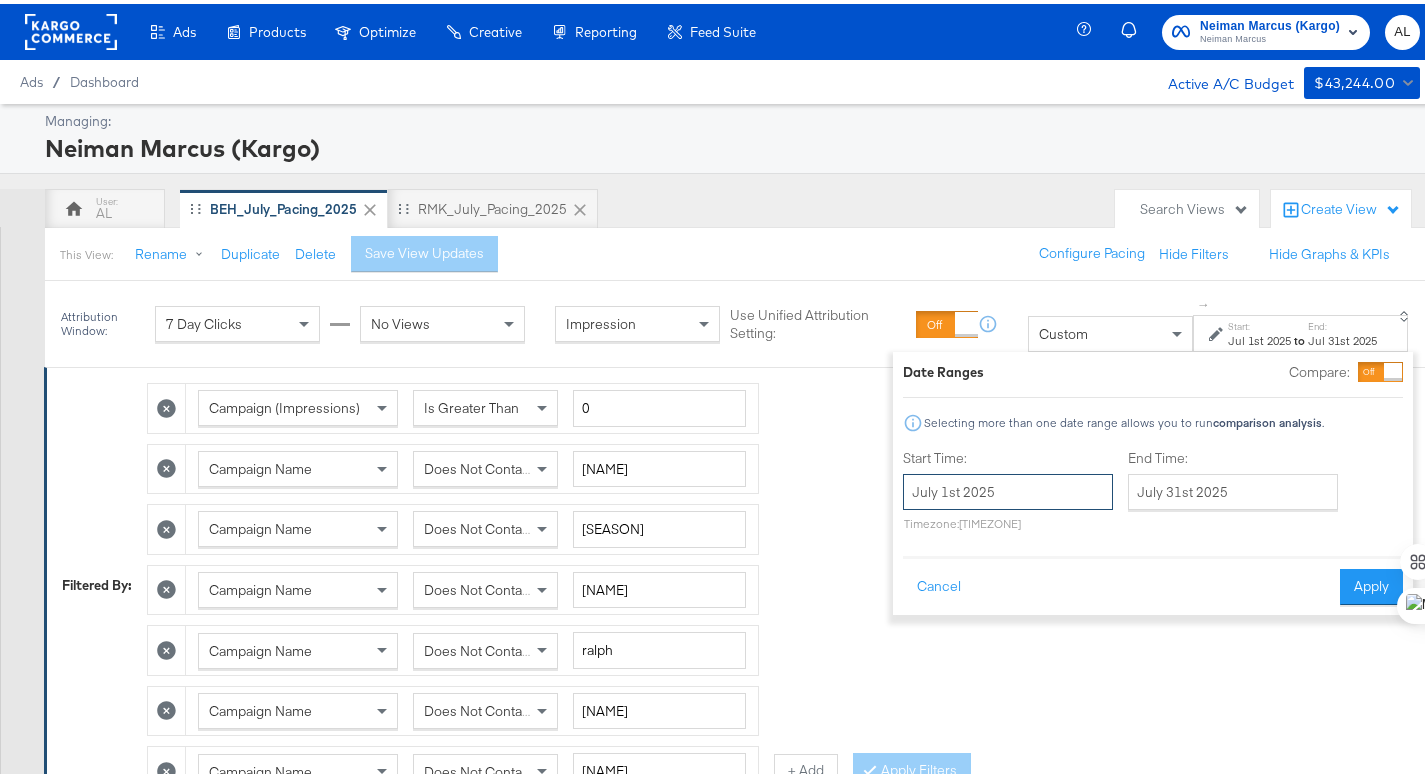 click on "July 1st 2025" at bounding box center [1008, 488] 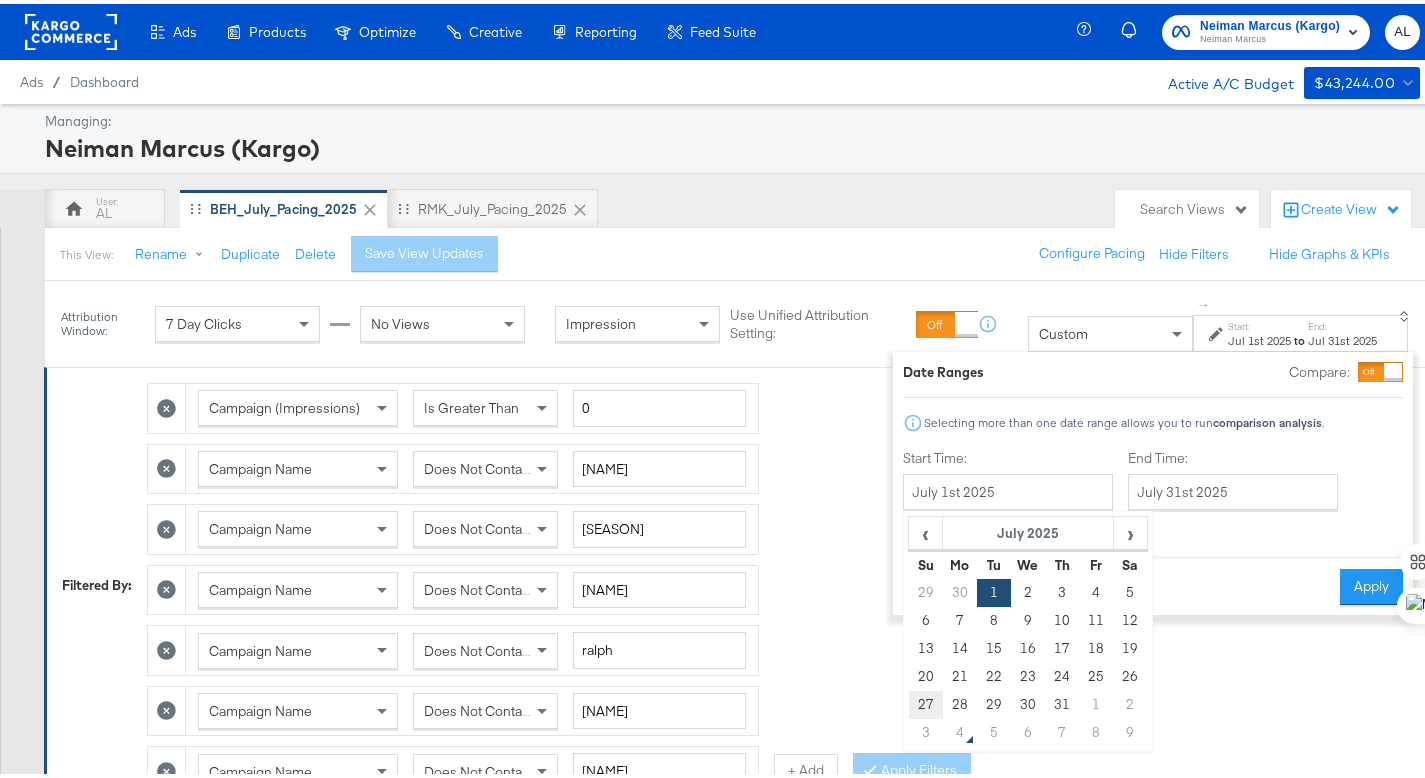 click on "27" at bounding box center (925, 701) 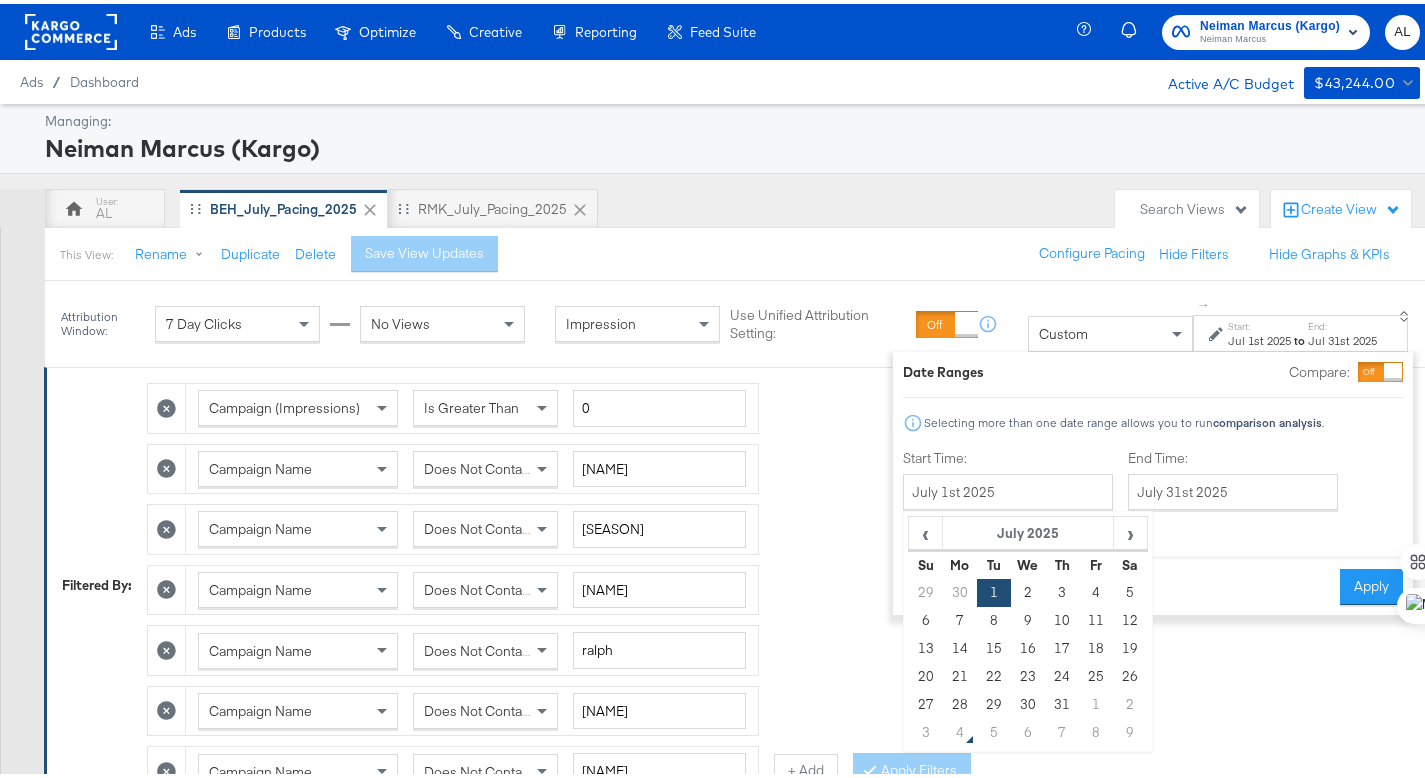 type on "July 27th 2025" 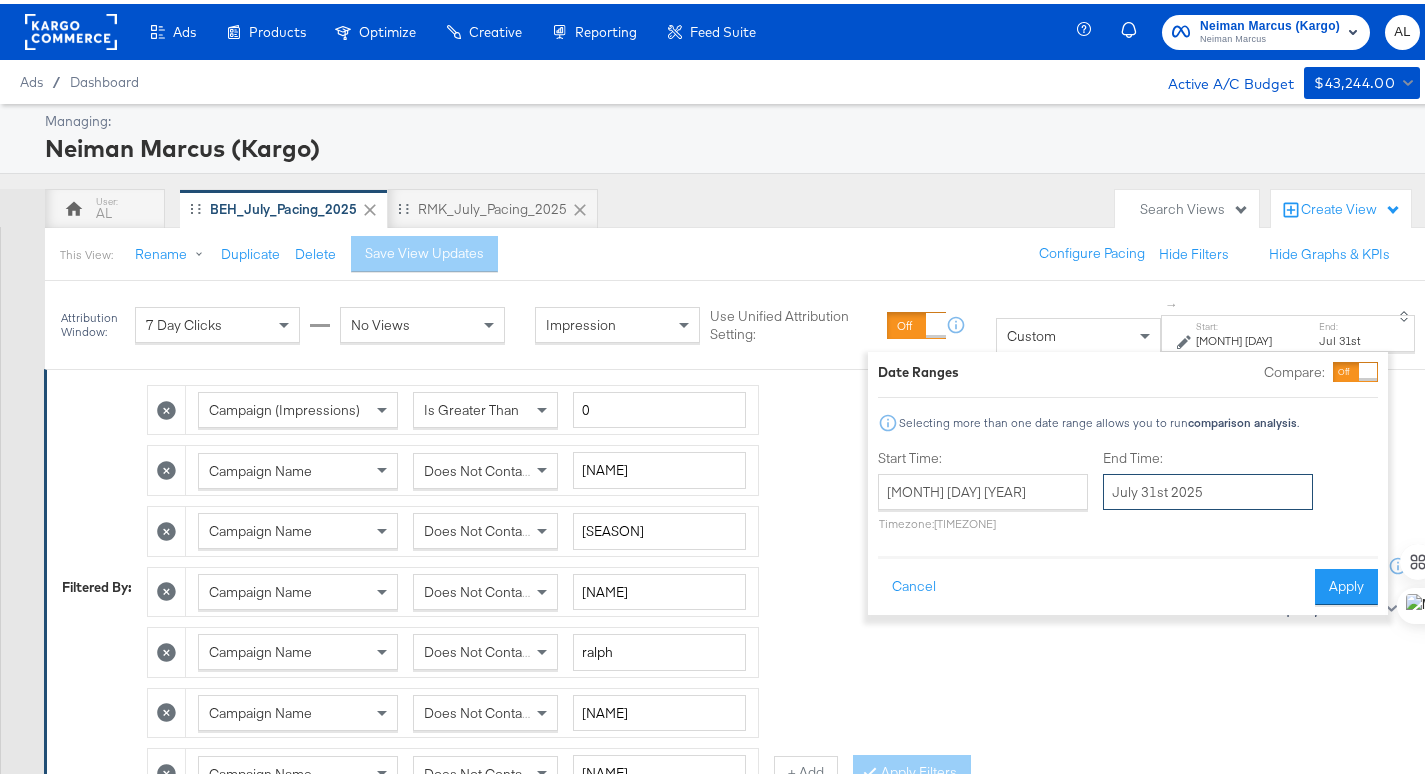 click on "July 31st 2025" at bounding box center (1208, 488) 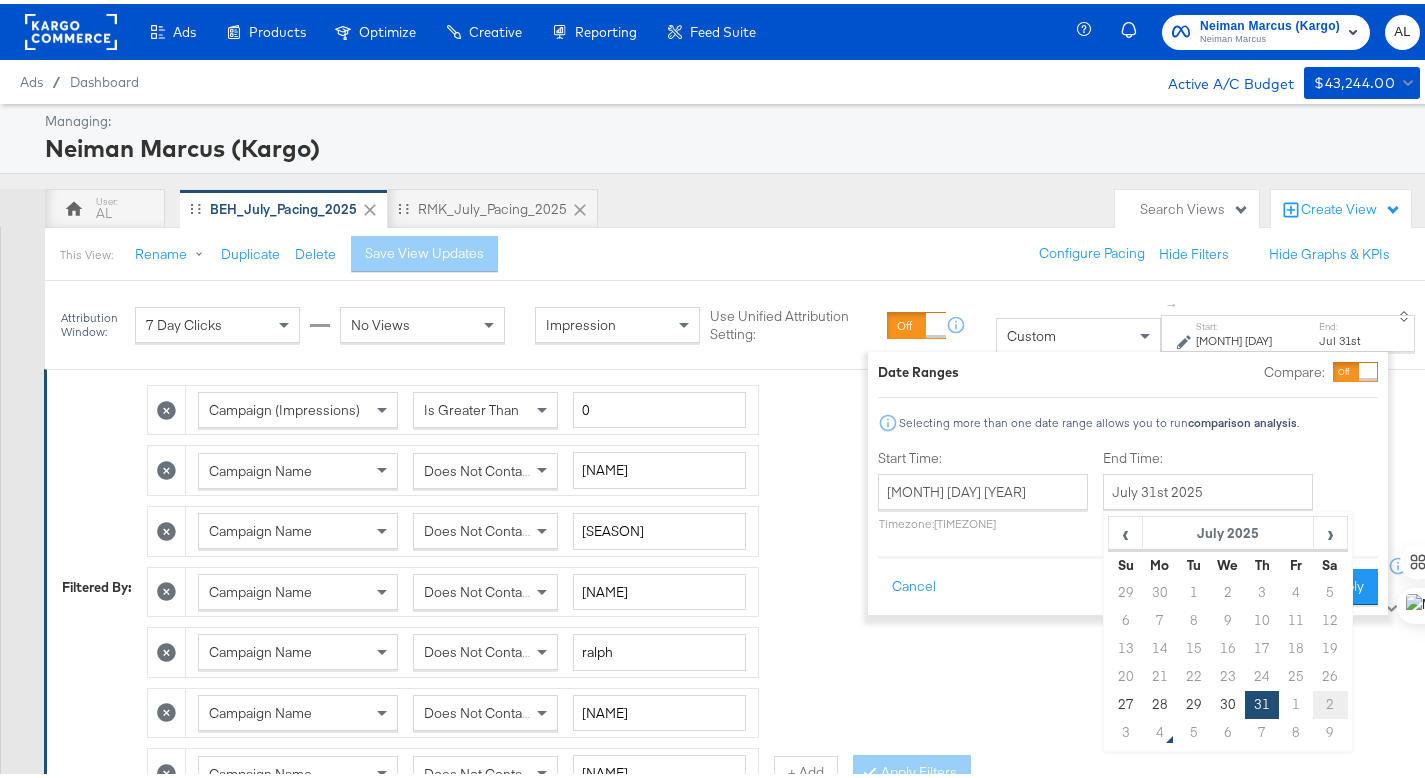 click on "2" at bounding box center [1330, 701] 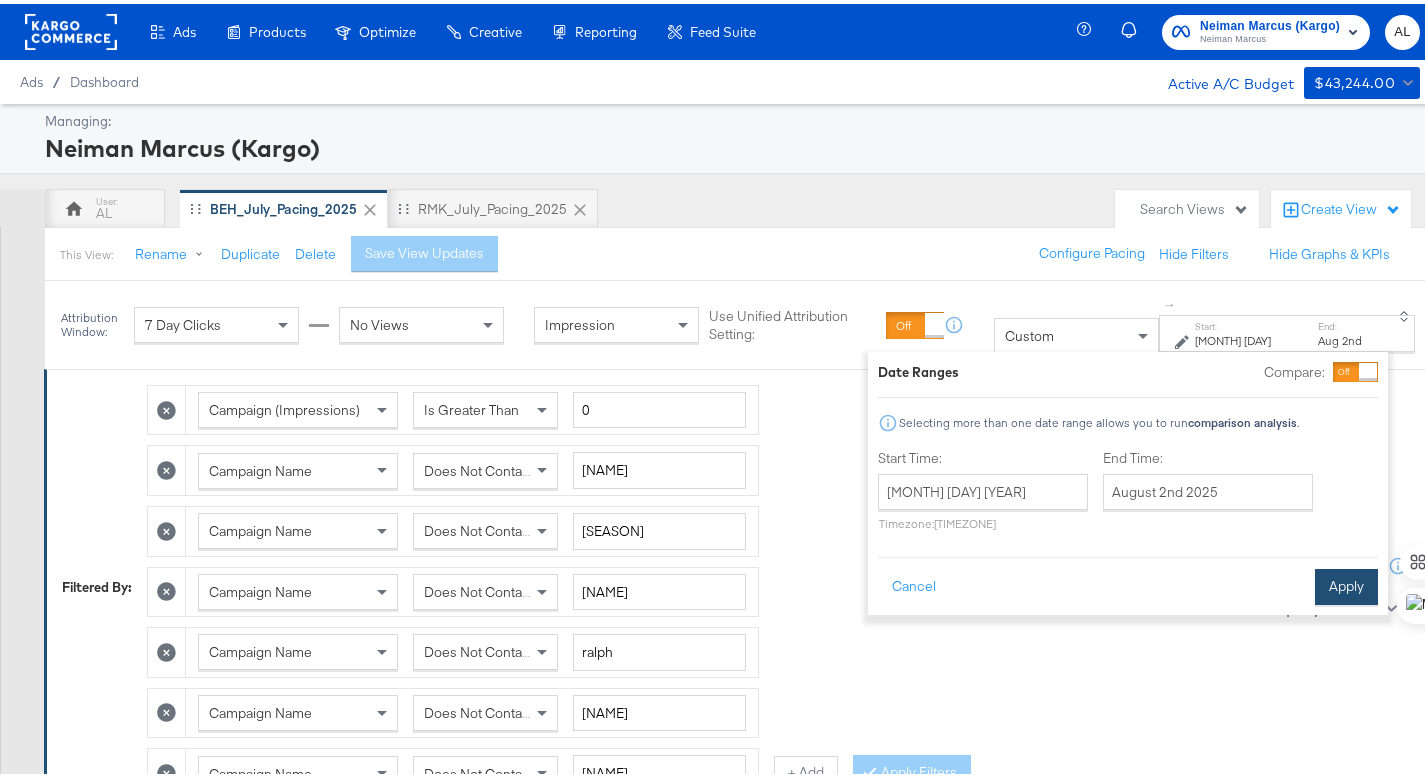 click on "Apply" at bounding box center [1346, 583] 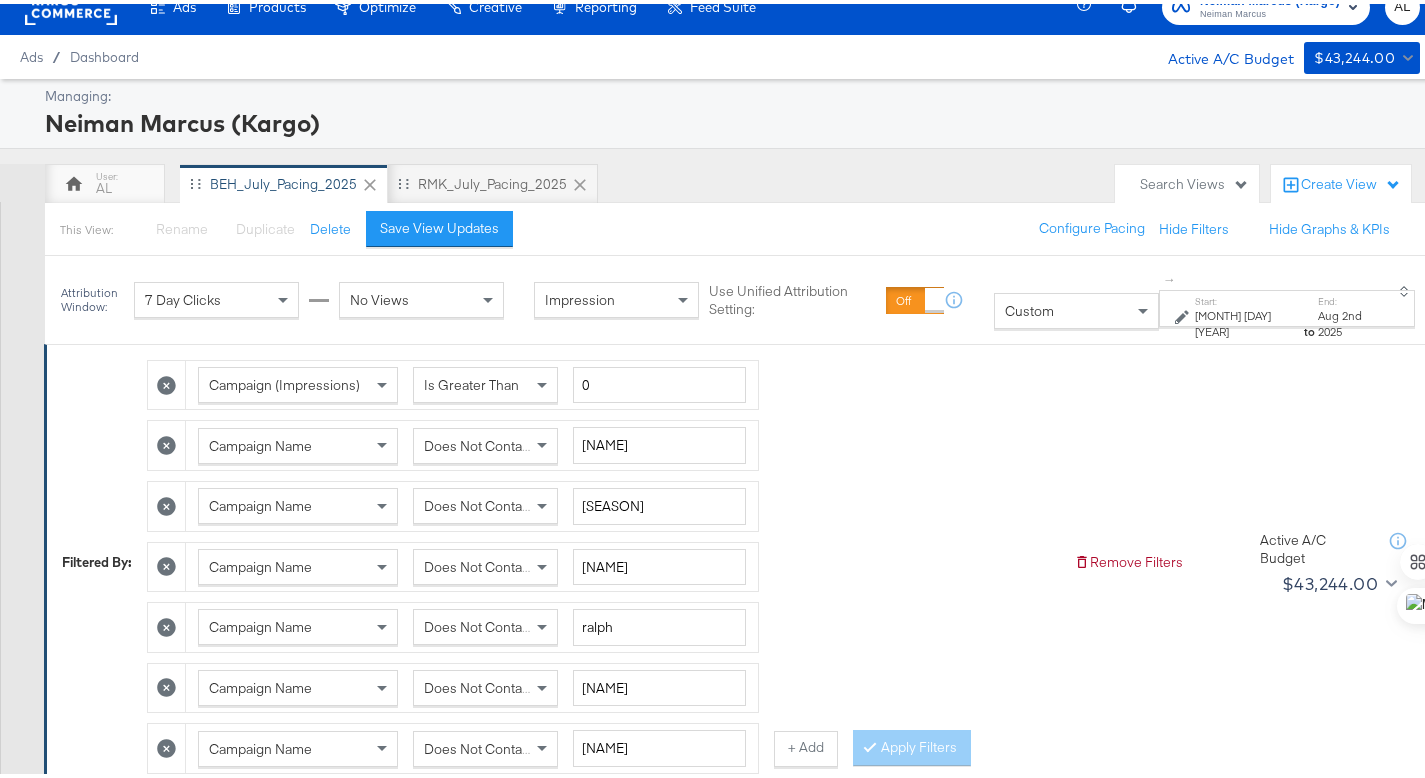 scroll, scrollTop: 45, scrollLeft: 0, axis: vertical 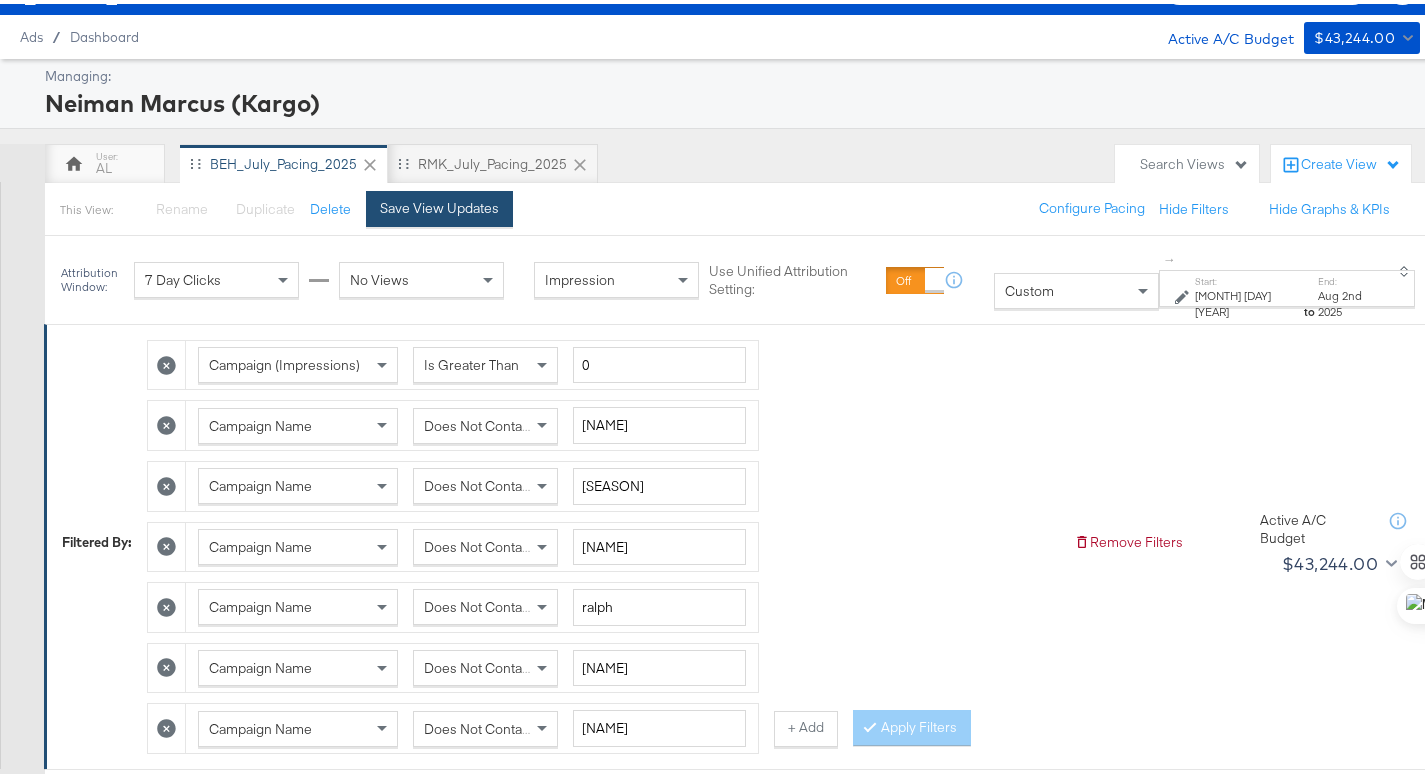 click on "Save View Updates" at bounding box center (439, 205) 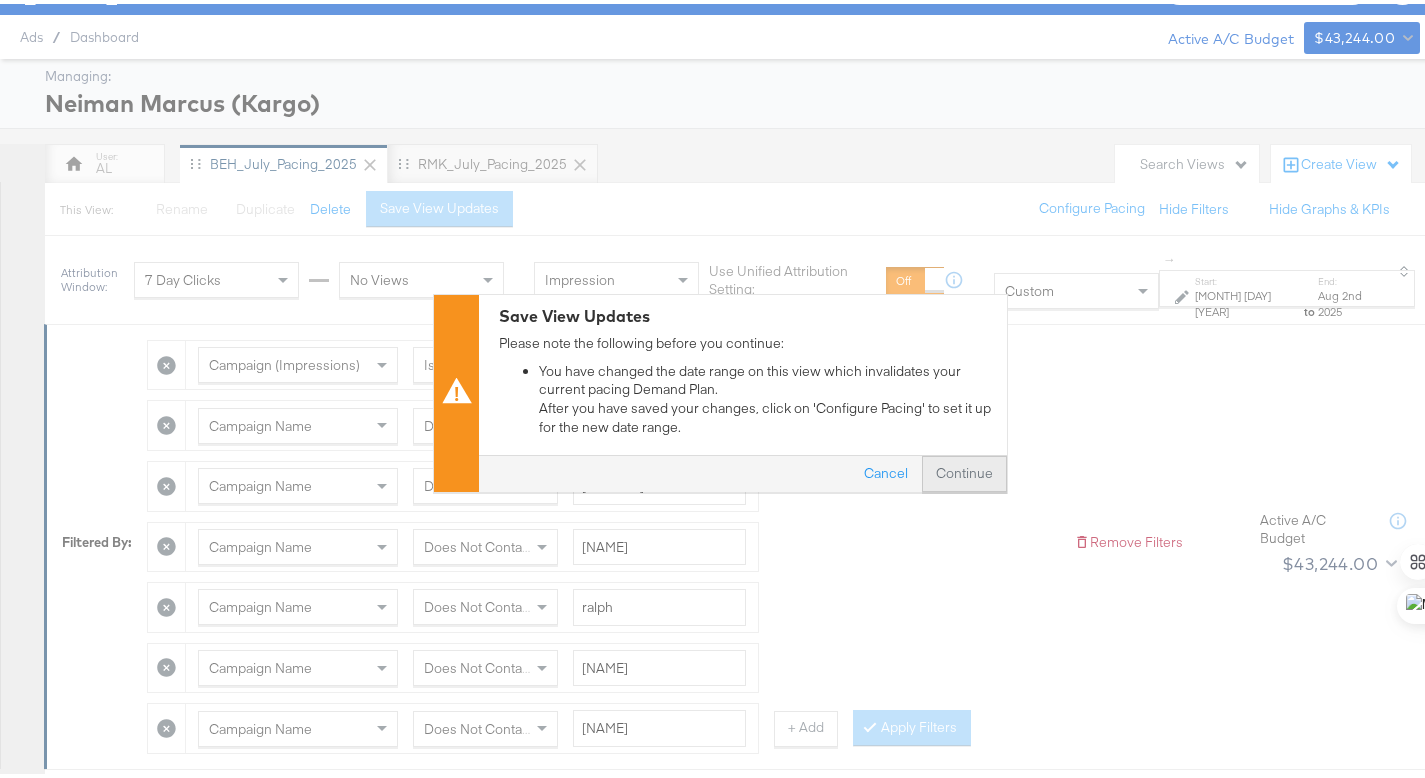 click on "Continue" at bounding box center [964, 470] 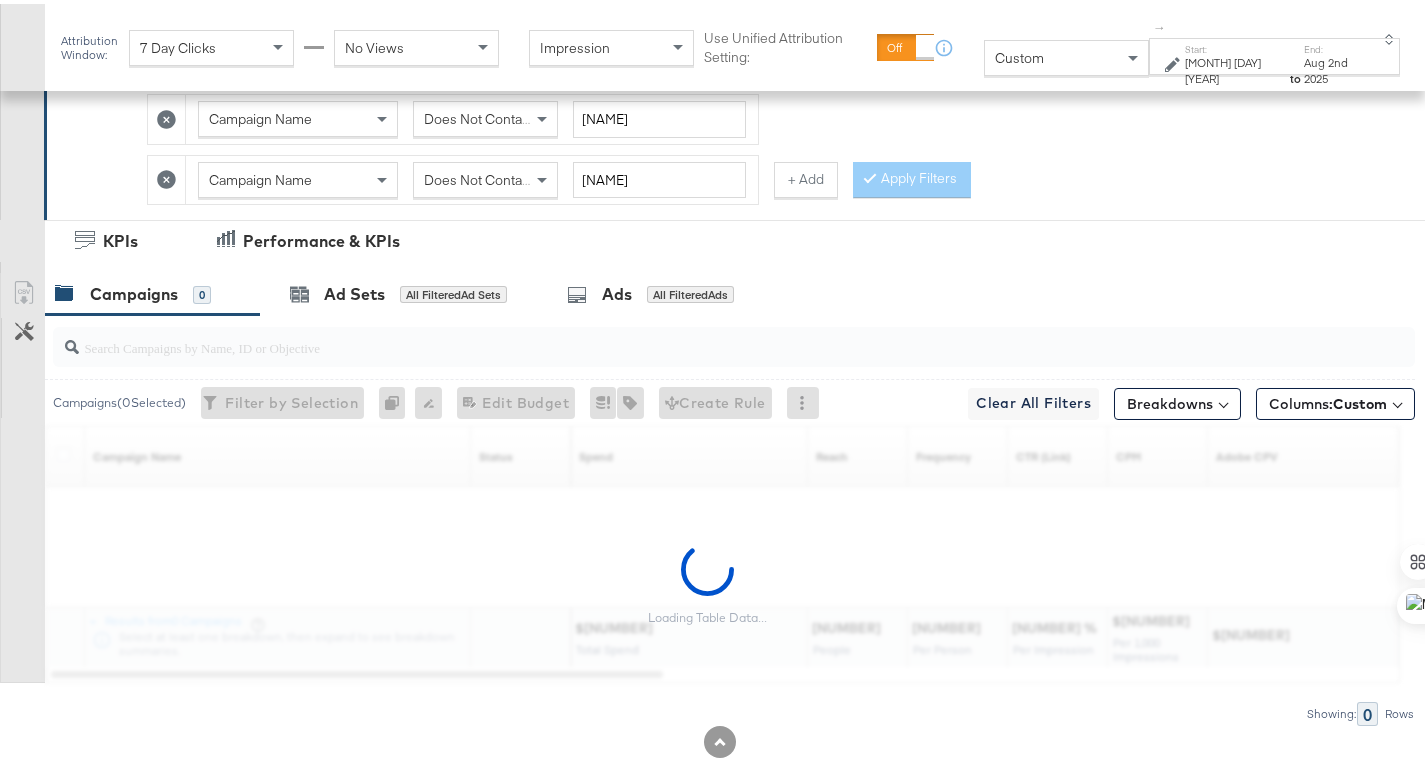 scroll, scrollTop: 625, scrollLeft: 0, axis: vertical 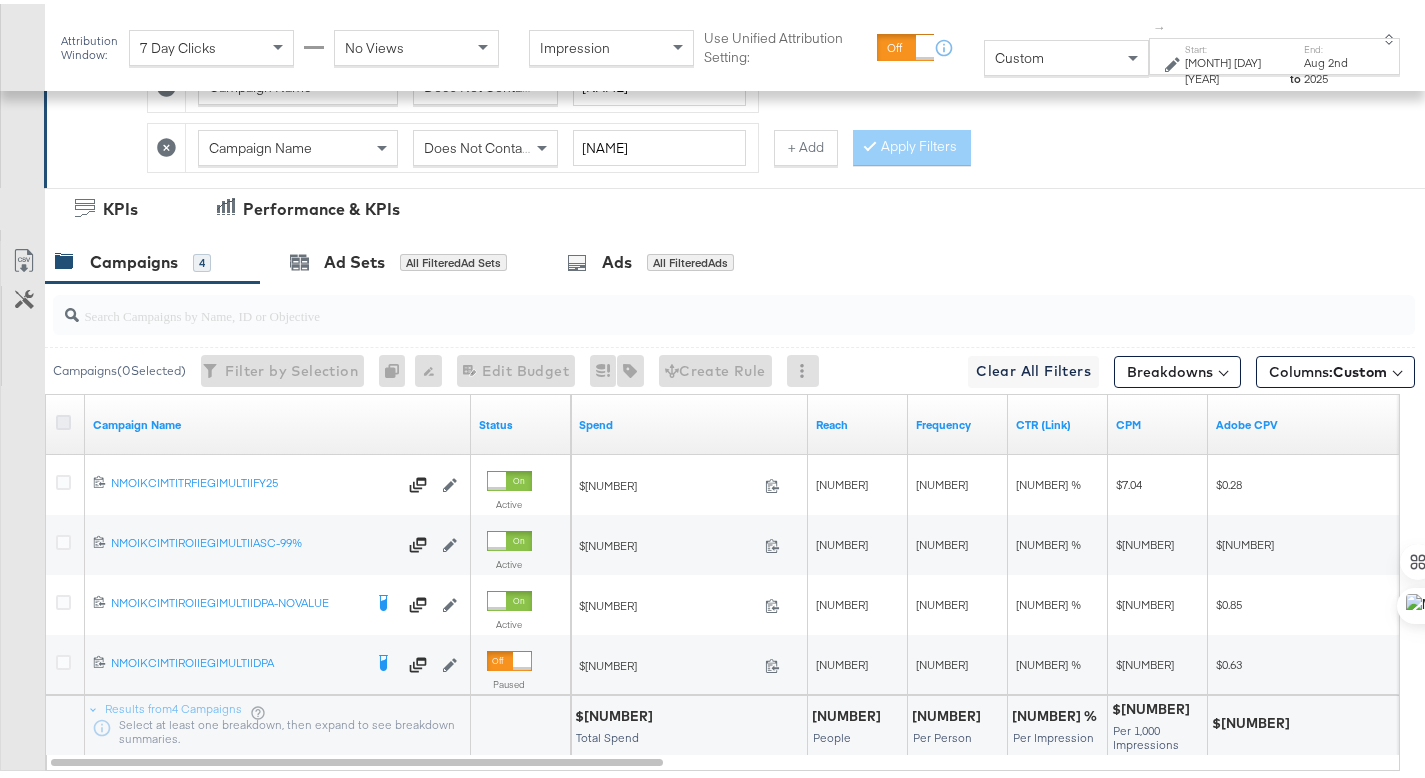 click at bounding box center (63, 418) 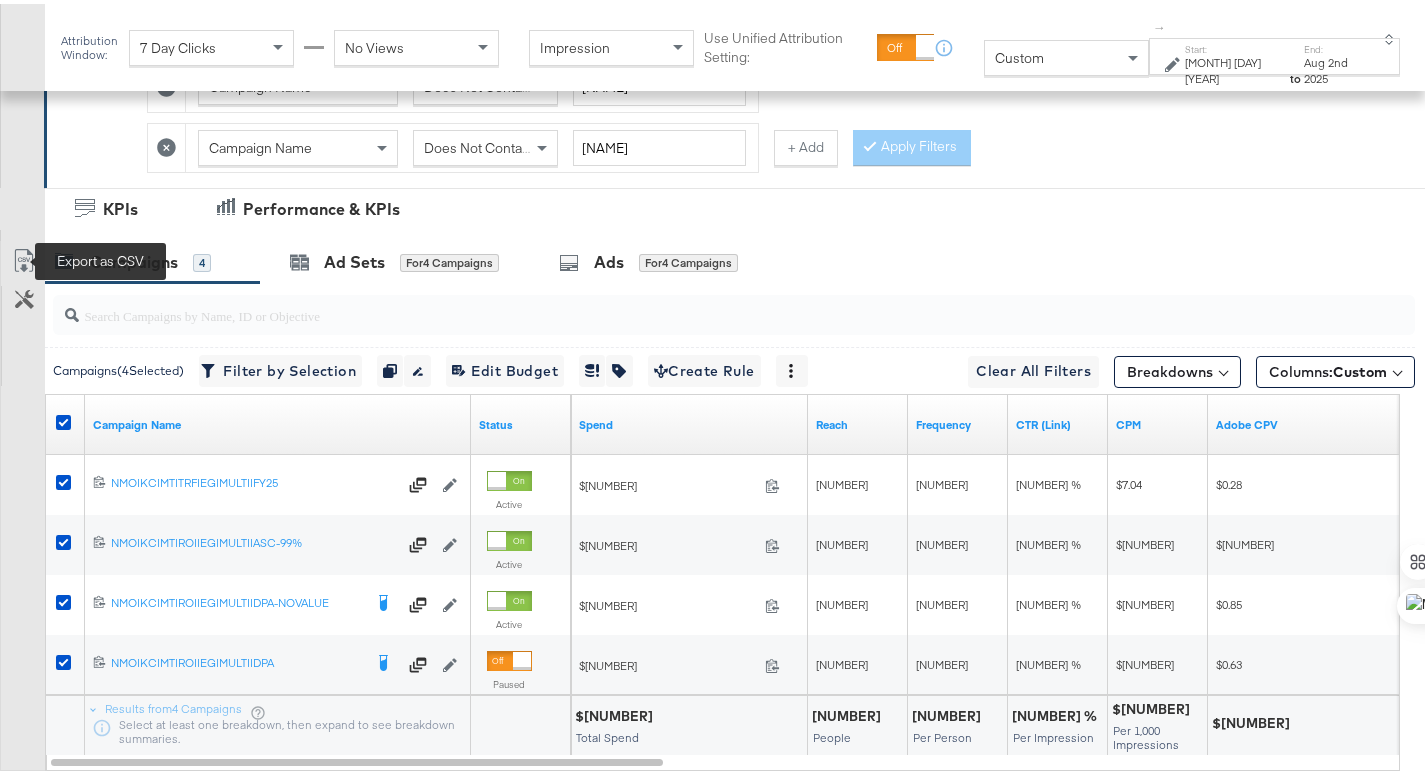 click 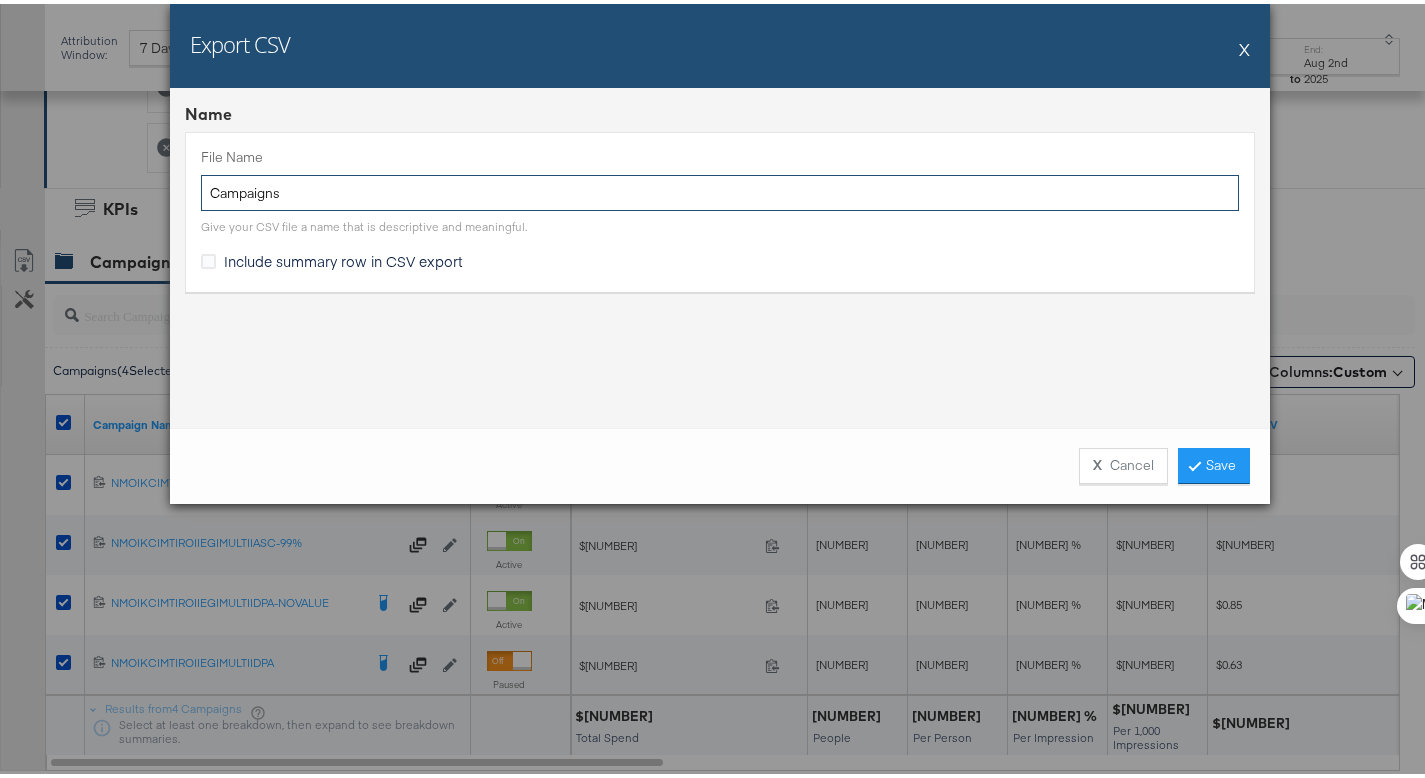 click on "Campaigns" at bounding box center (720, 189) 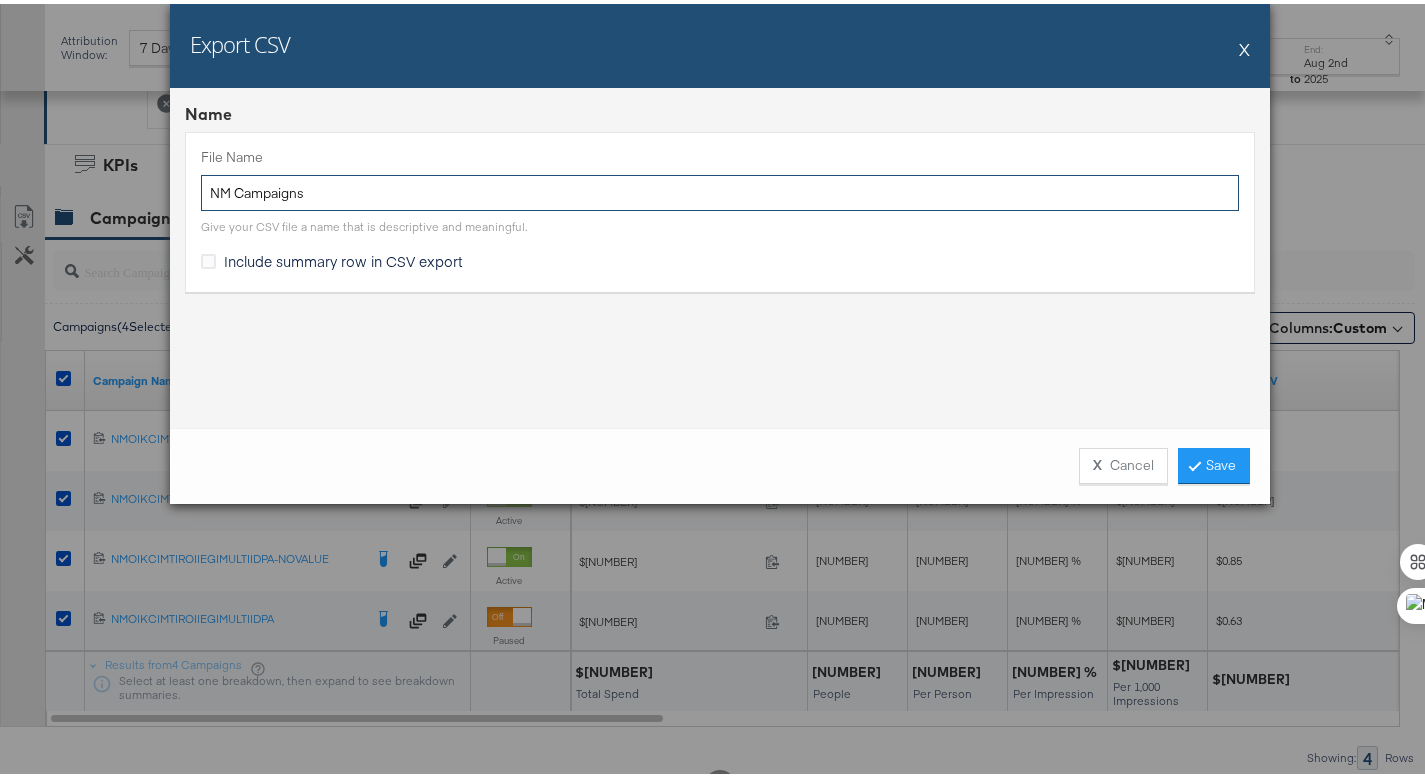scroll, scrollTop: 745, scrollLeft: 0, axis: vertical 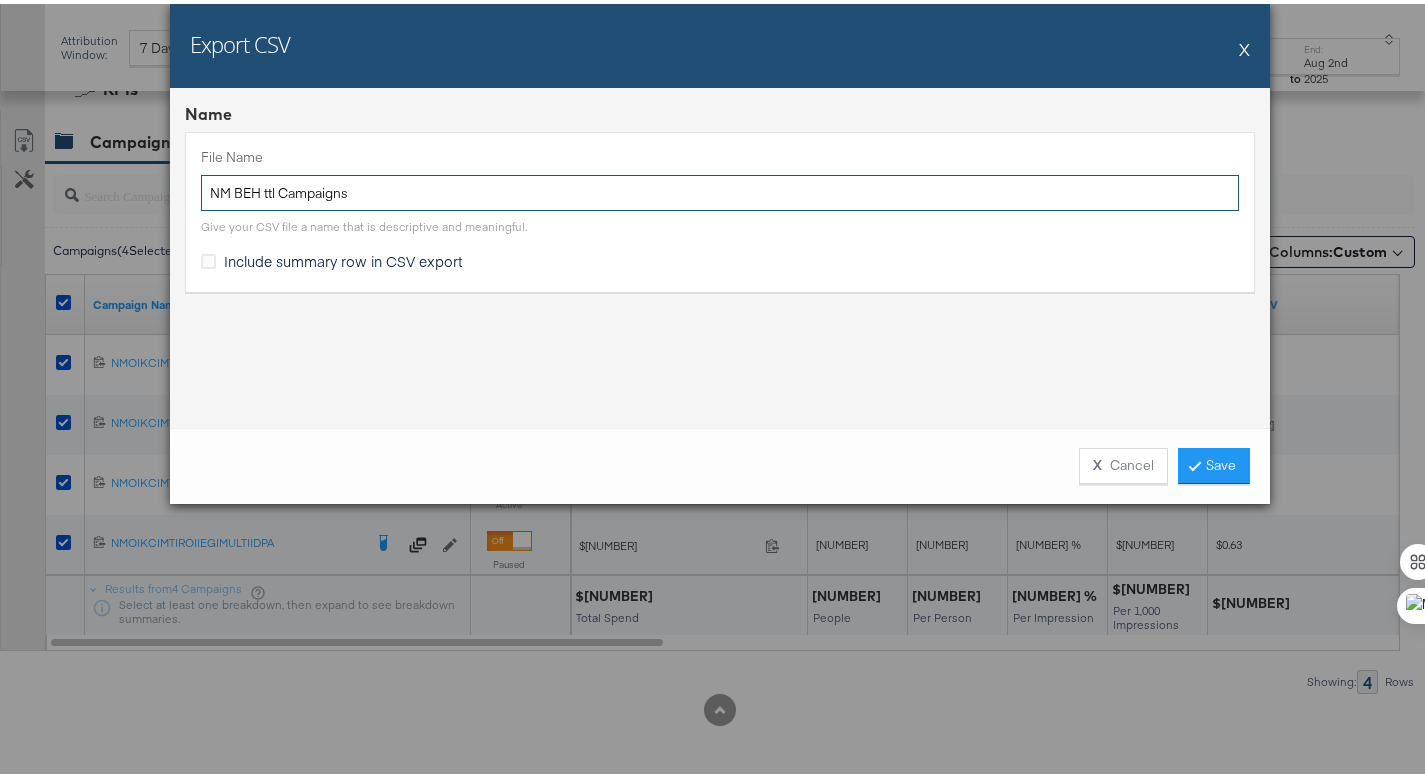 type on "NM BEH ttl Campaigns" 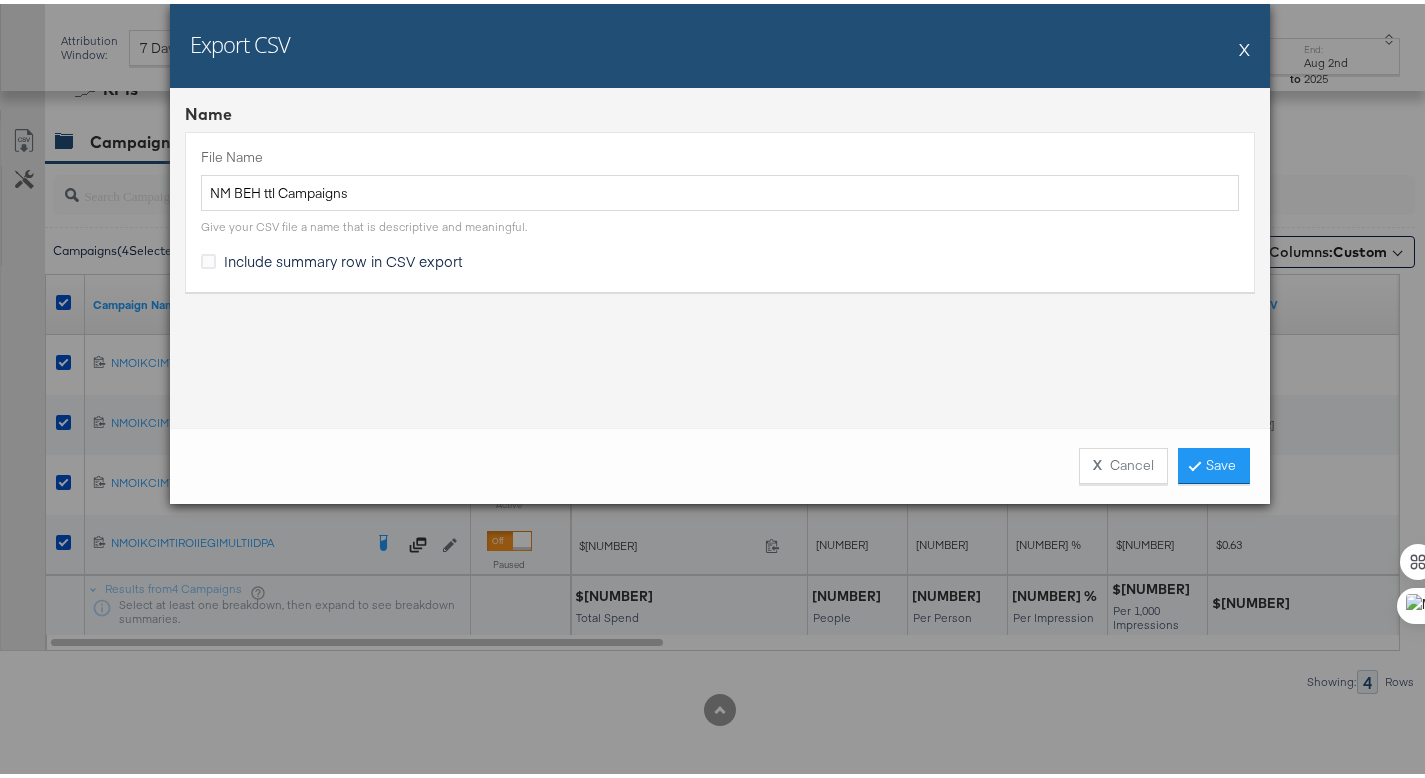 click on "Include summary row in CSV export" at bounding box center [343, 257] 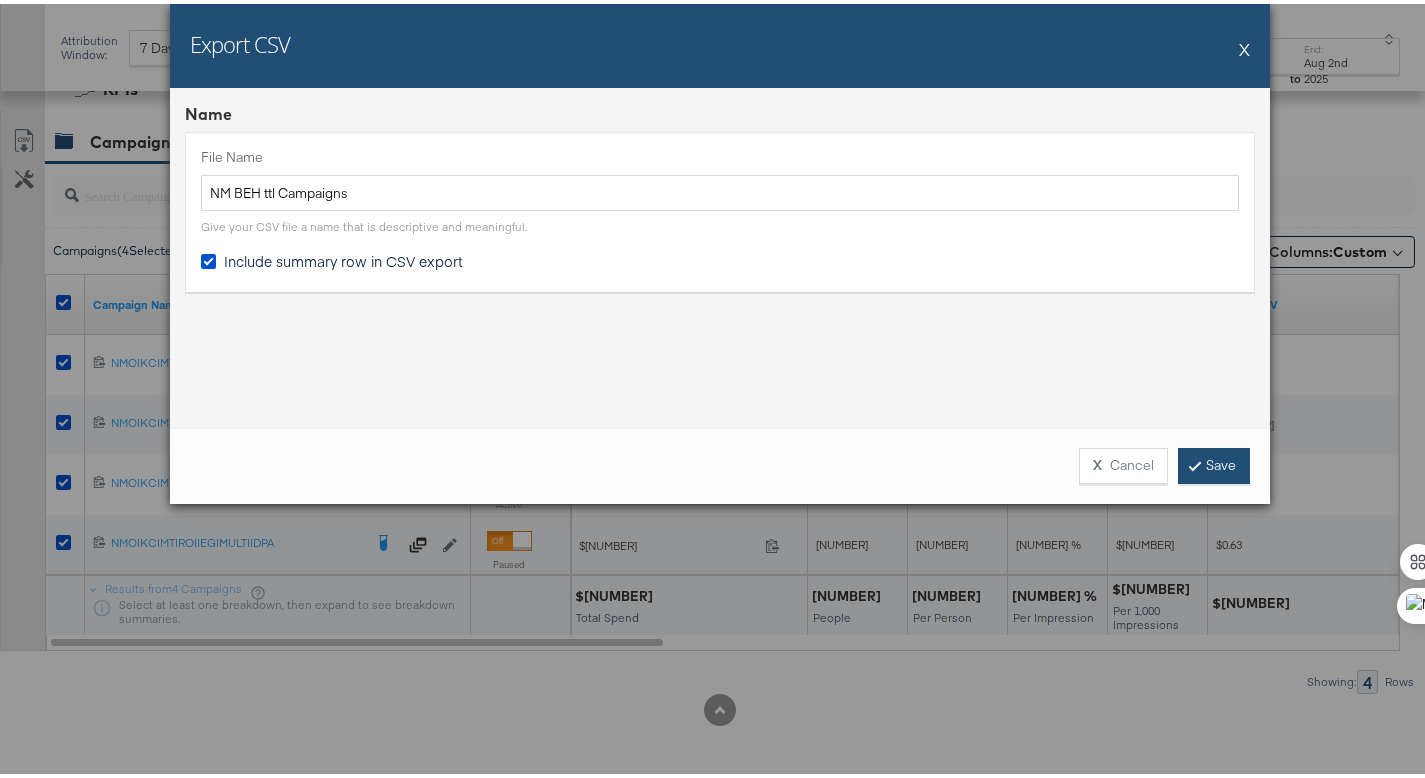 click on "Save" at bounding box center (1214, 462) 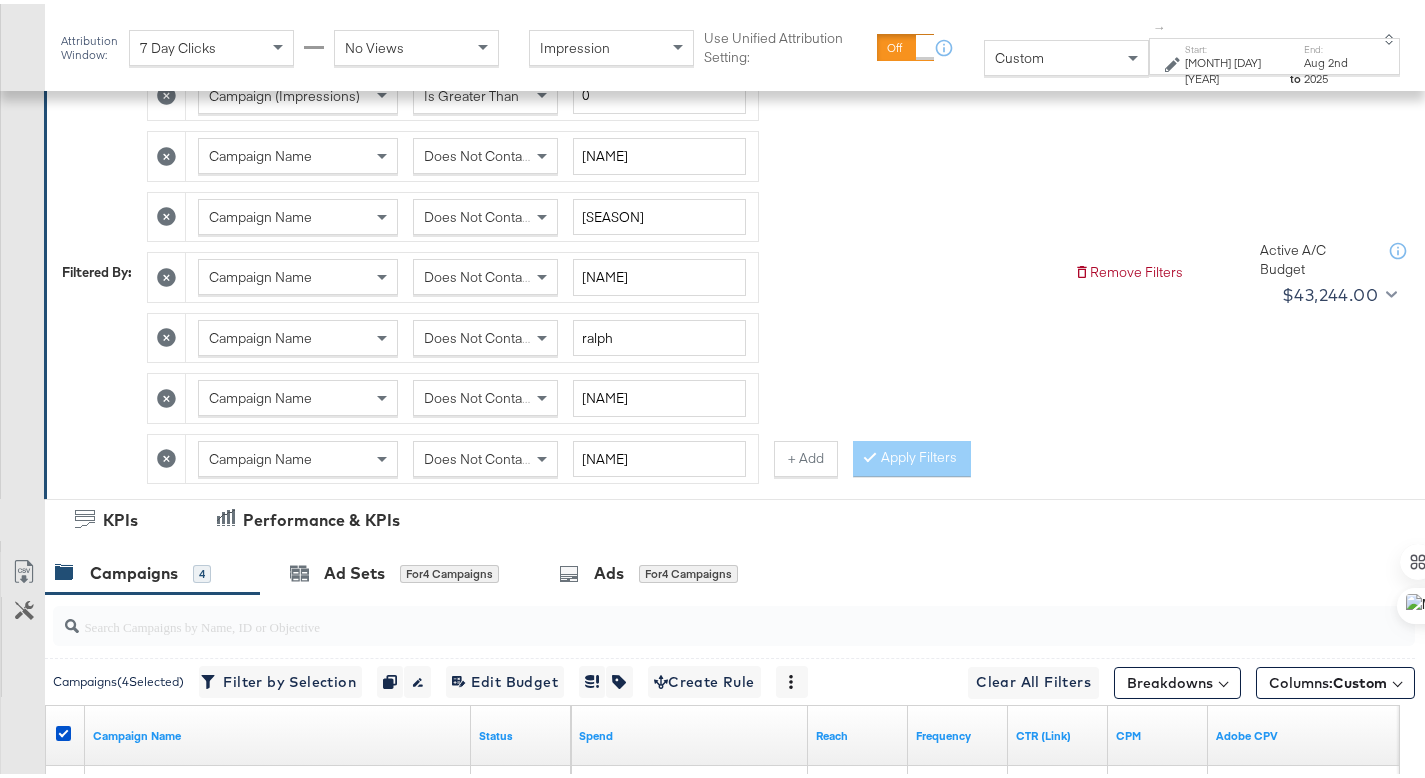 scroll, scrollTop: 291, scrollLeft: 0, axis: vertical 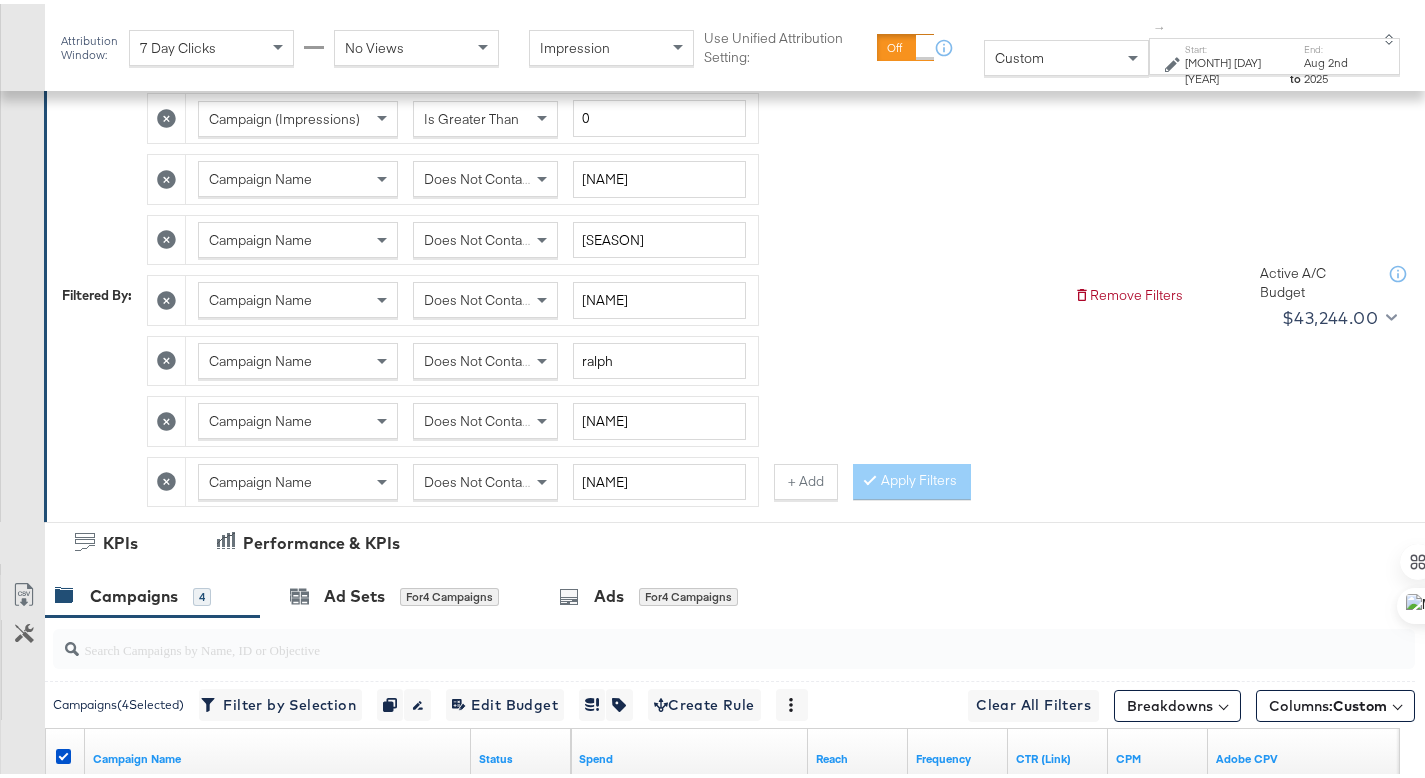 click 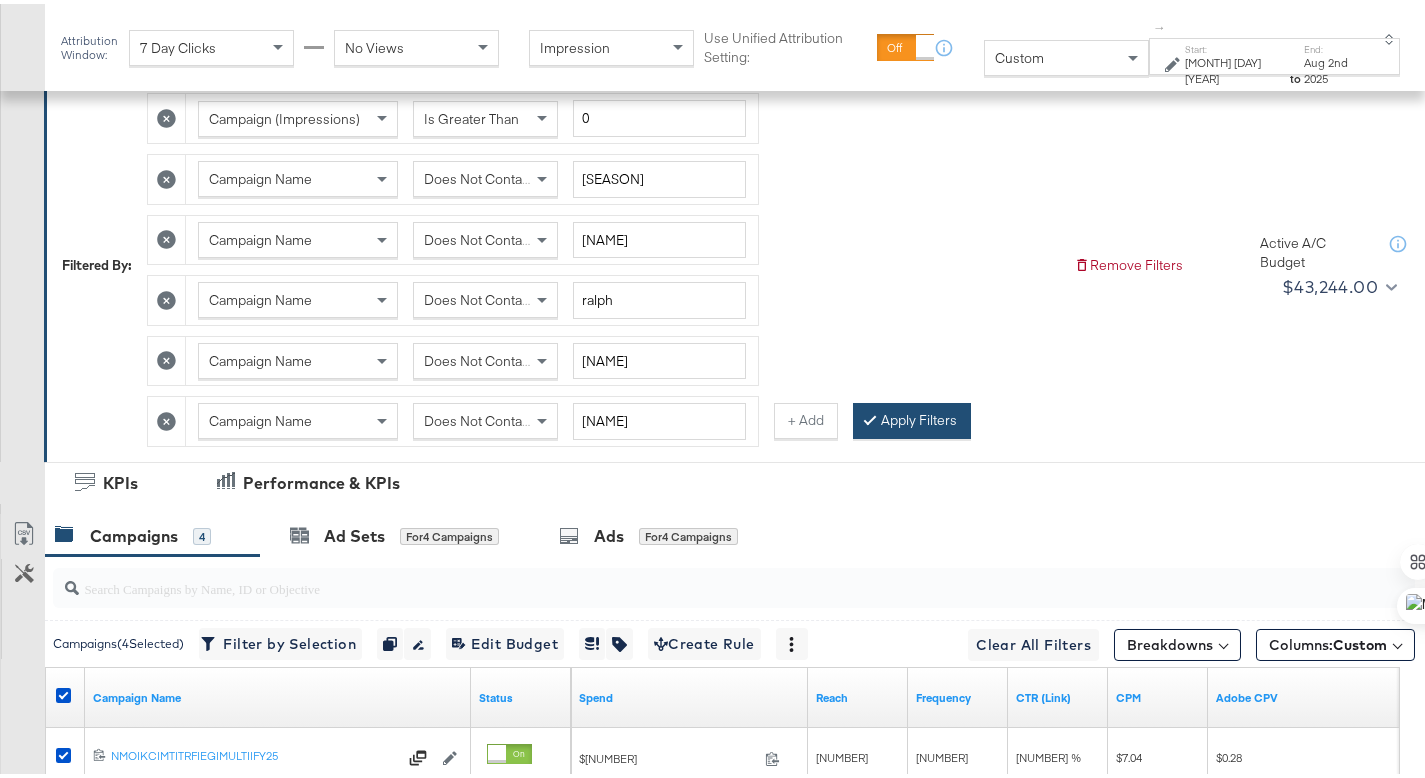 click on "Apply Filters" at bounding box center (912, 417) 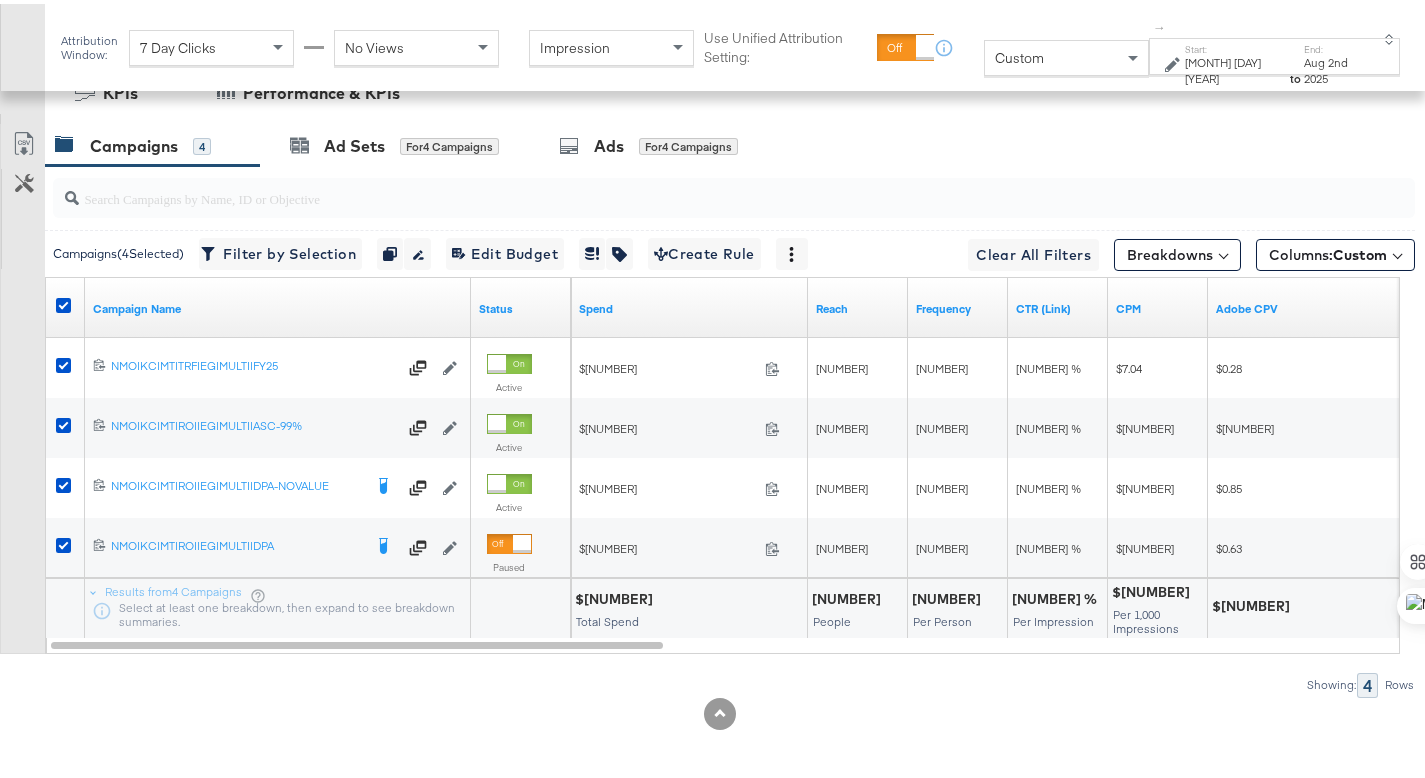 scroll, scrollTop: 680, scrollLeft: 0, axis: vertical 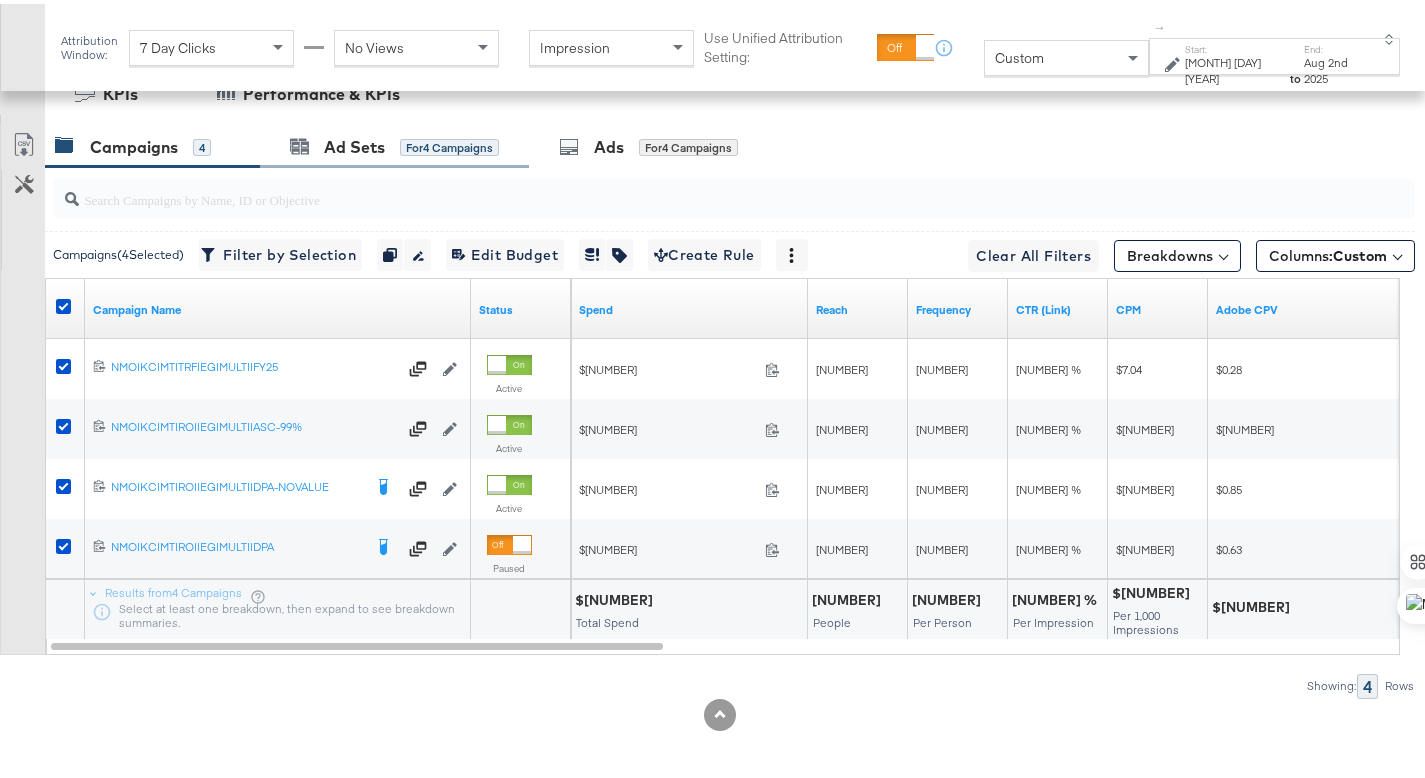 click on "Ad Sets for  4   Campaigns" at bounding box center (394, 143) 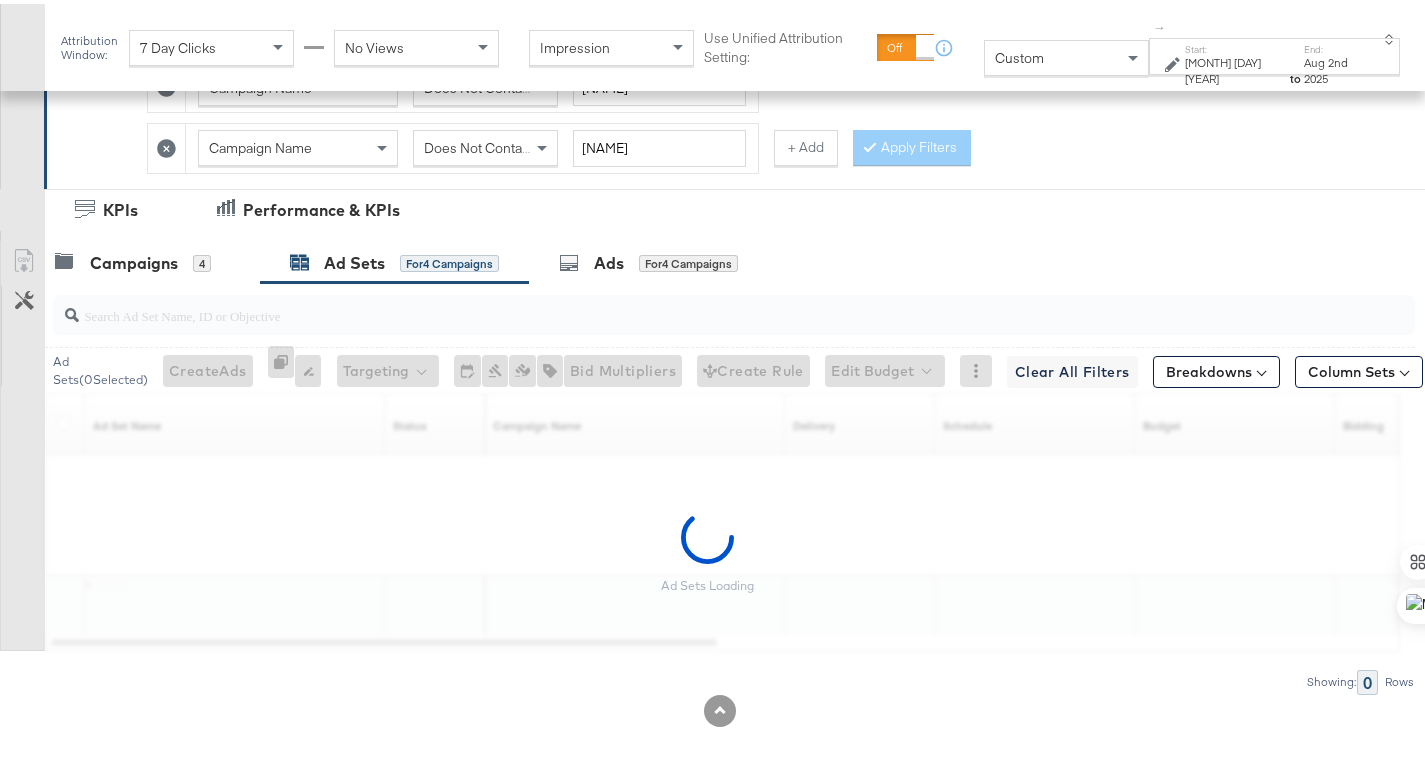 scroll, scrollTop: 680, scrollLeft: 0, axis: vertical 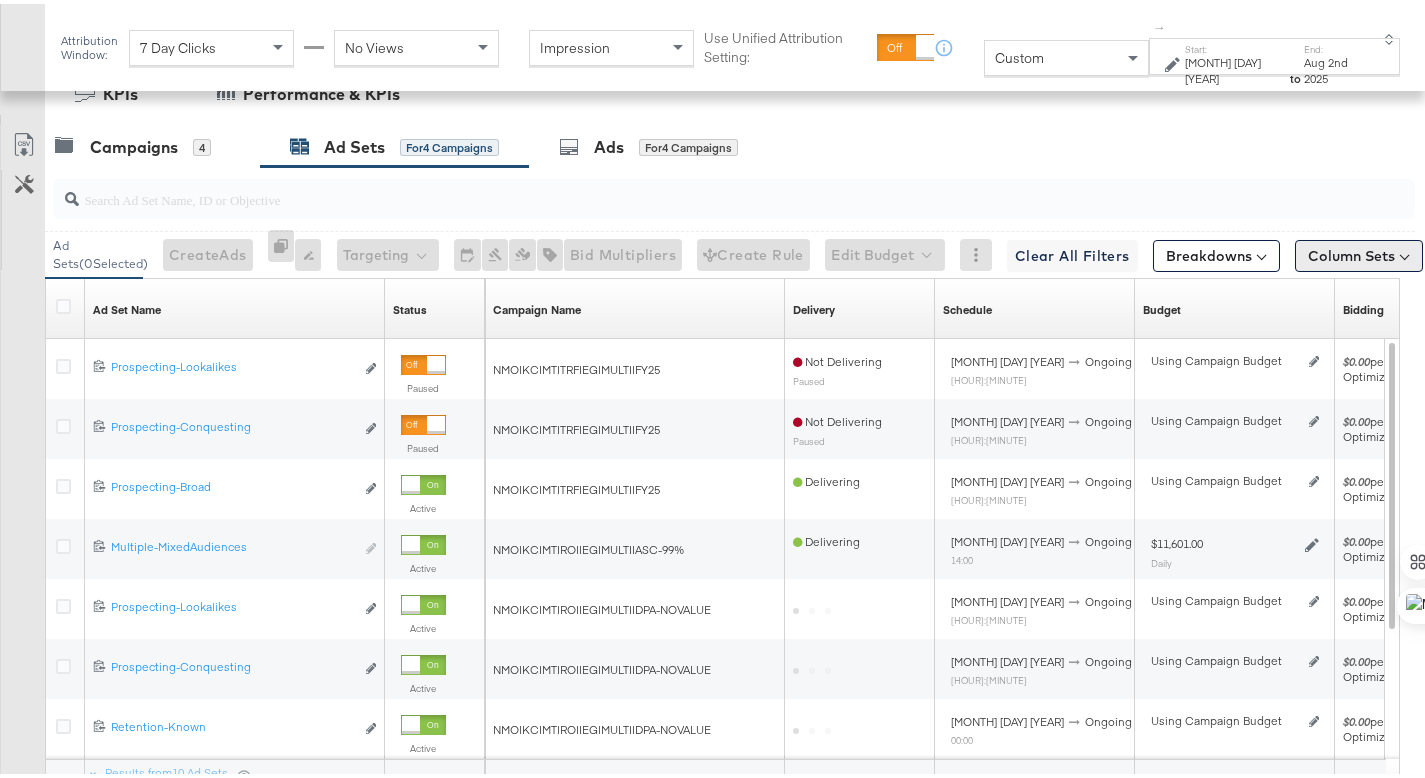 click on "Column Sets" at bounding box center [1359, 252] 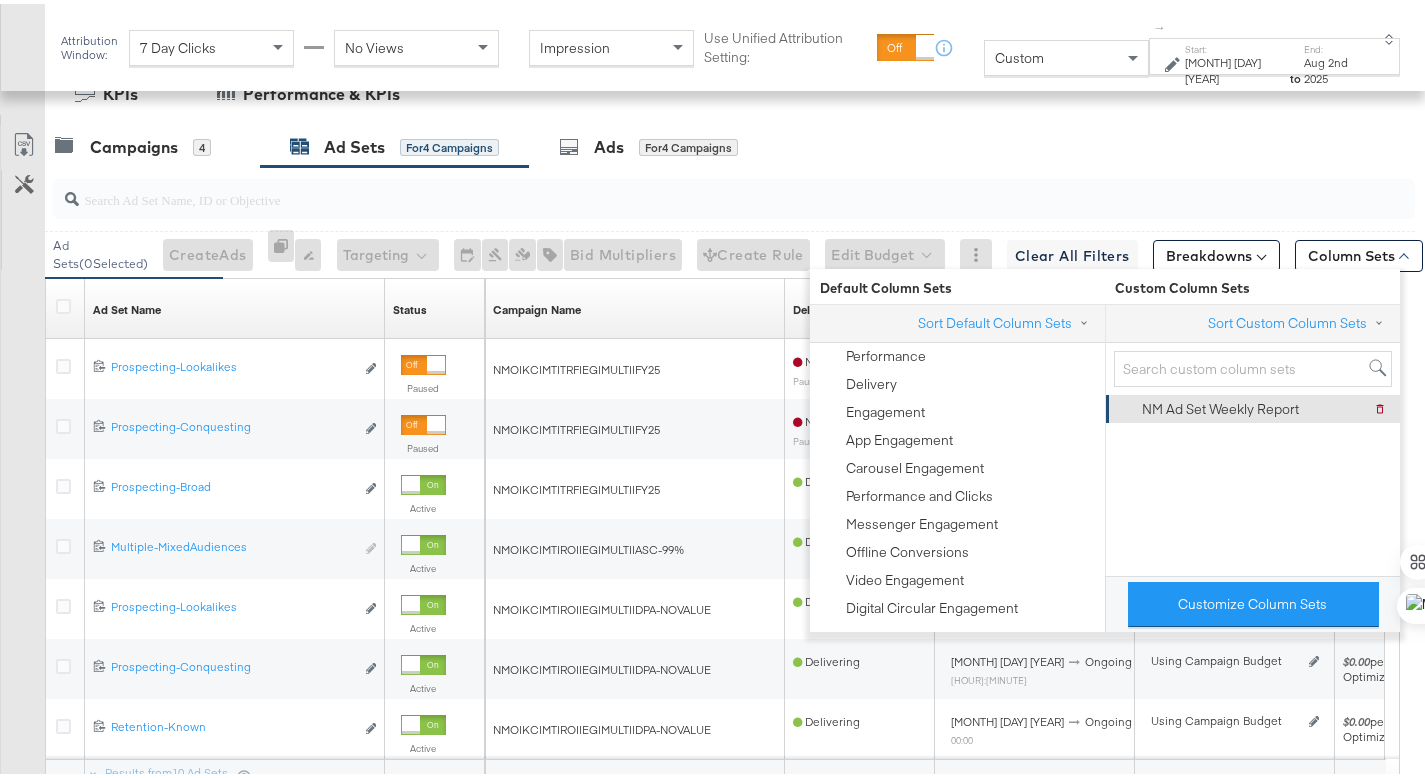 click on "NM Ad Set Weekly Report" at bounding box center (1220, 405) 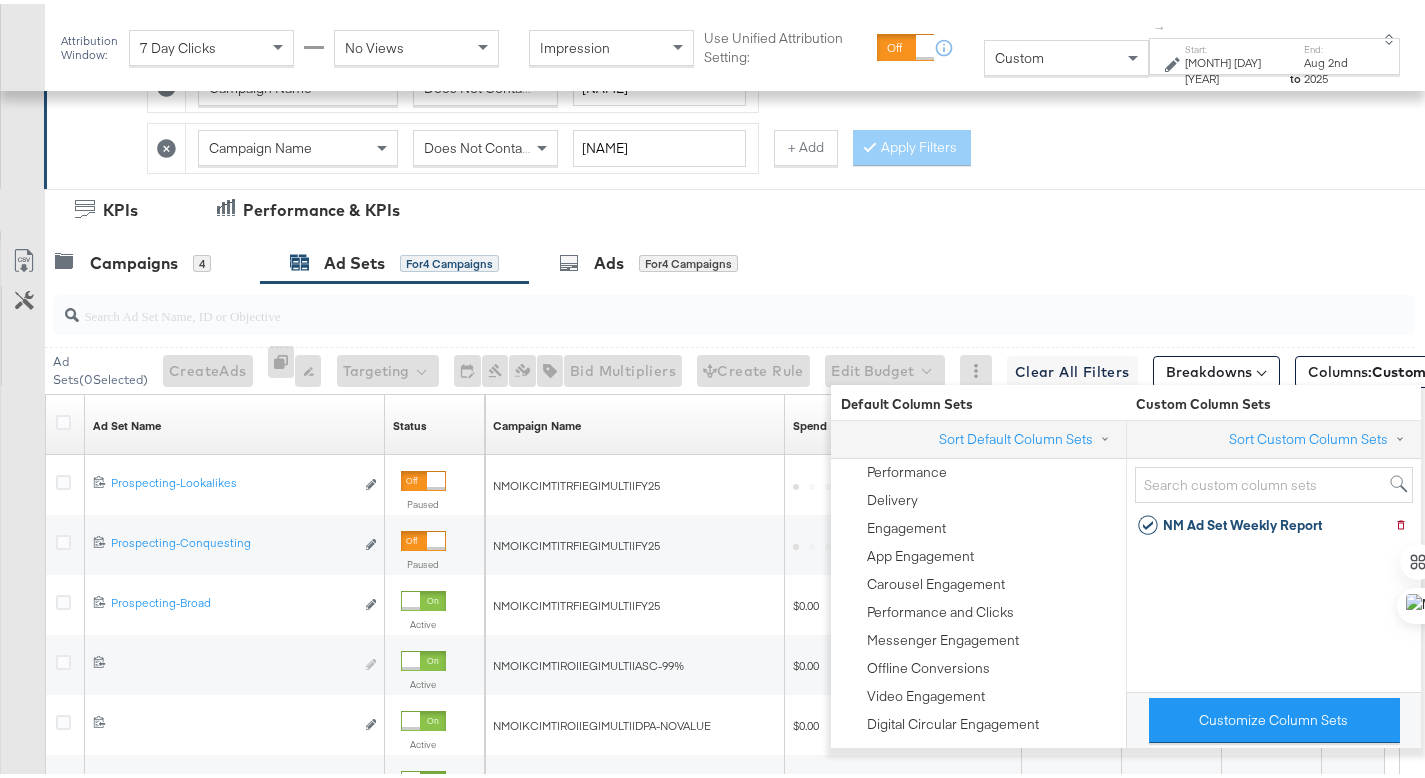 scroll, scrollTop: 680, scrollLeft: 0, axis: vertical 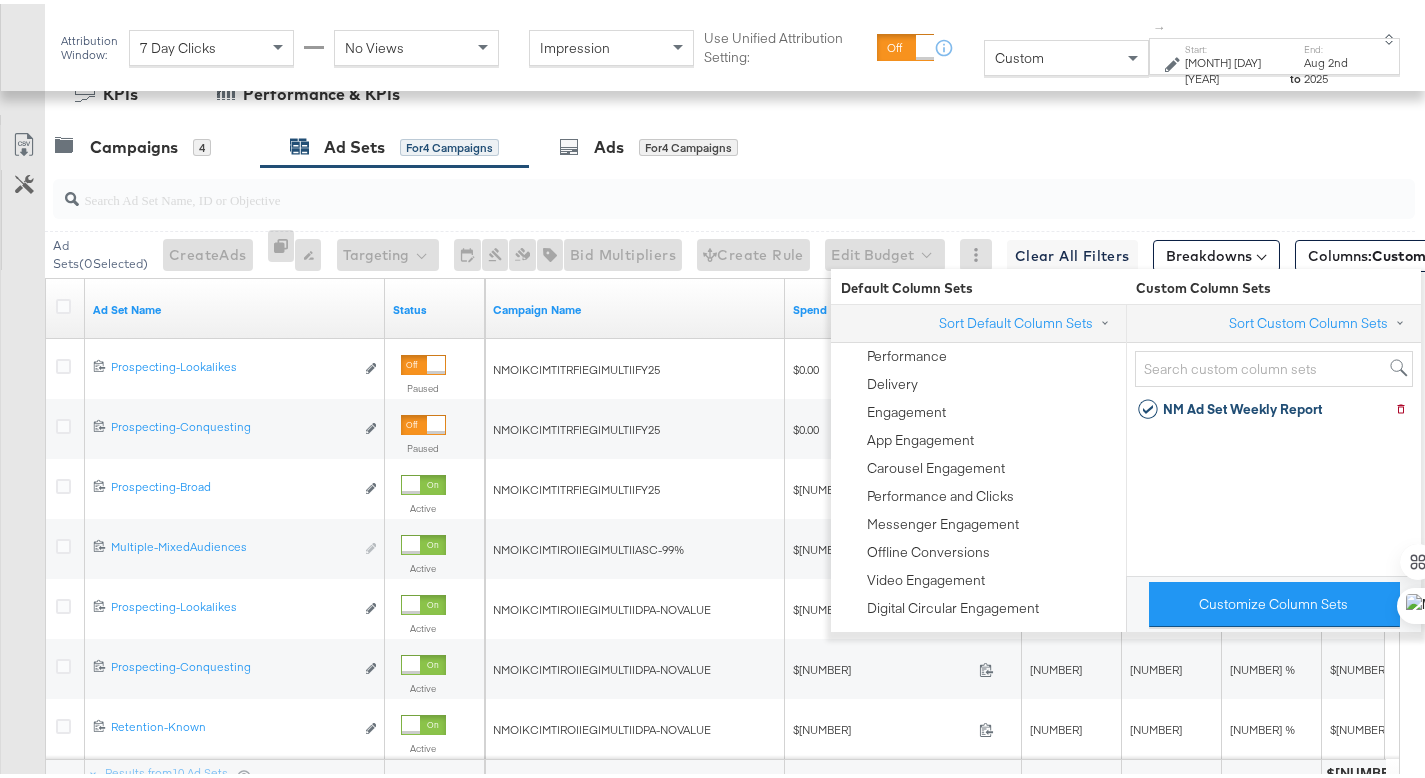 click on "Campaigns 4 Ad Sets for  4   Campaigns Ads for  4   Campaigns" at bounding box center (742, 143) 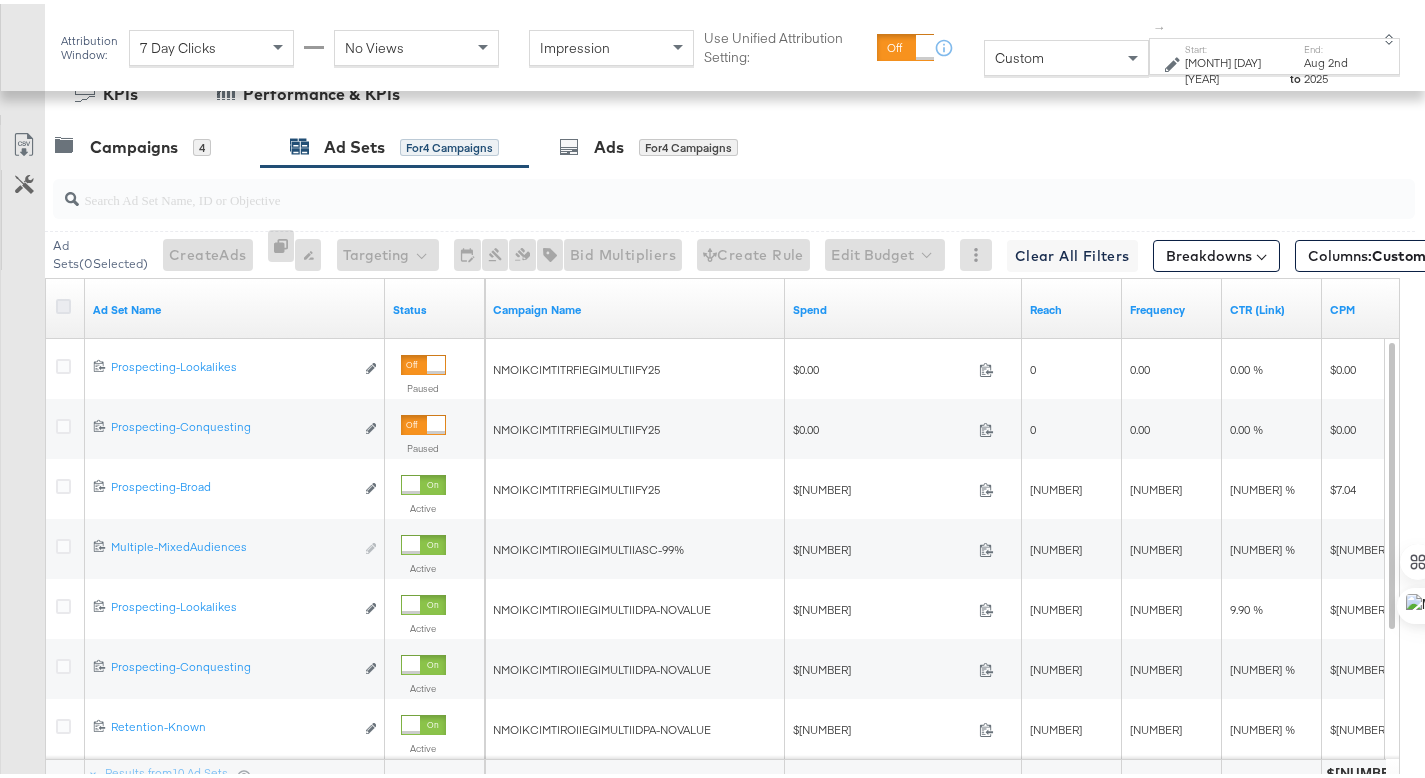 click at bounding box center (63, 302) 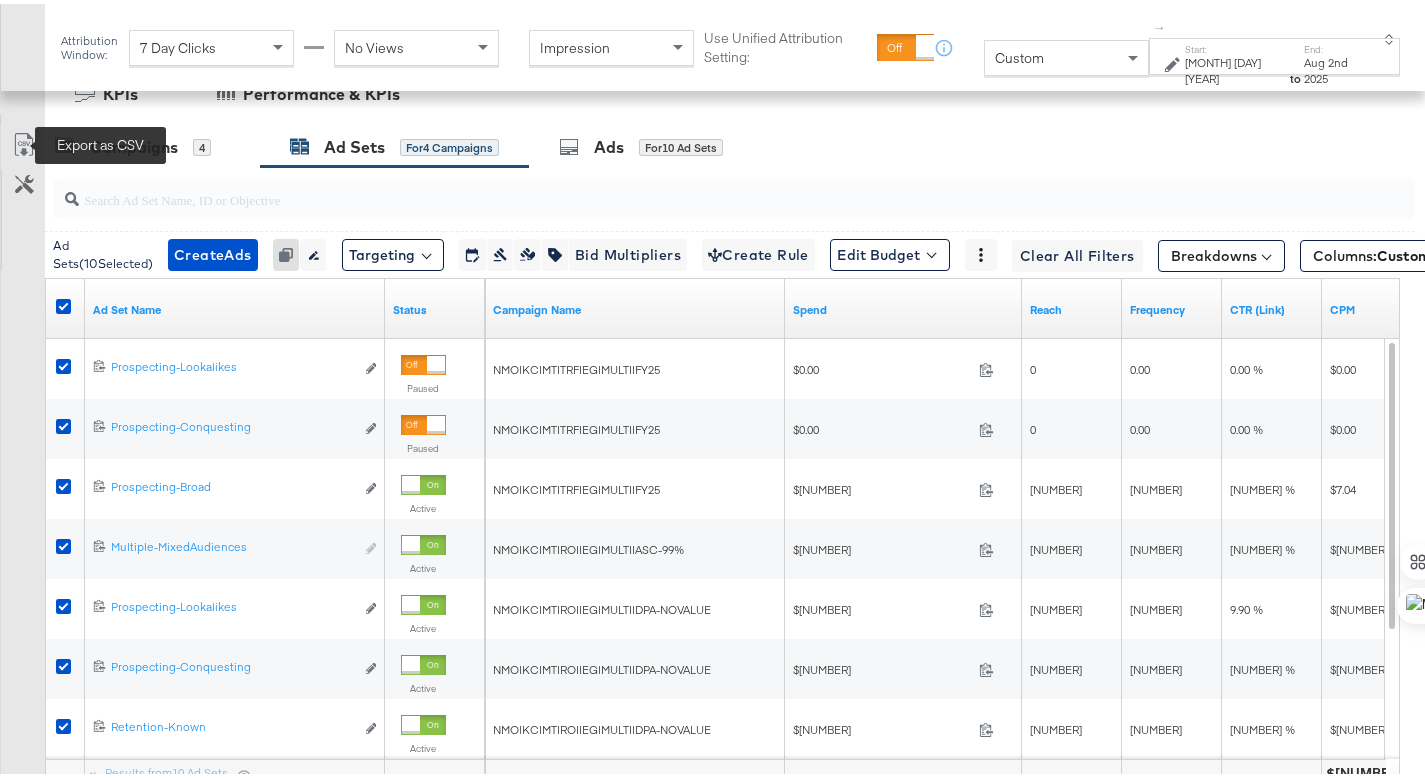 click 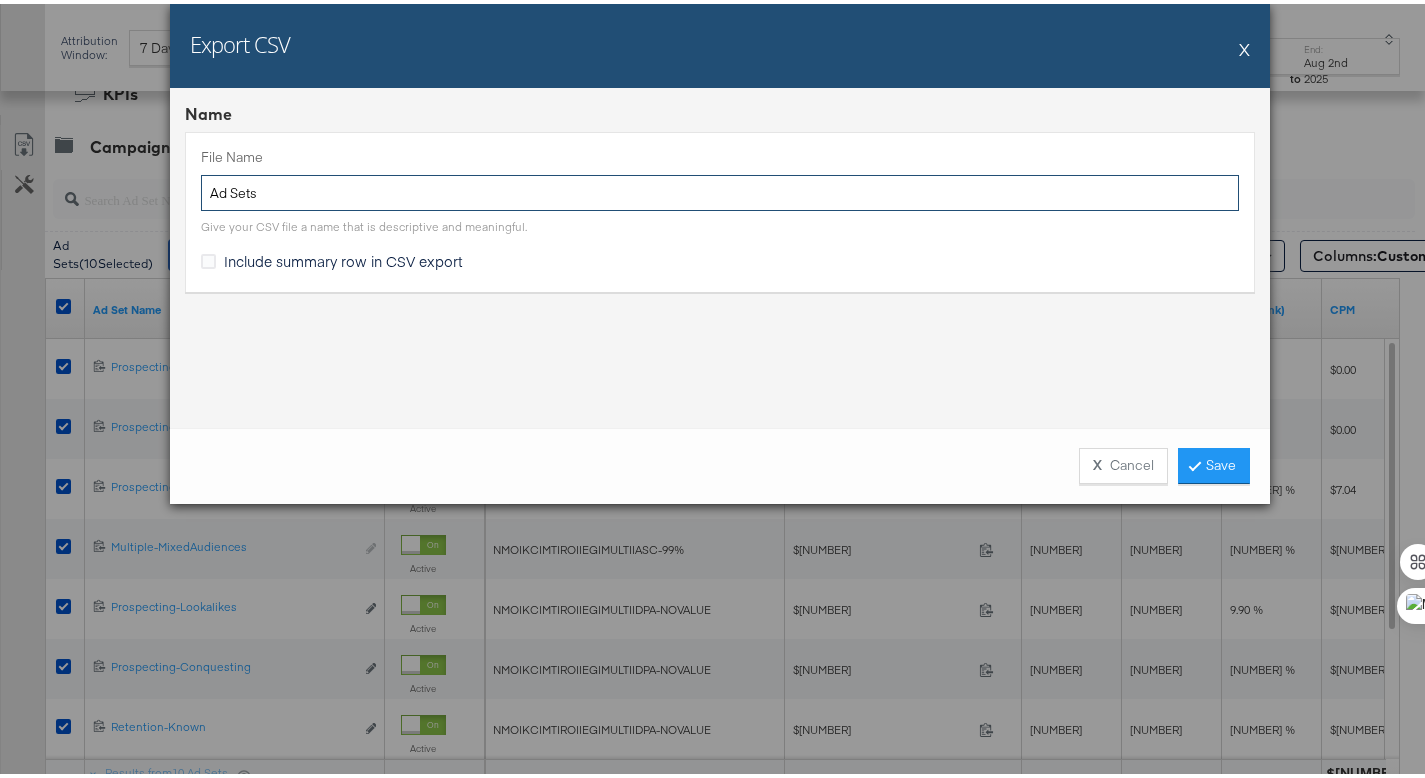 click on "Ad Sets" at bounding box center (720, 189) 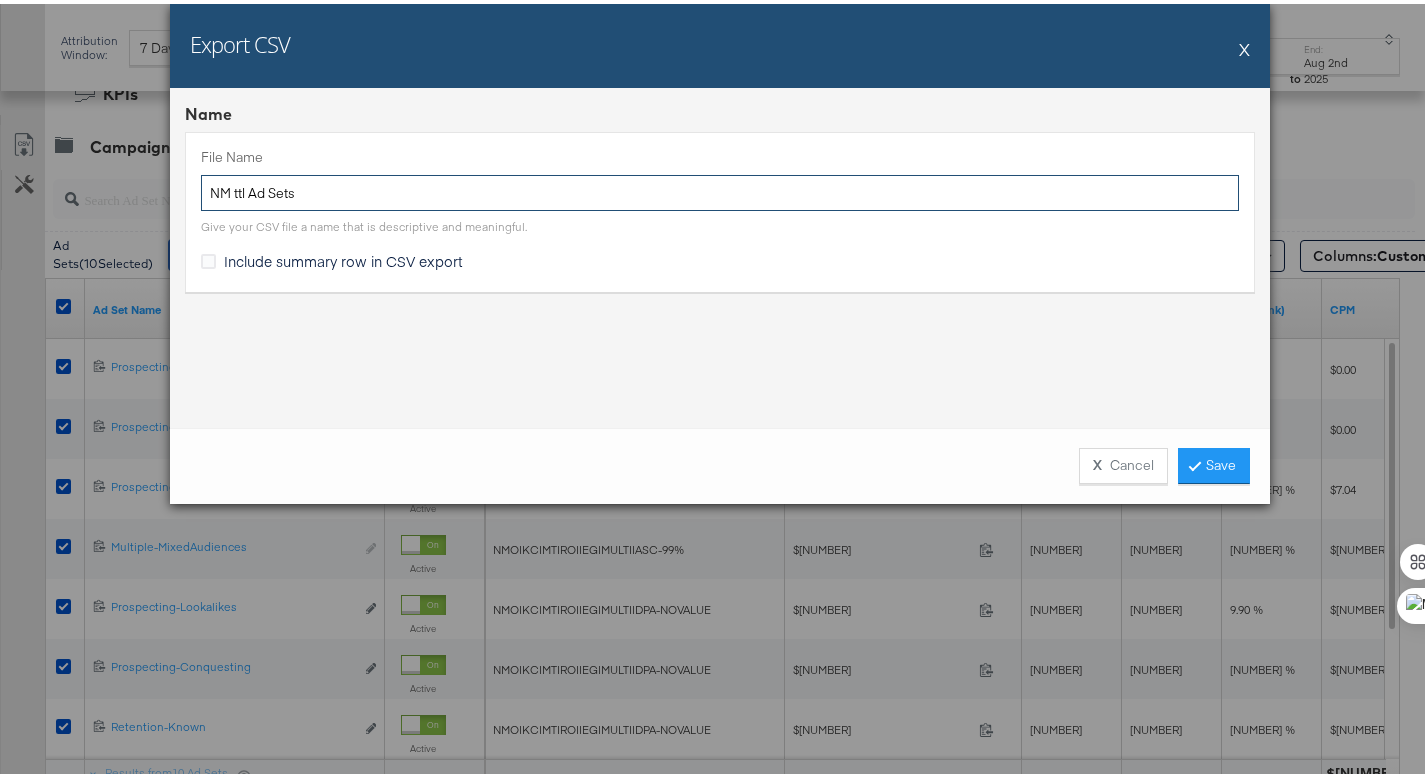type on "NM ttl Ad Sets" 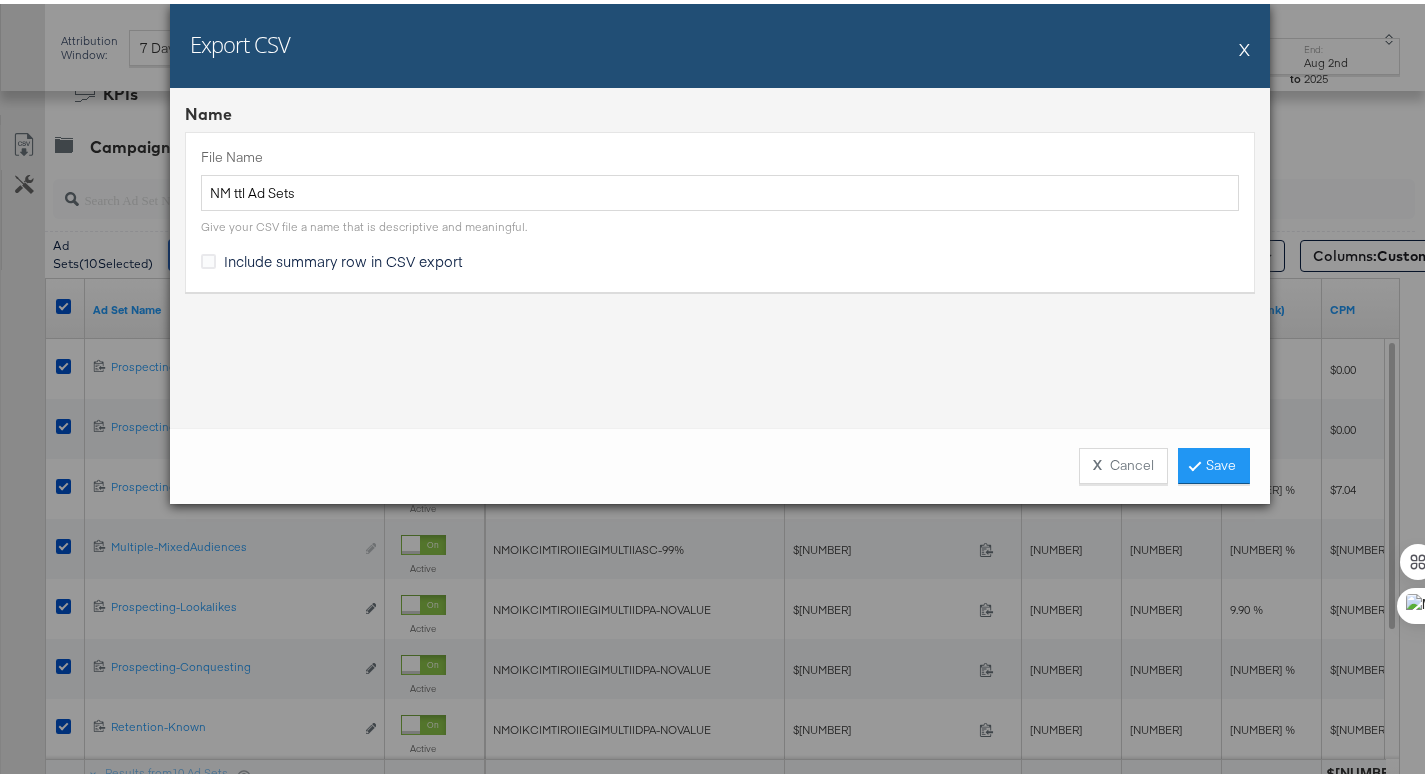 click on "Include summary row in CSV export" at bounding box center [343, 257] 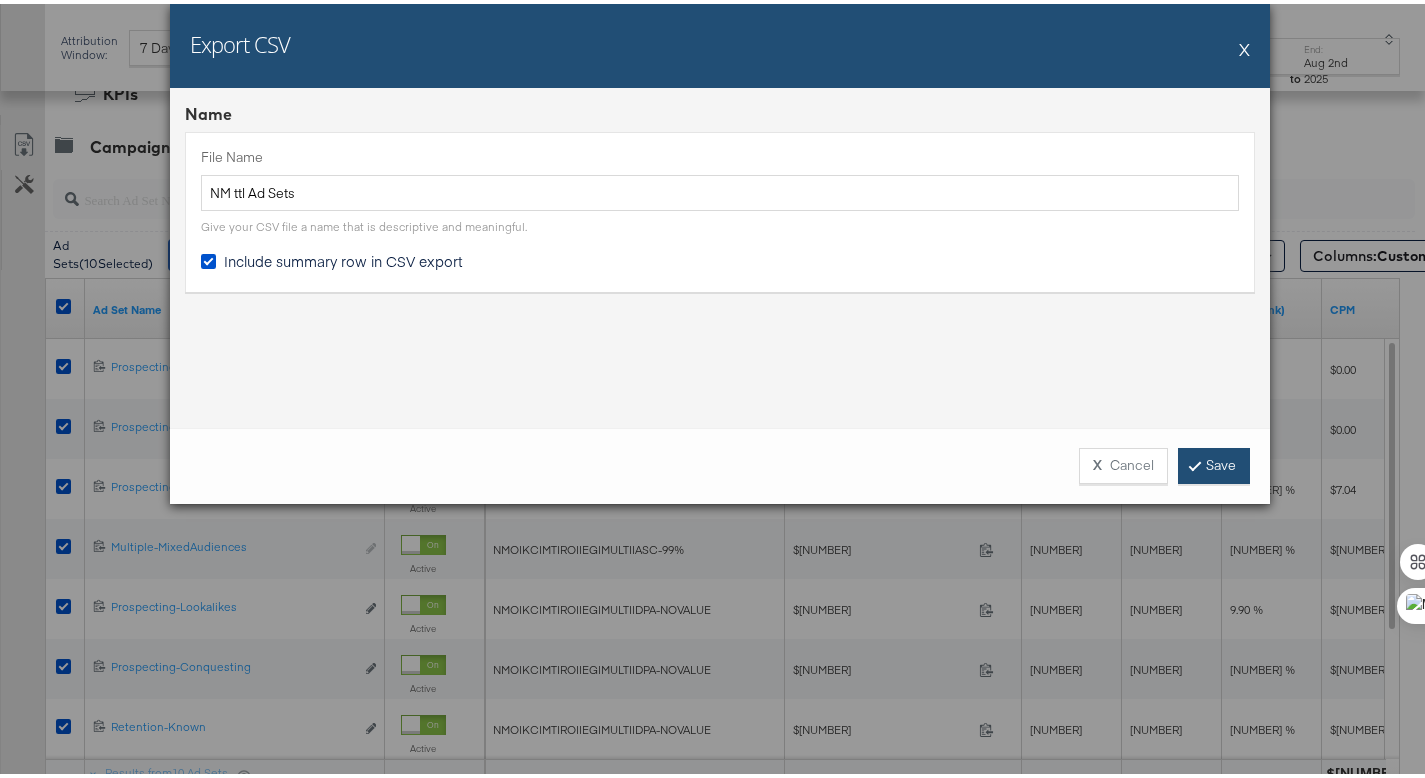 click on "Save" at bounding box center (1214, 462) 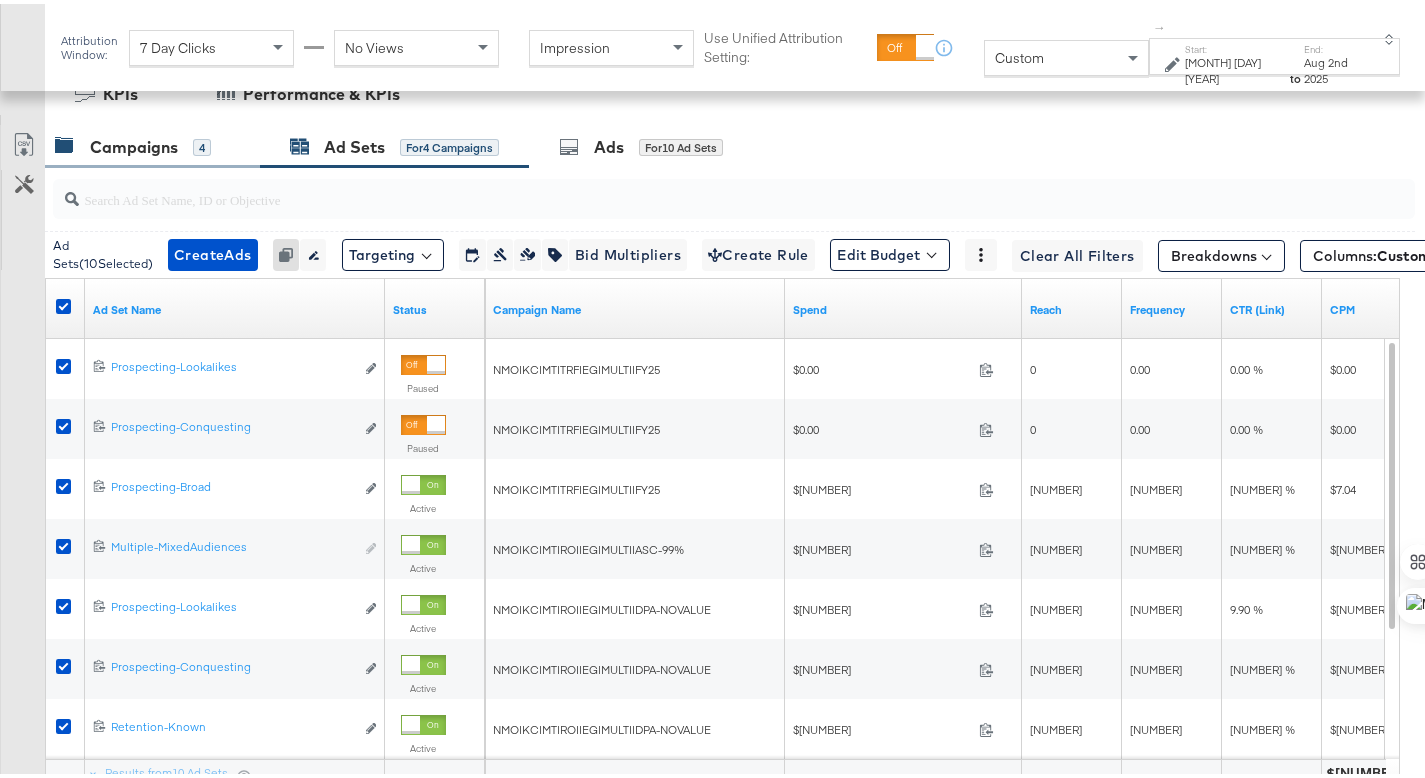 click on "Campaigns" at bounding box center (134, 143) 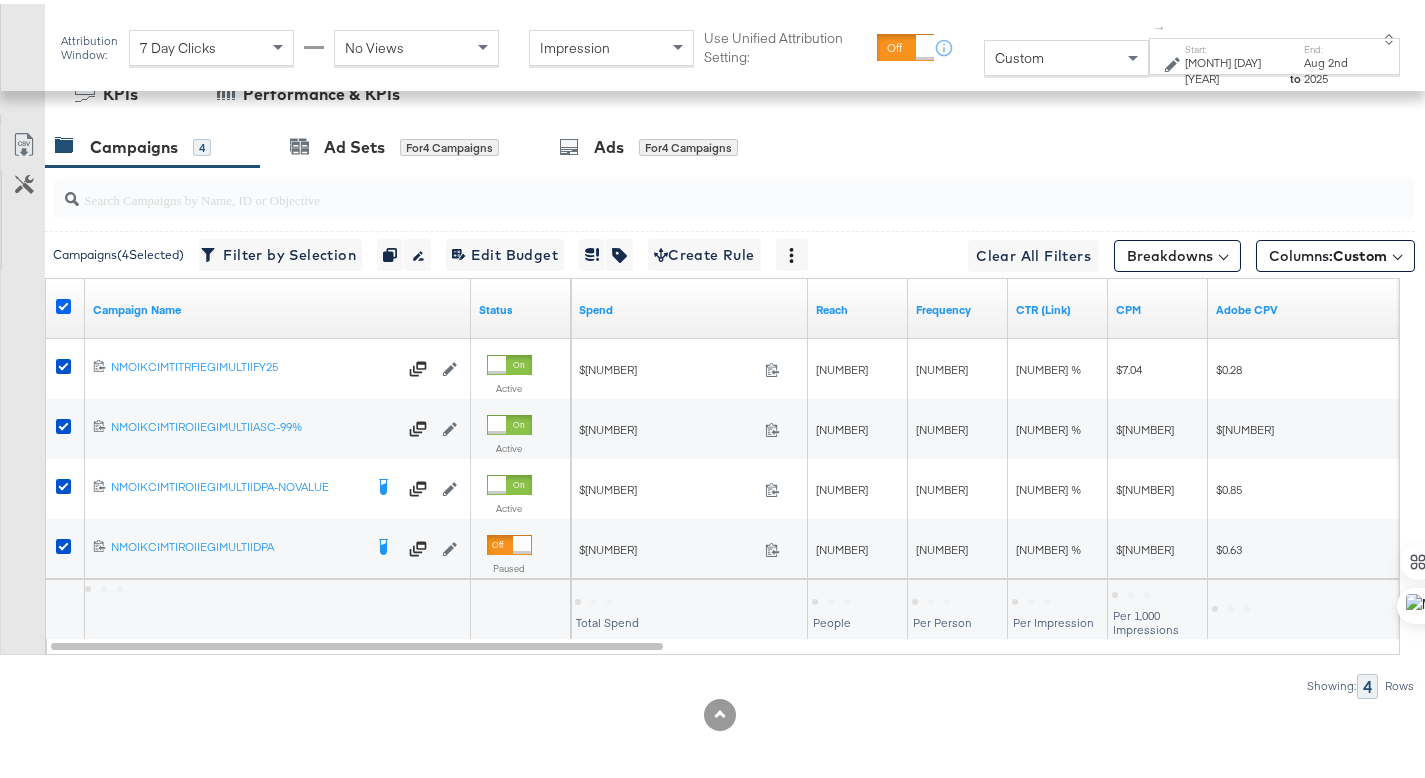 click at bounding box center [63, 302] 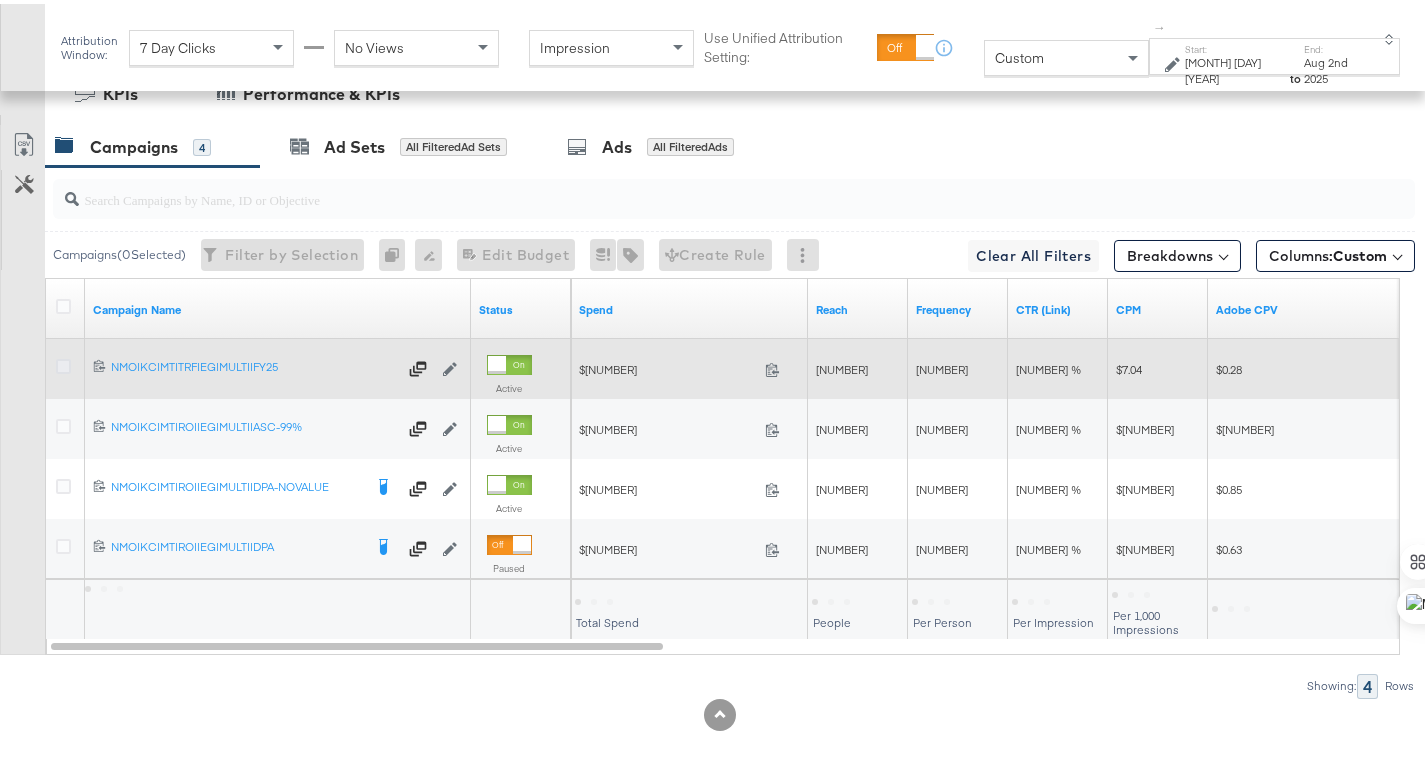 click at bounding box center [63, 362] 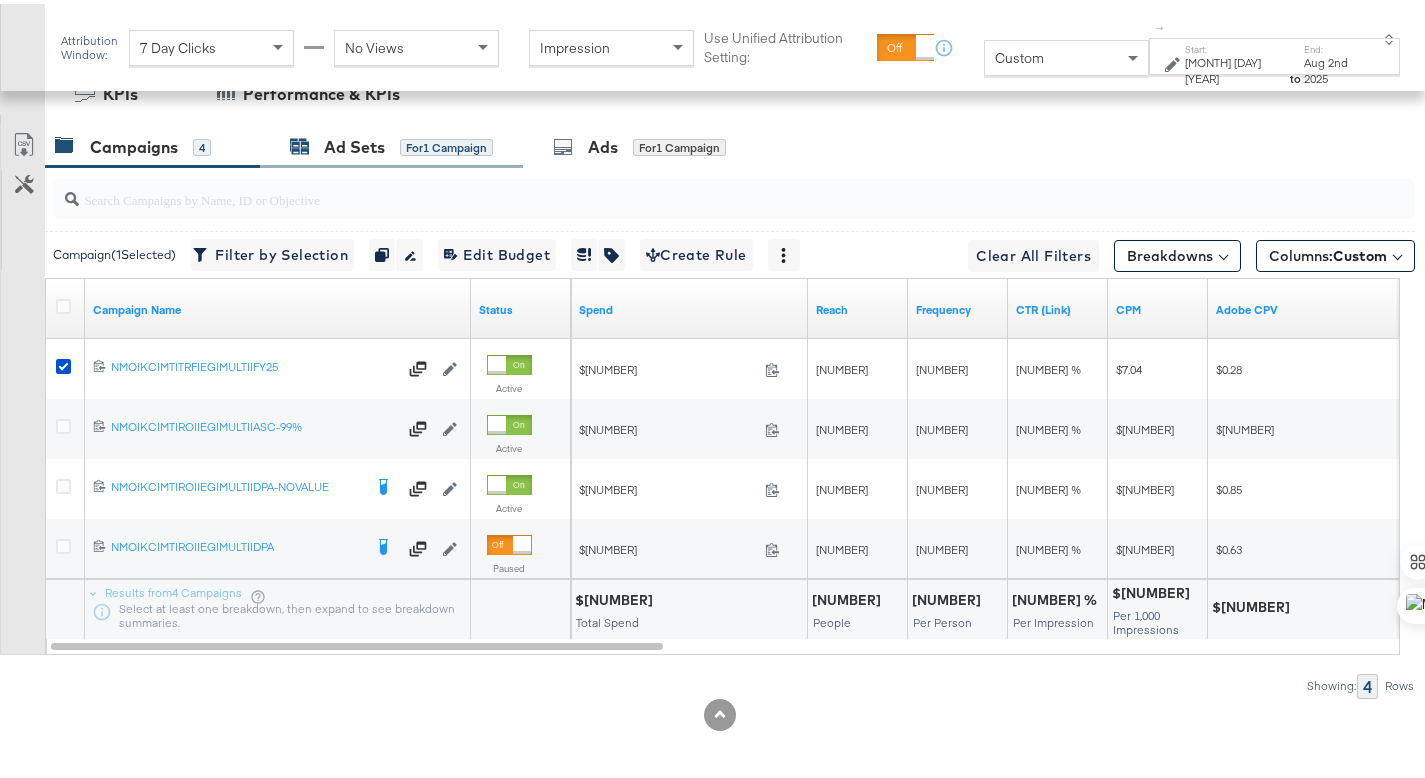 click on "Ad Sets for  1   Campaign" at bounding box center (391, 143) 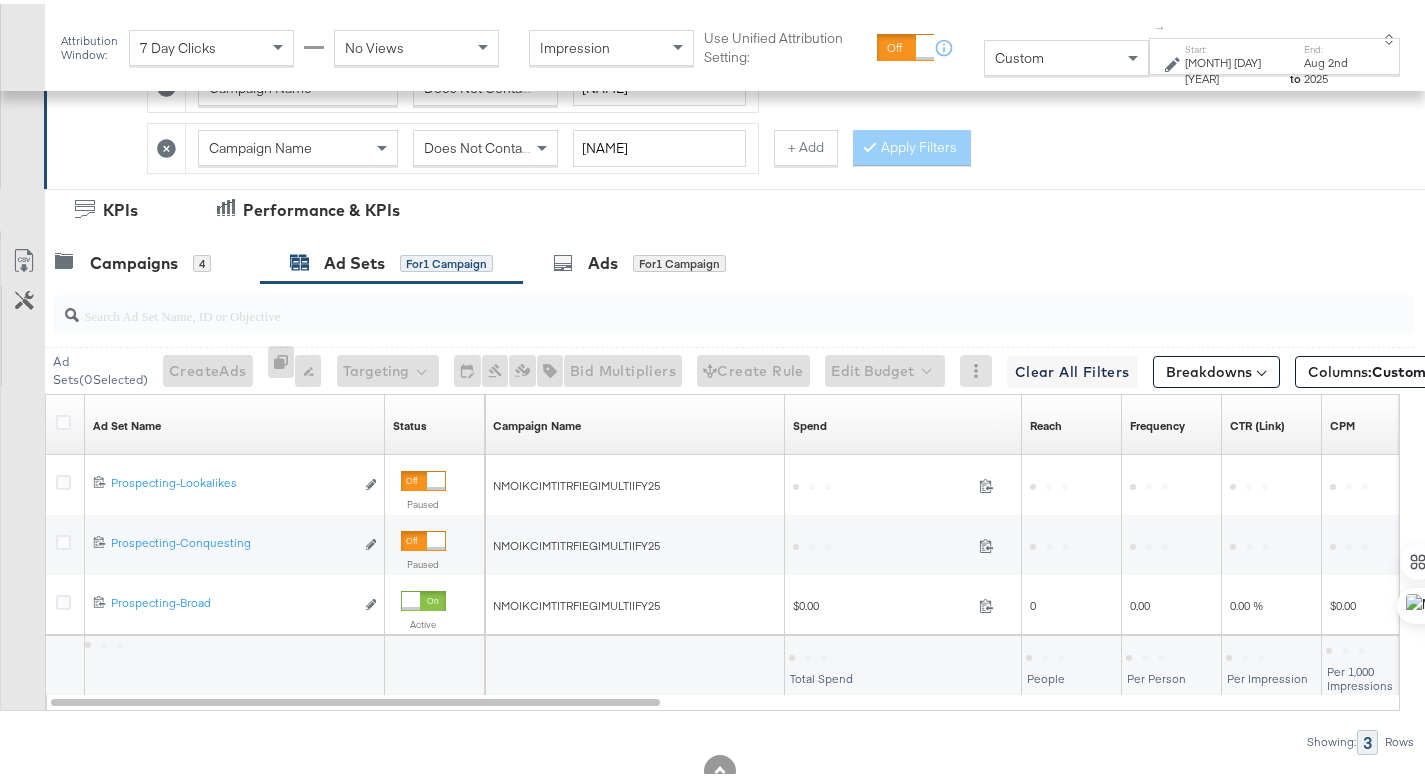 scroll, scrollTop: 624, scrollLeft: 0, axis: vertical 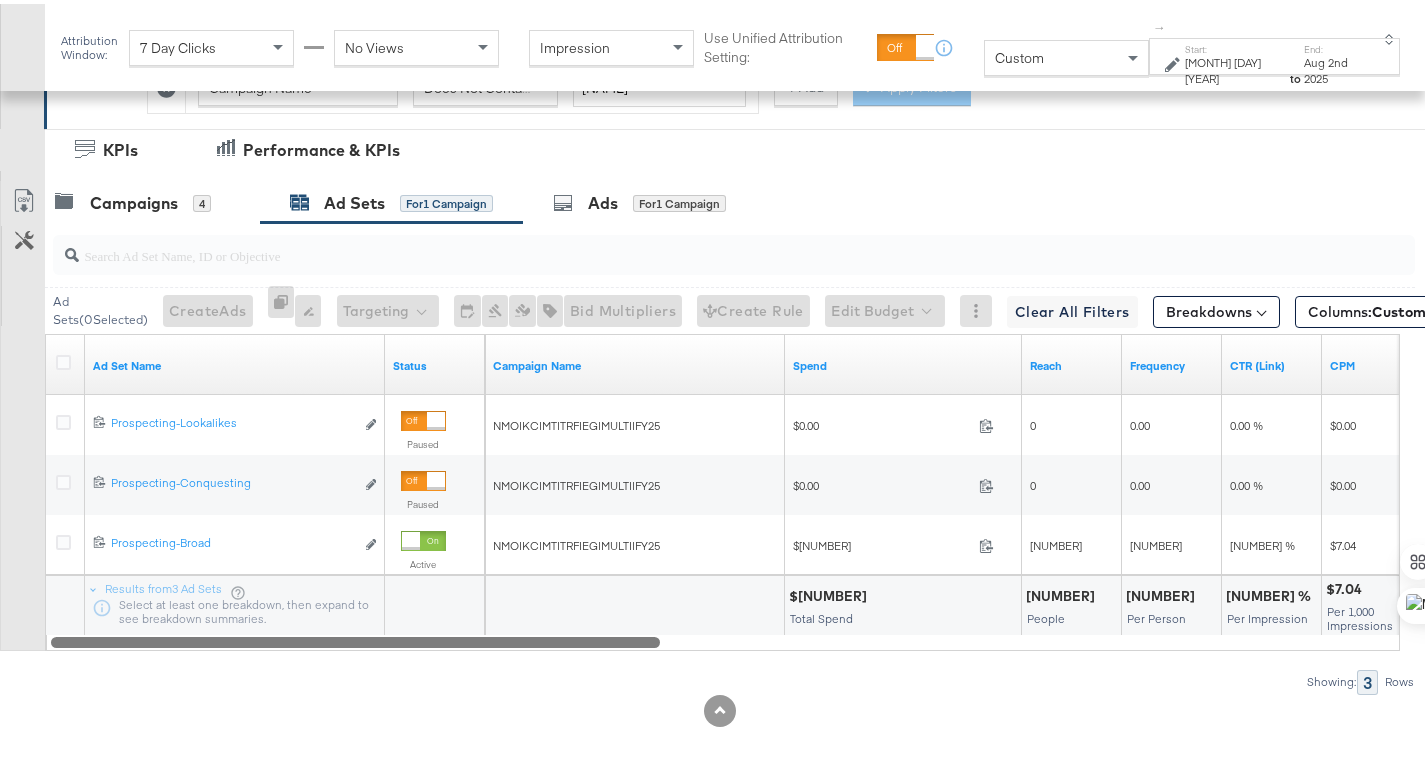 click at bounding box center [355, 637] 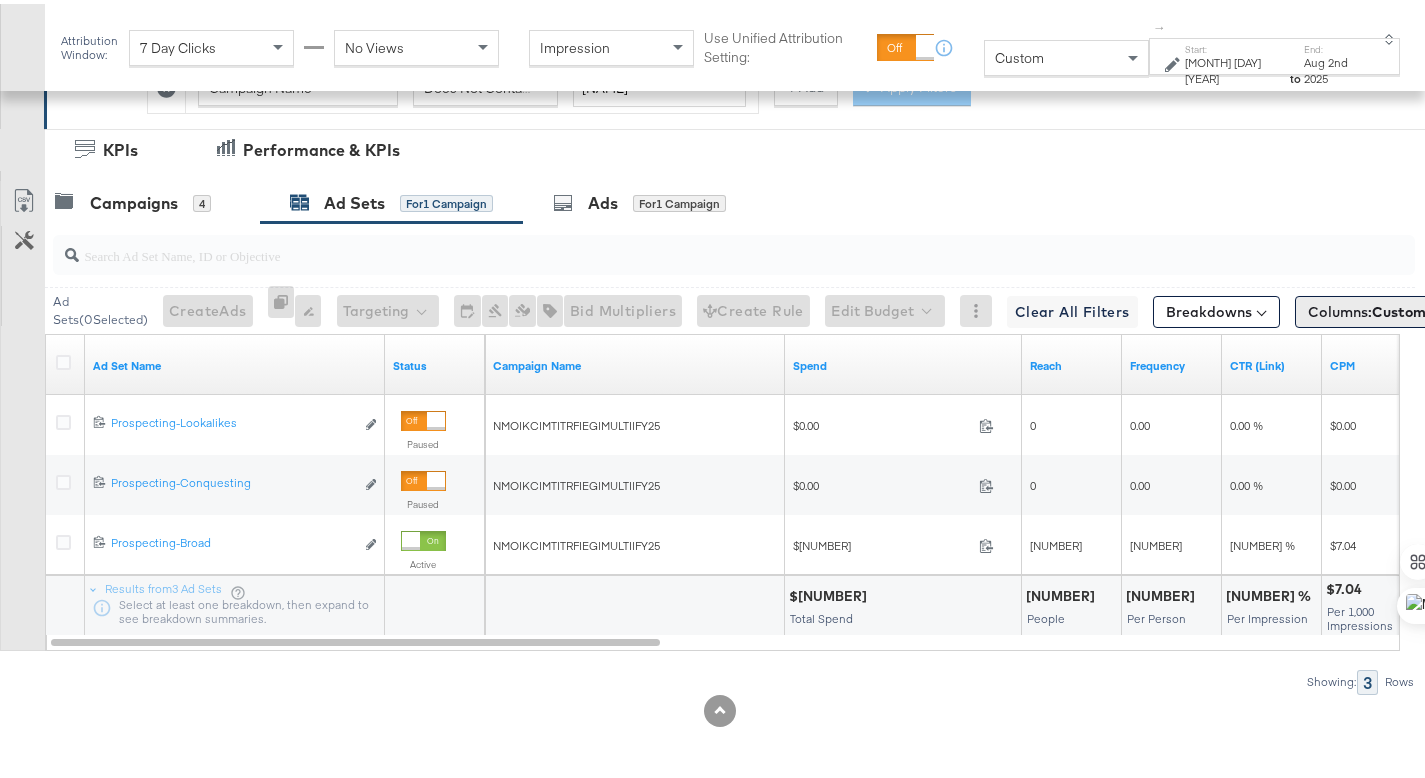 click on "Columns:  Custom" at bounding box center [1374, 308] 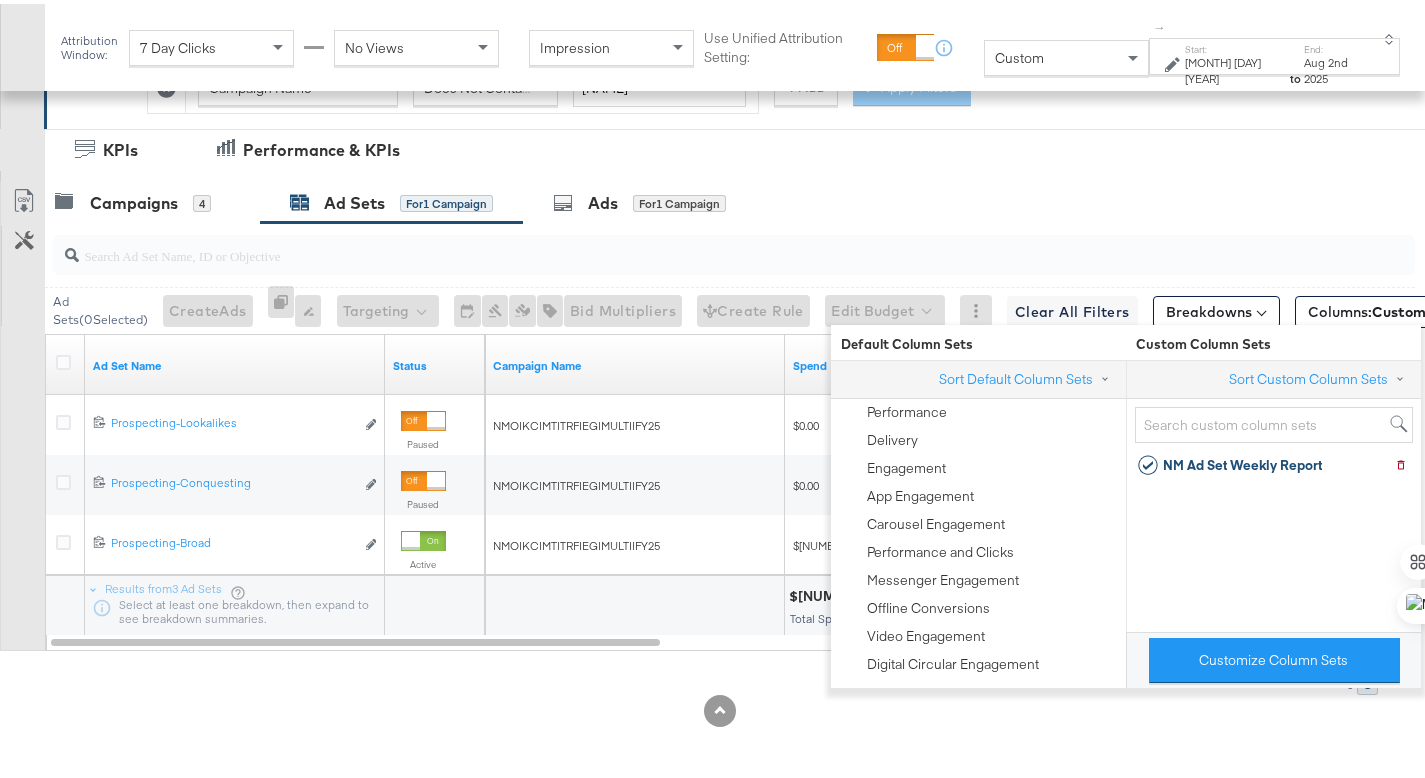 click on "Showing:   3    Rows" at bounding box center (707, 678) 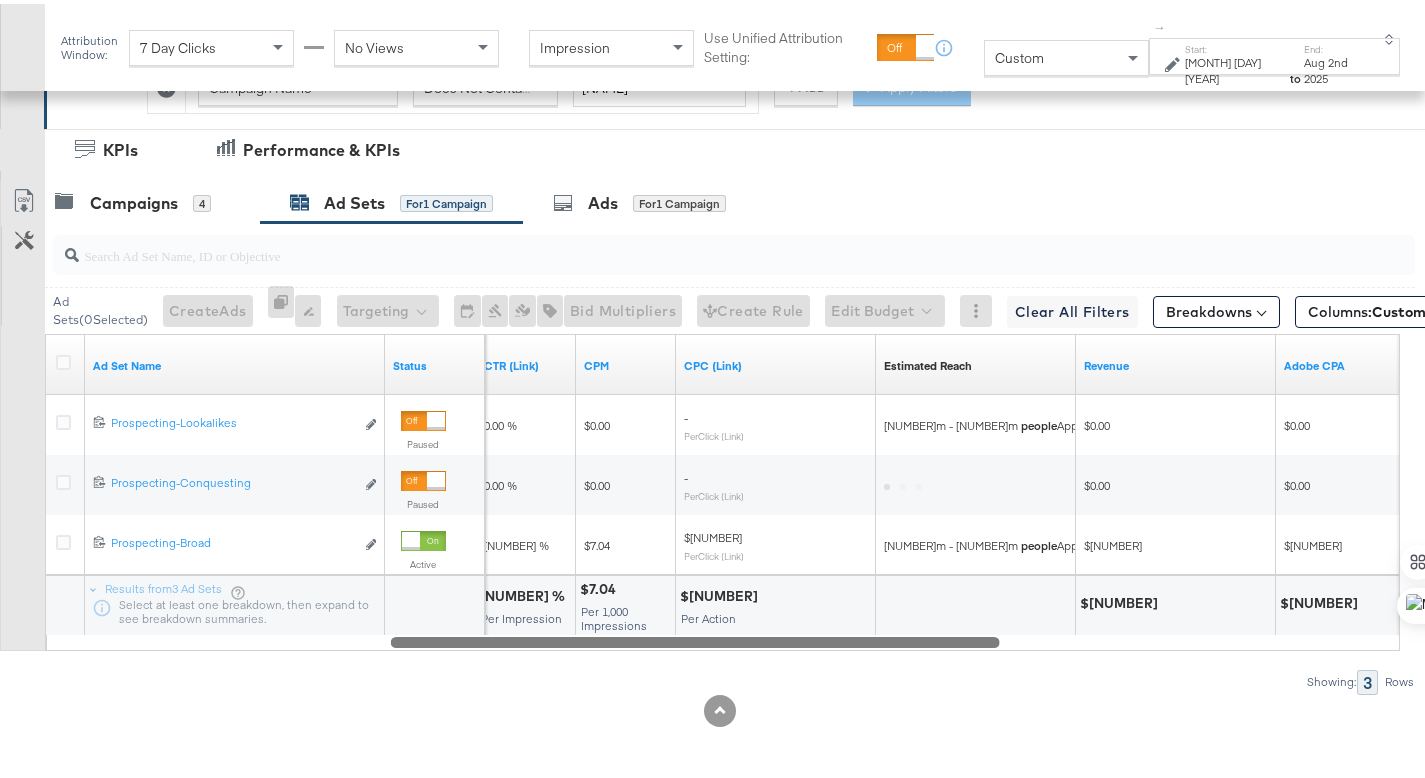 drag, startPoint x: 591, startPoint y: 634, endPoint x: 930, endPoint y: 635, distance: 339.00146 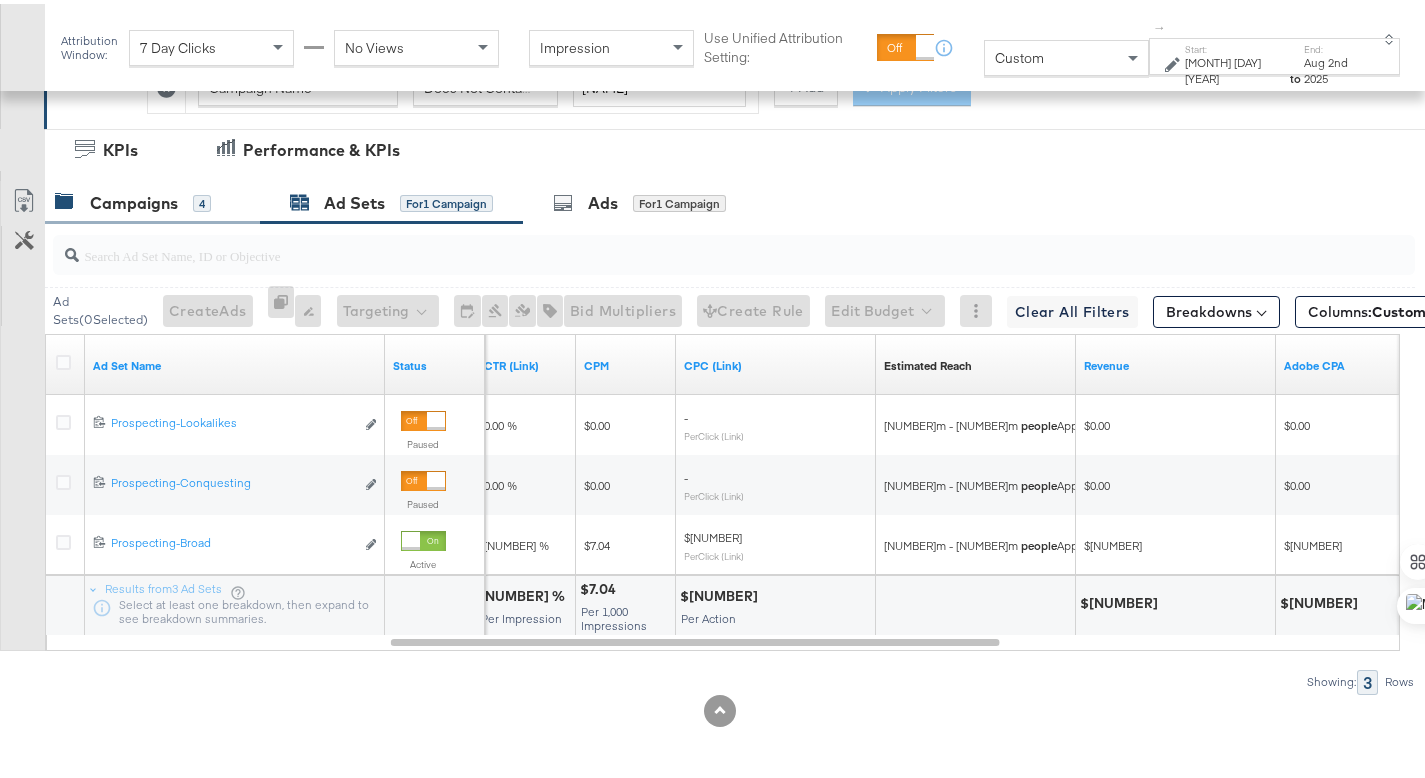 click on "Campaigns 4" at bounding box center [152, 199] 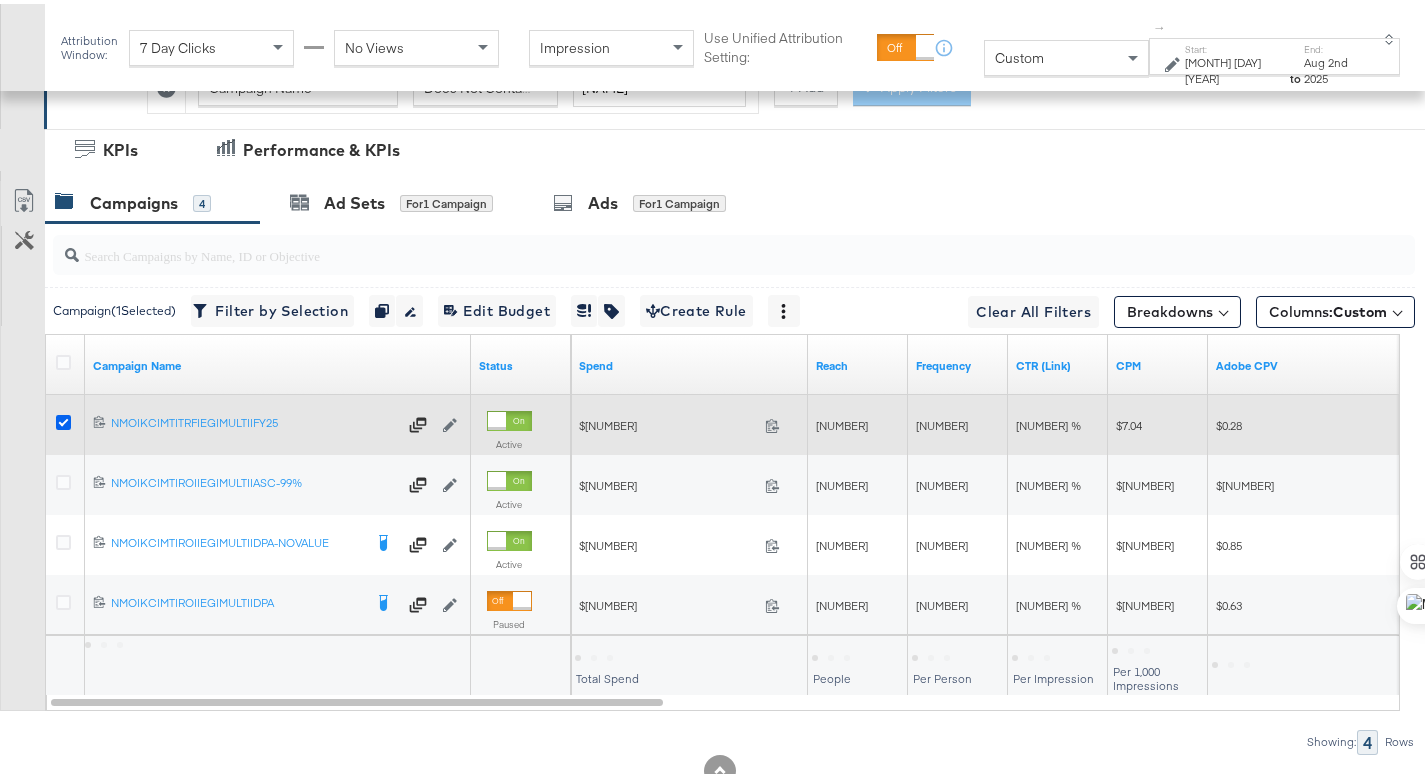 click at bounding box center [63, 418] 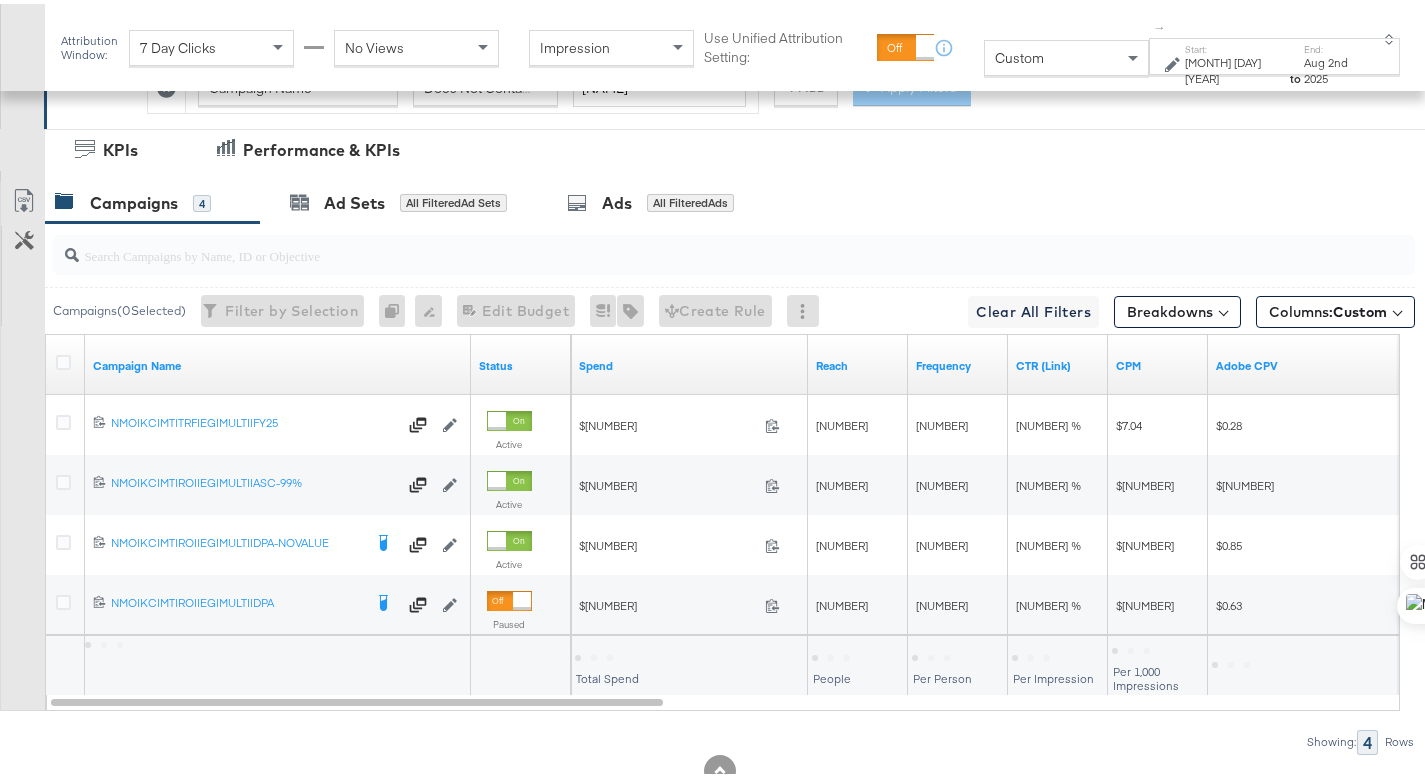 drag, startPoint x: 60, startPoint y: 478, endPoint x: 202, endPoint y: 307, distance: 222.27235 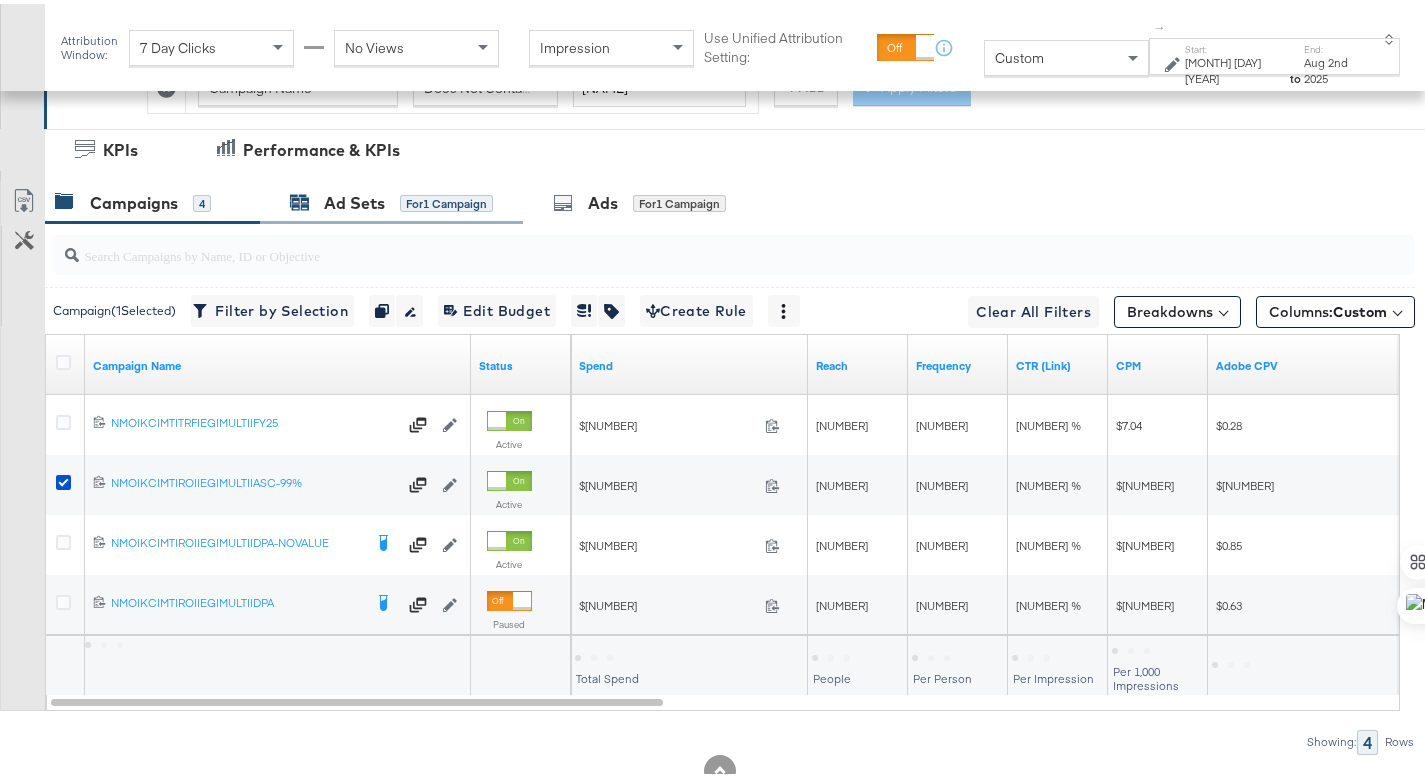 click on "Ad Sets" at bounding box center (354, 199) 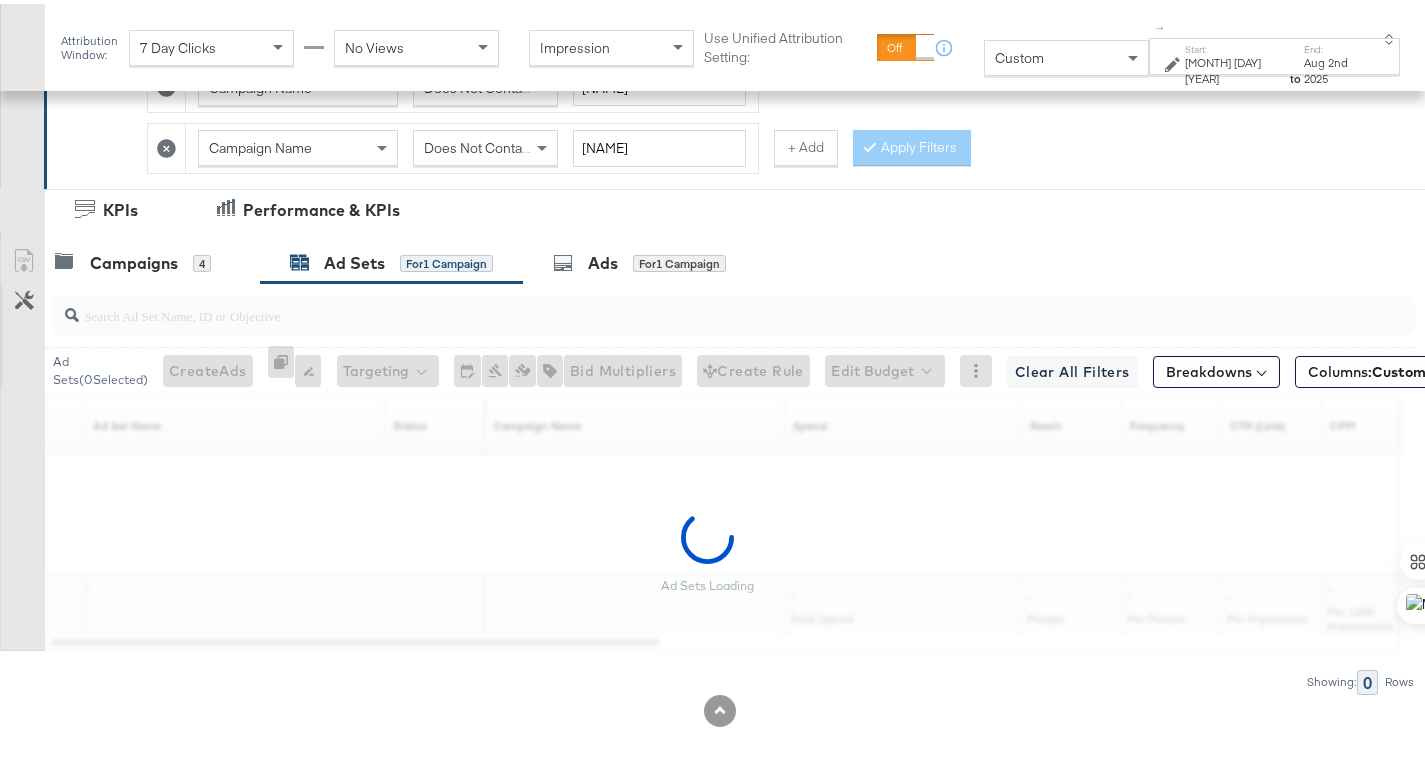 scroll, scrollTop: 504, scrollLeft: 0, axis: vertical 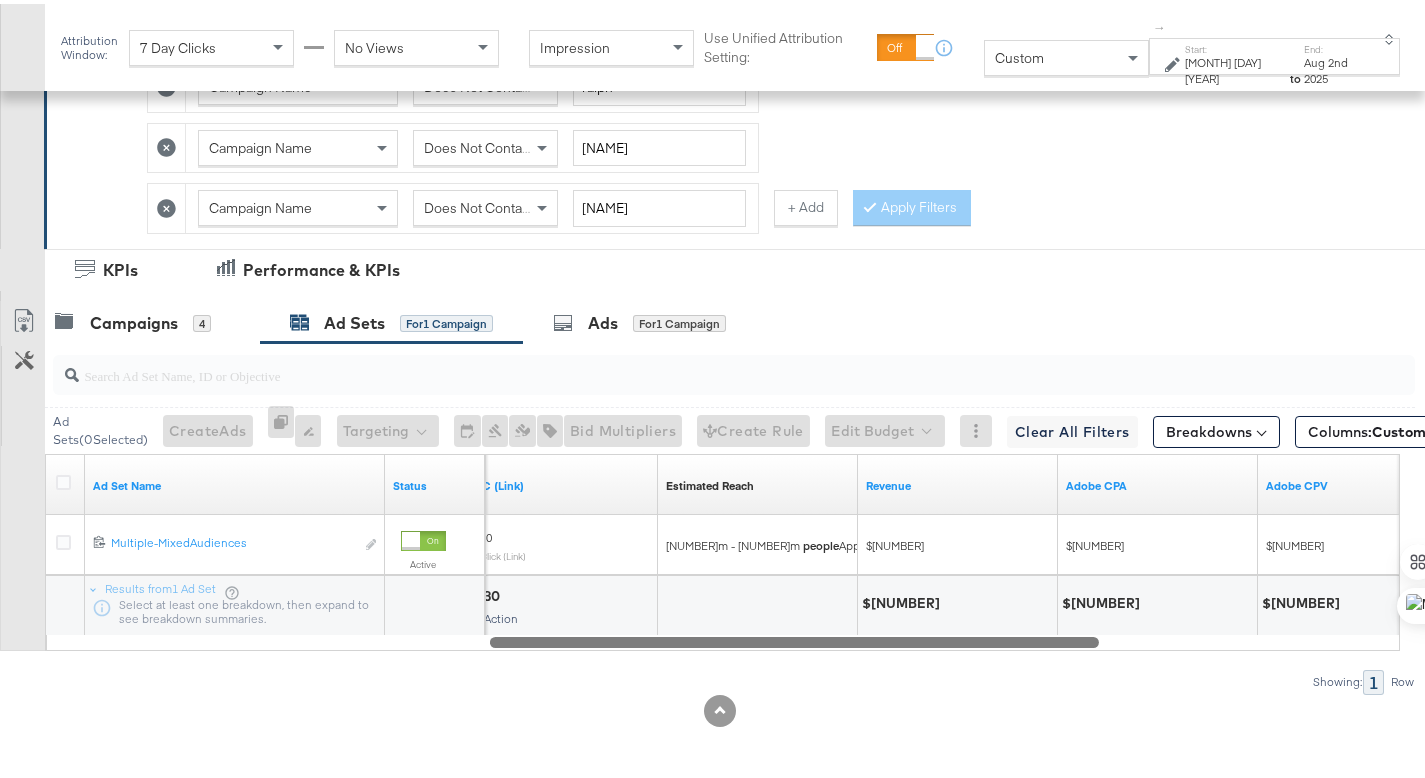 drag, startPoint x: 553, startPoint y: 638, endPoint x: 989, endPoint y: 650, distance: 436.1651 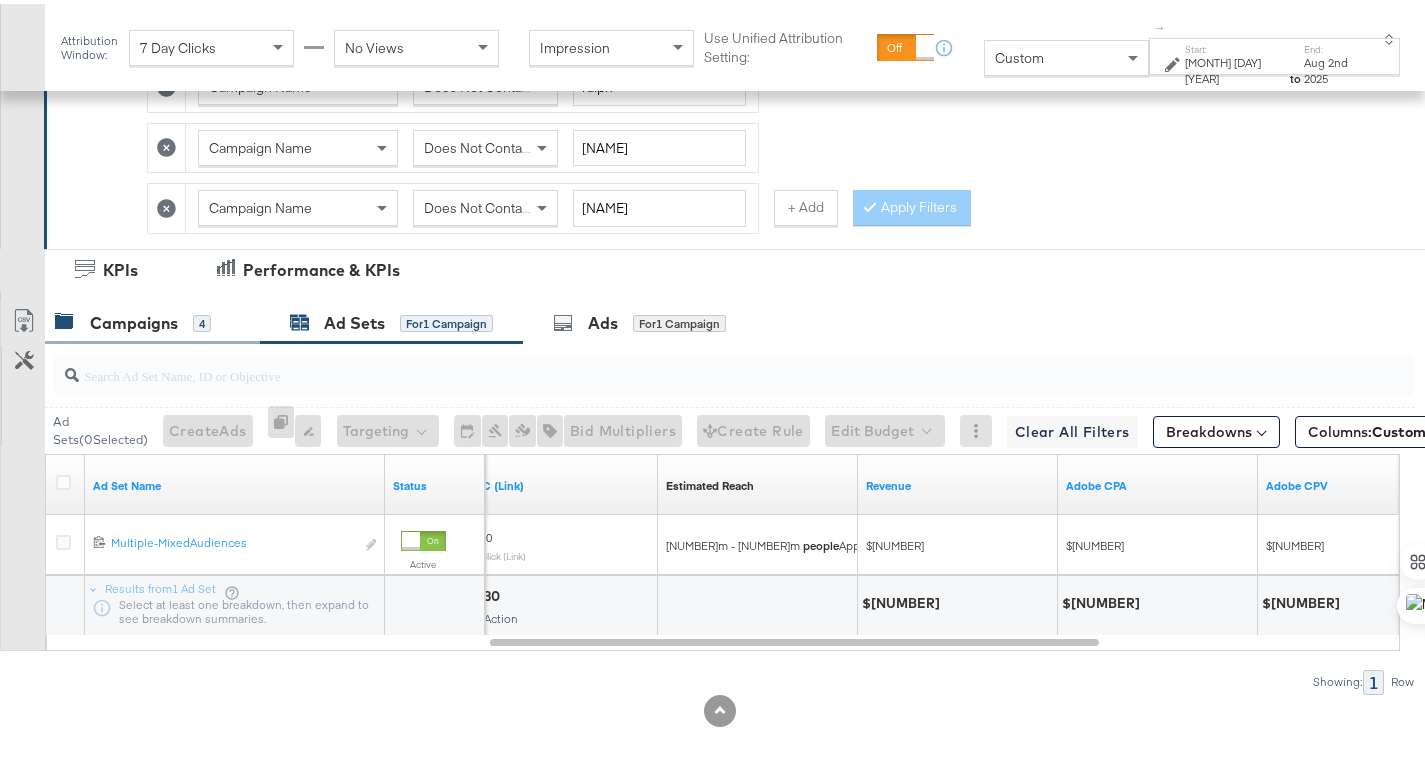 click on "Campaigns 4" at bounding box center (152, 319) 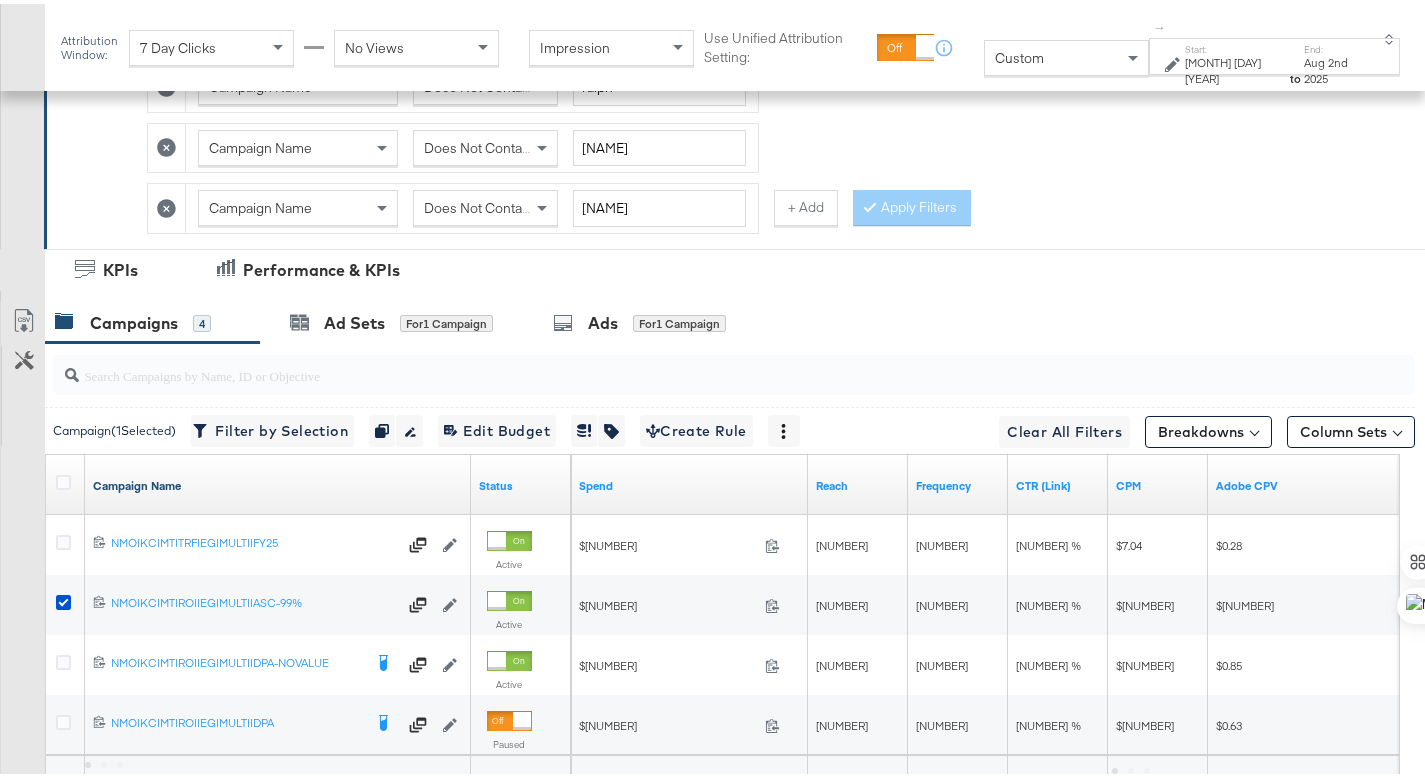 scroll, scrollTop: 624, scrollLeft: 0, axis: vertical 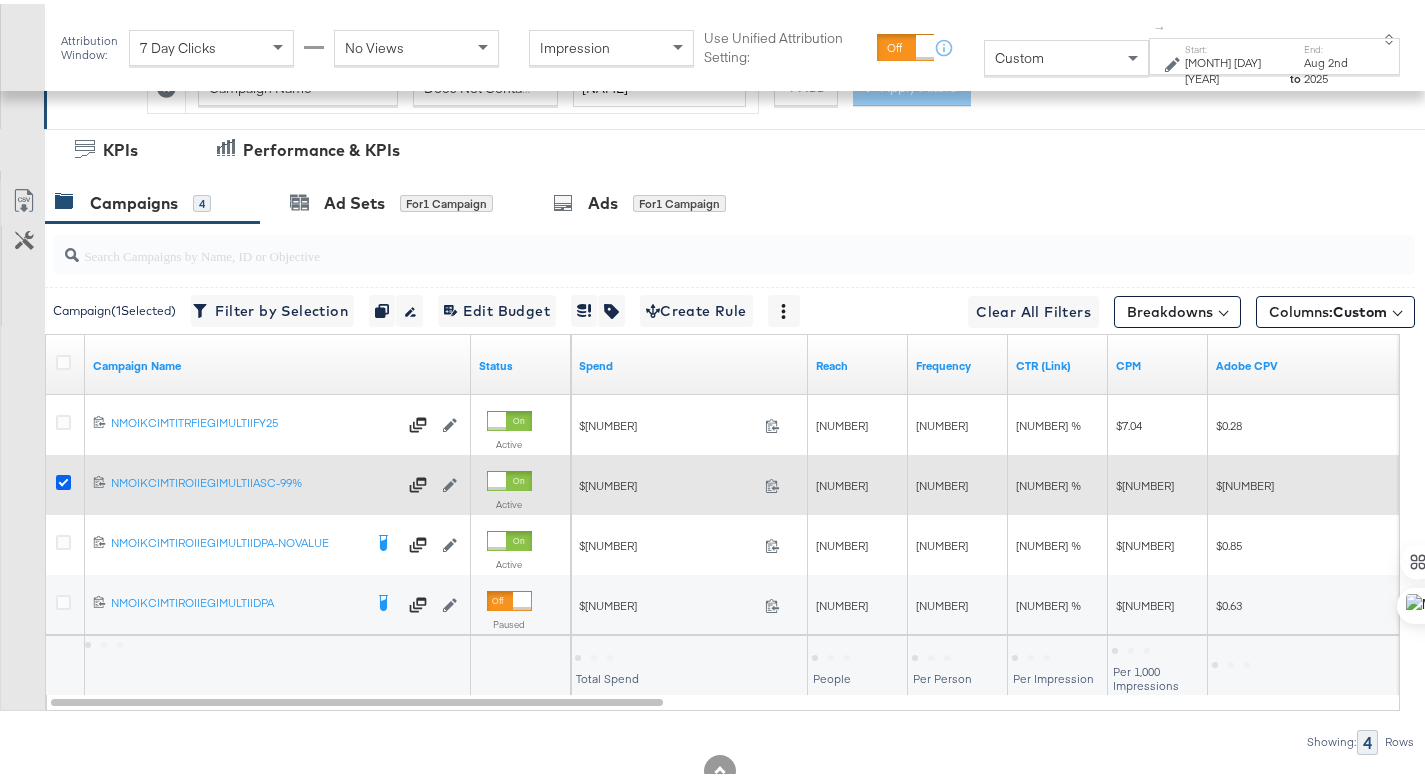 click at bounding box center [63, 478] 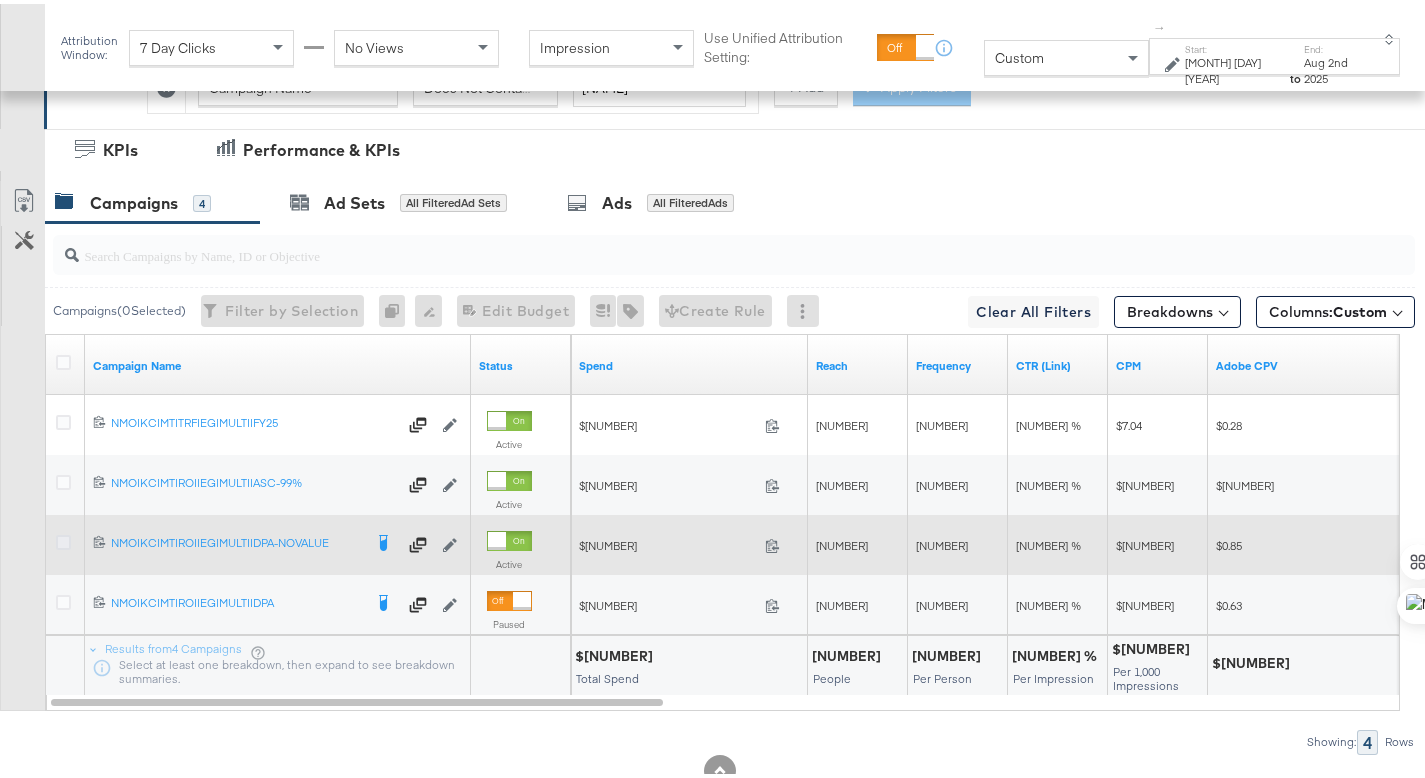 click at bounding box center (63, 538) 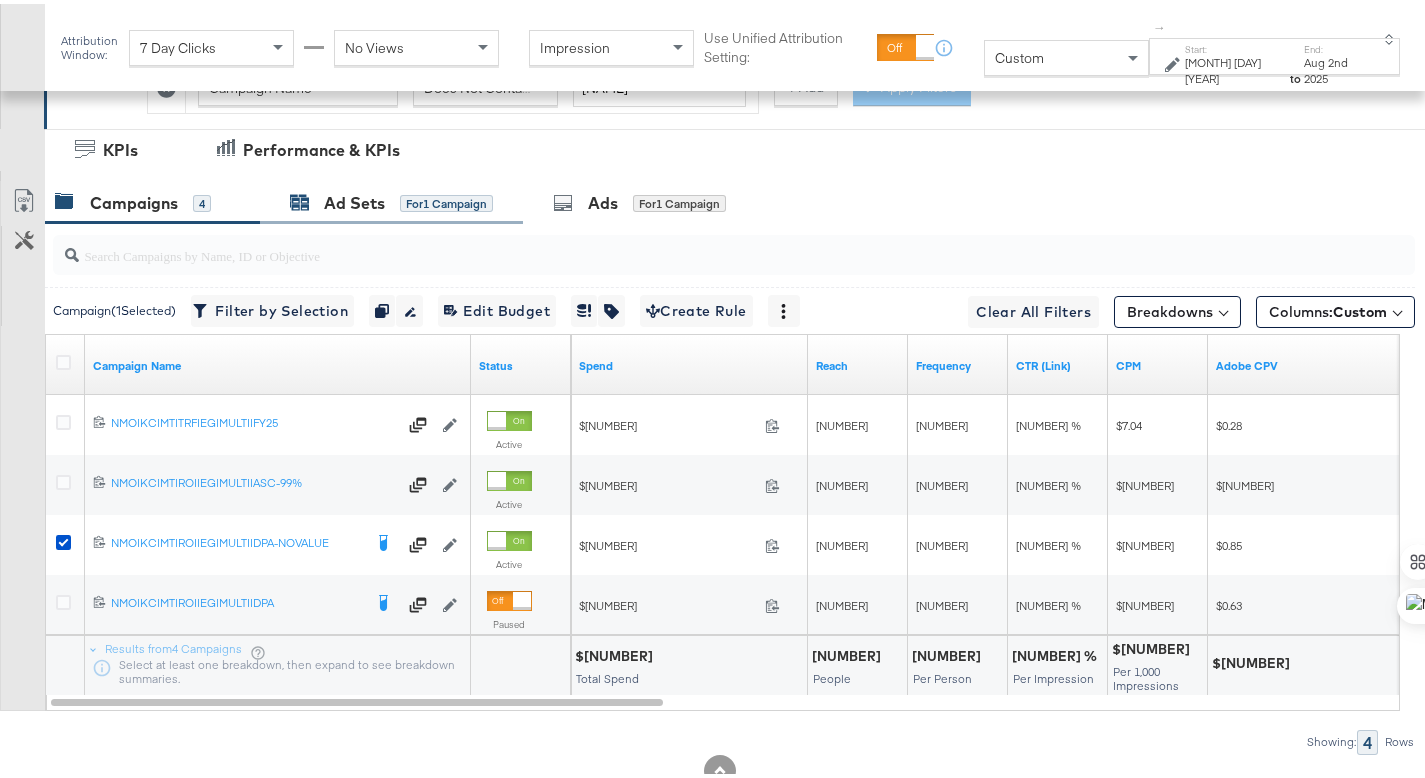 click on "Ad Sets for  1   Campaign" at bounding box center (391, 199) 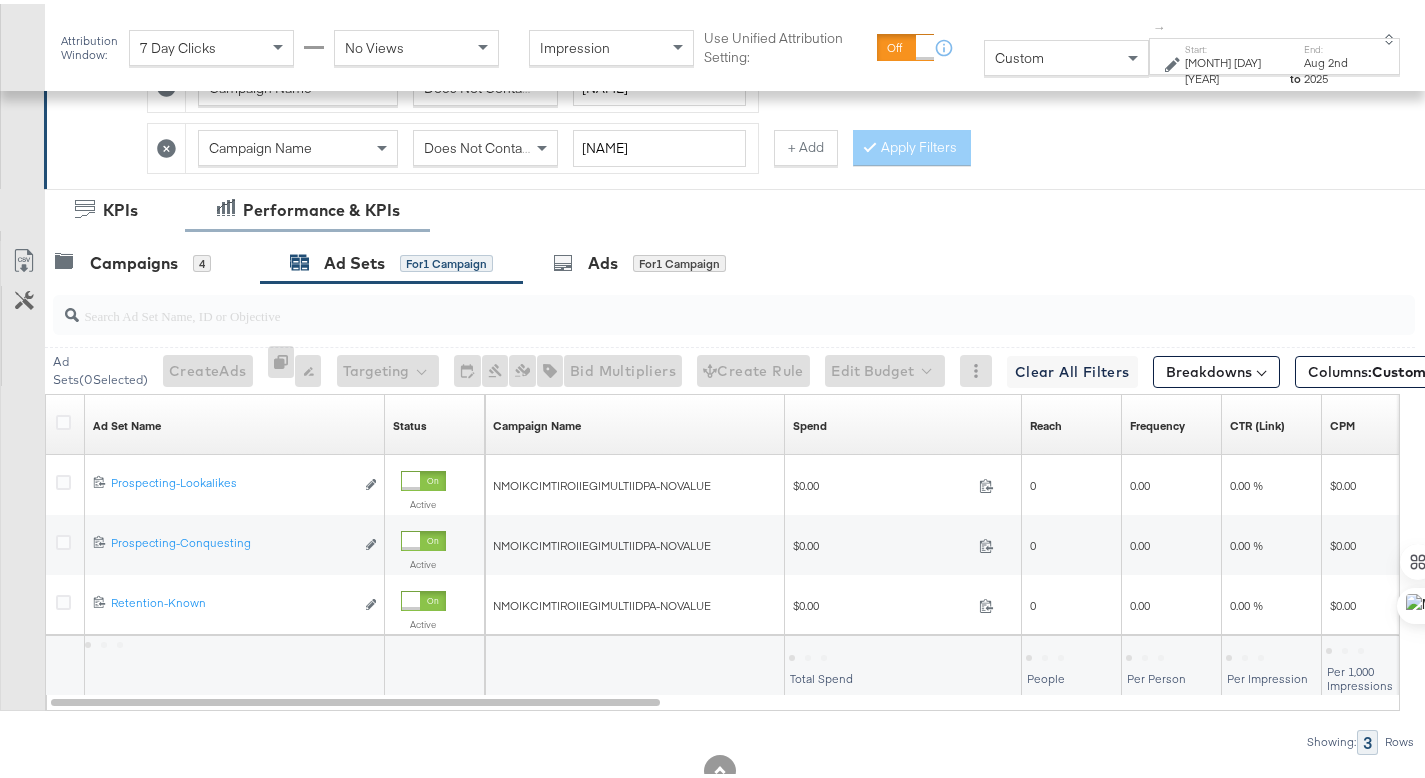 scroll, scrollTop: 624, scrollLeft: 0, axis: vertical 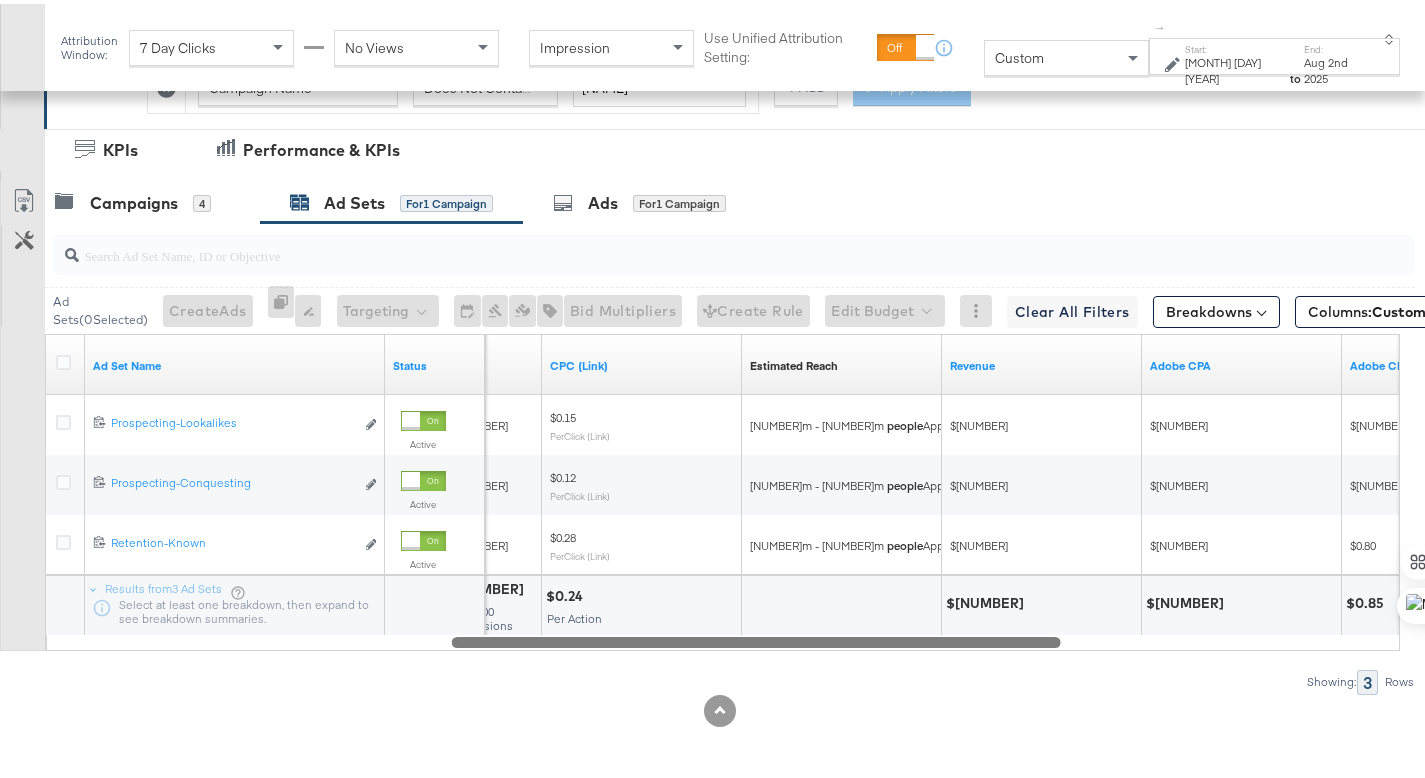 drag, startPoint x: 522, startPoint y: 634, endPoint x: 921, endPoint y: 722, distance: 408.58905 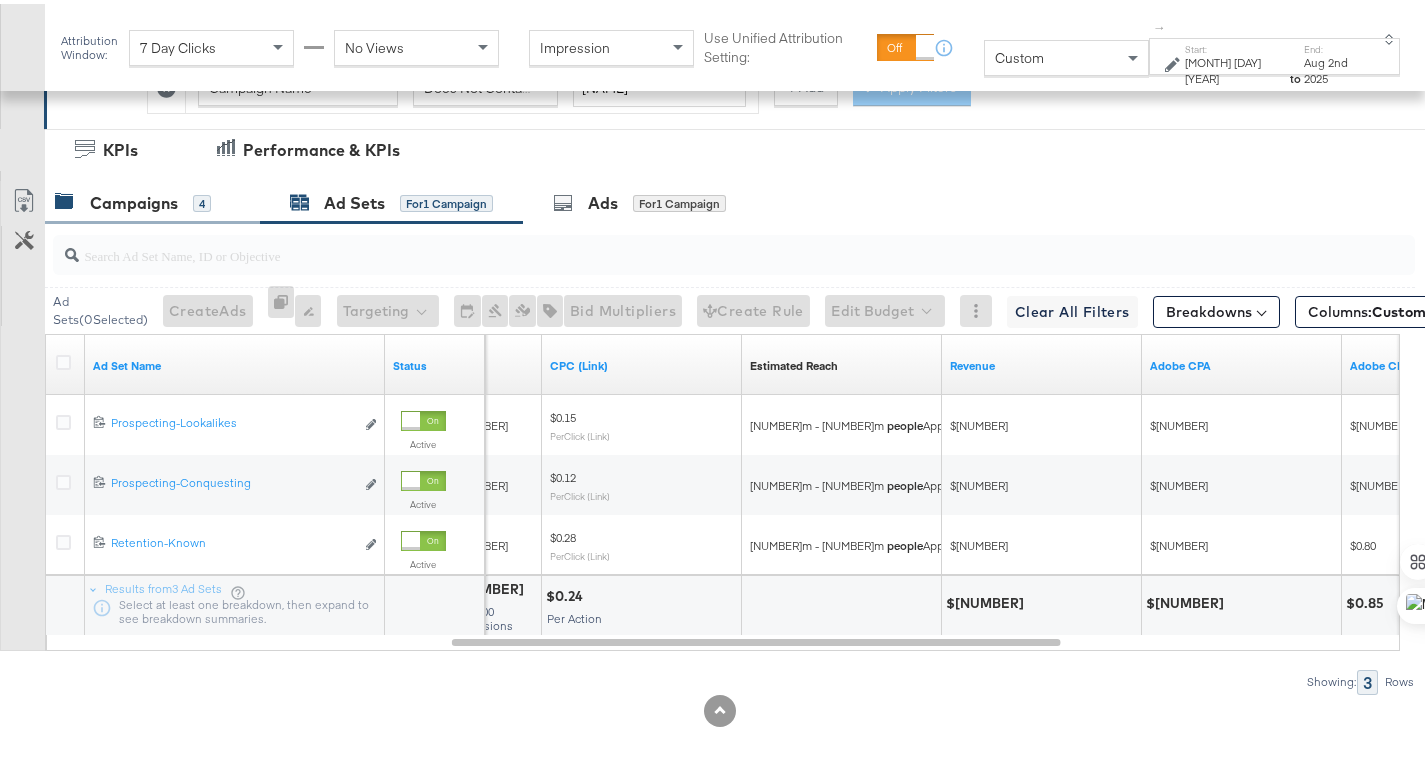 click on "Campaigns" at bounding box center [134, 199] 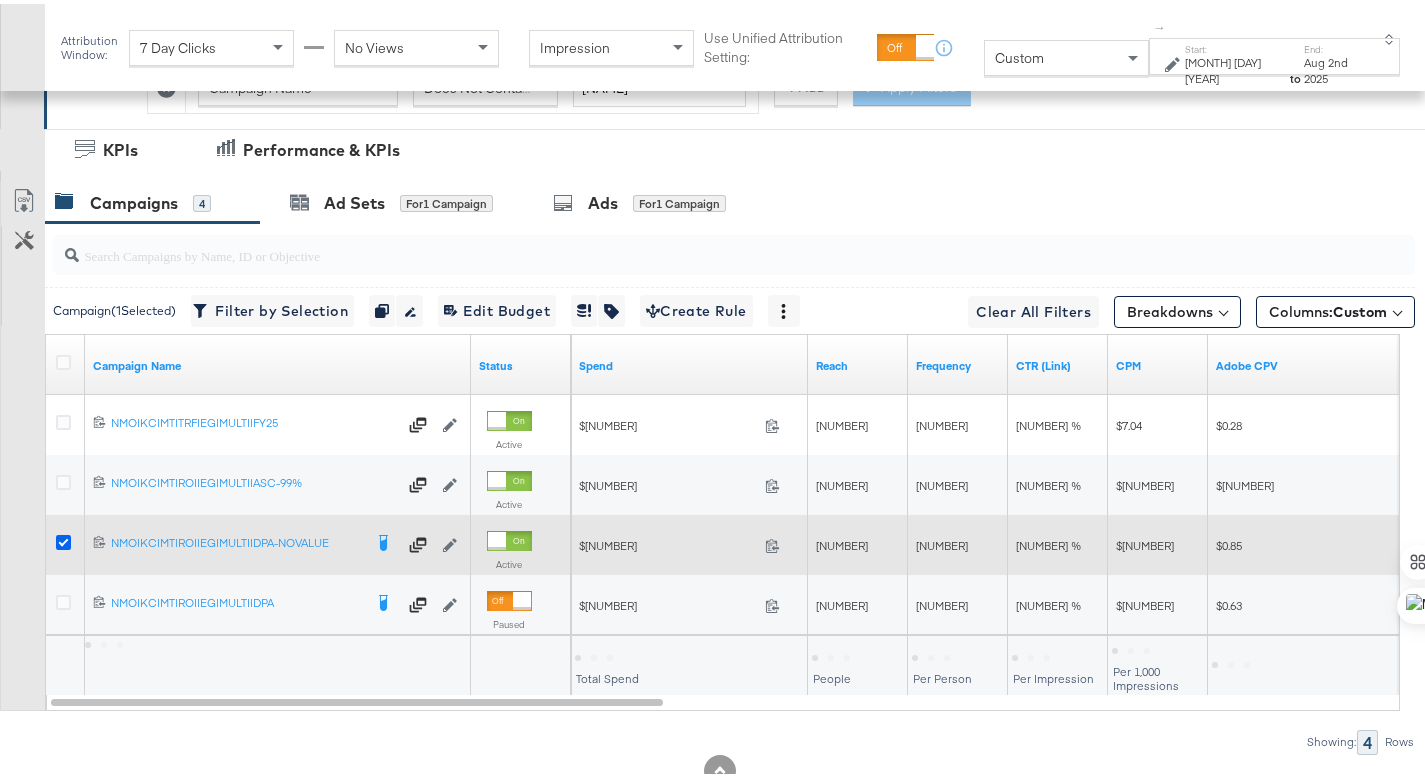 click at bounding box center (63, 538) 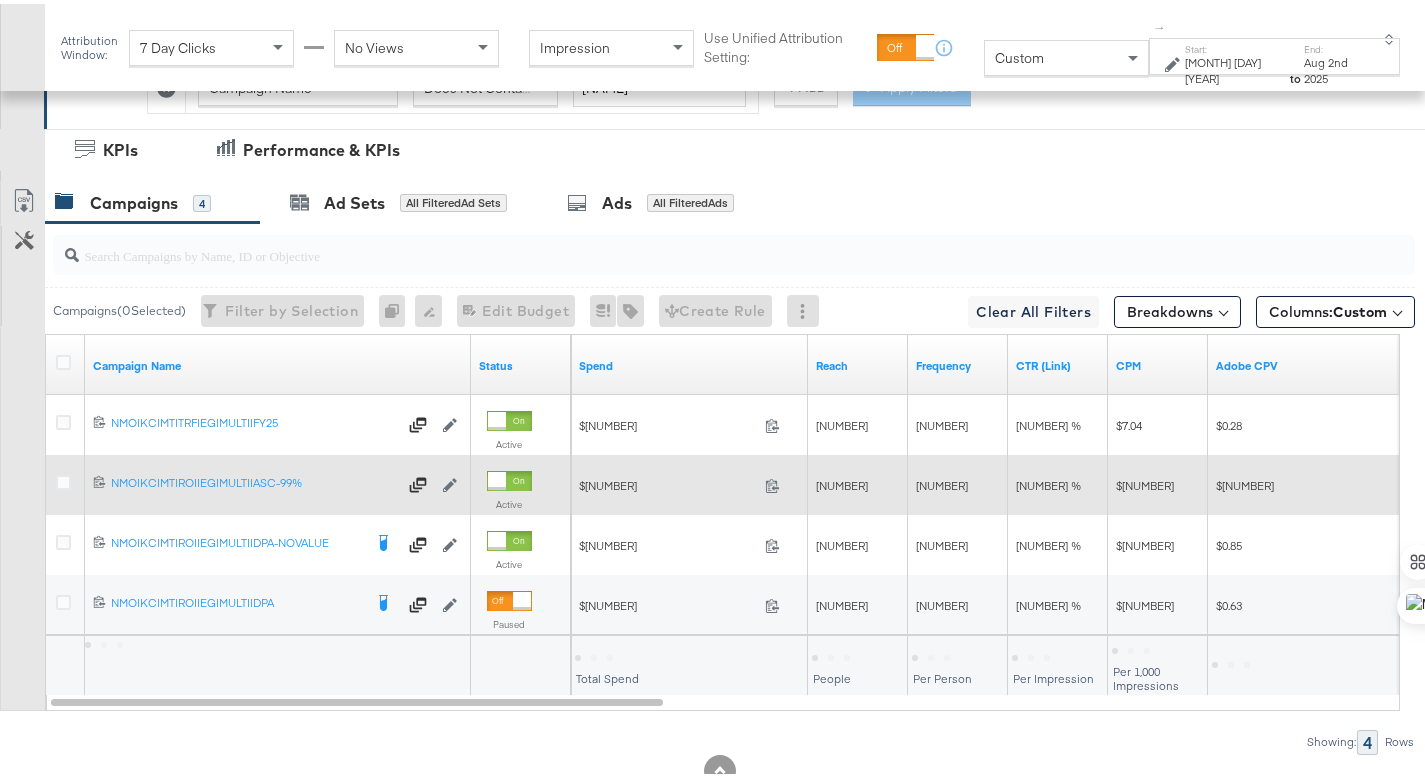 drag, startPoint x: 64, startPoint y: 599, endPoint x: 159, endPoint y: 458, distance: 170.01764 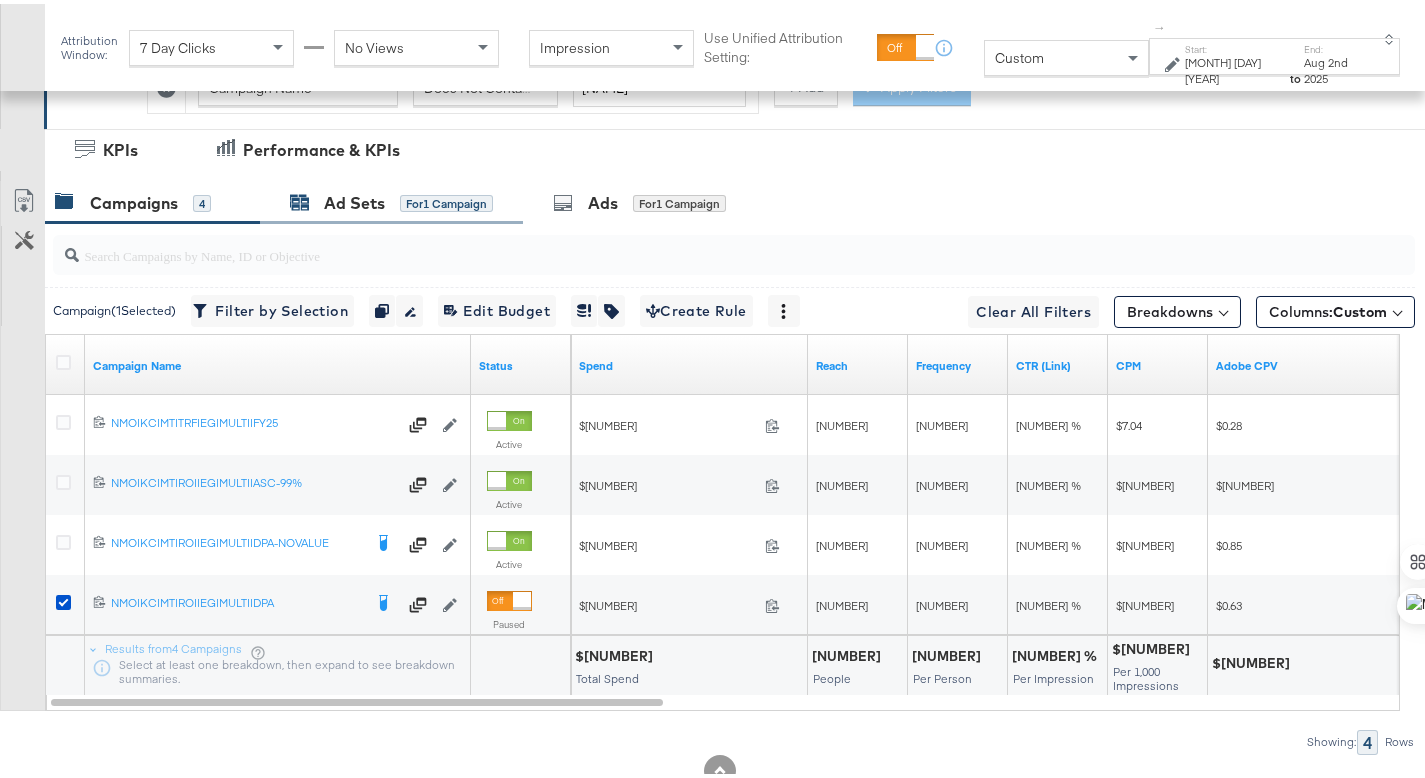 click on "Ad Sets" at bounding box center [354, 199] 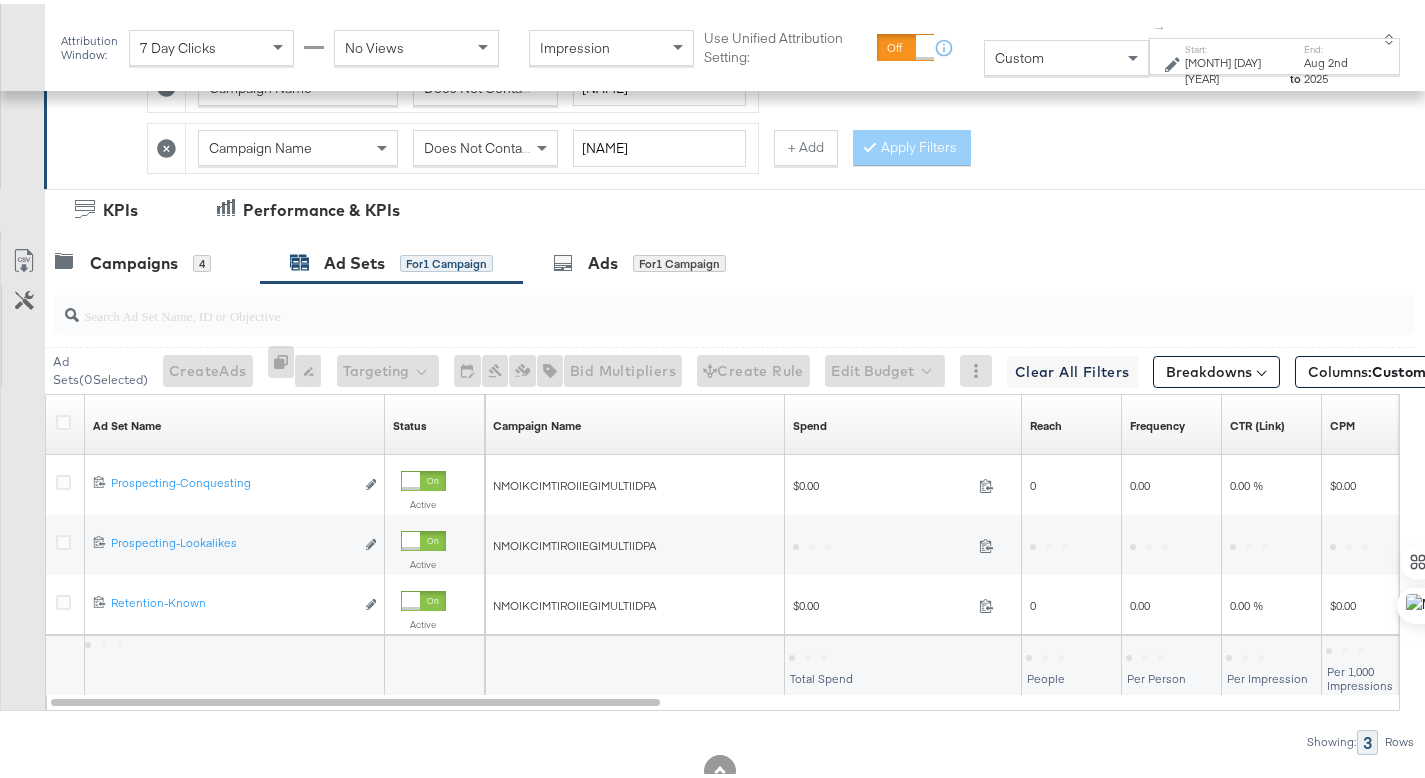scroll, scrollTop: 624, scrollLeft: 0, axis: vertical 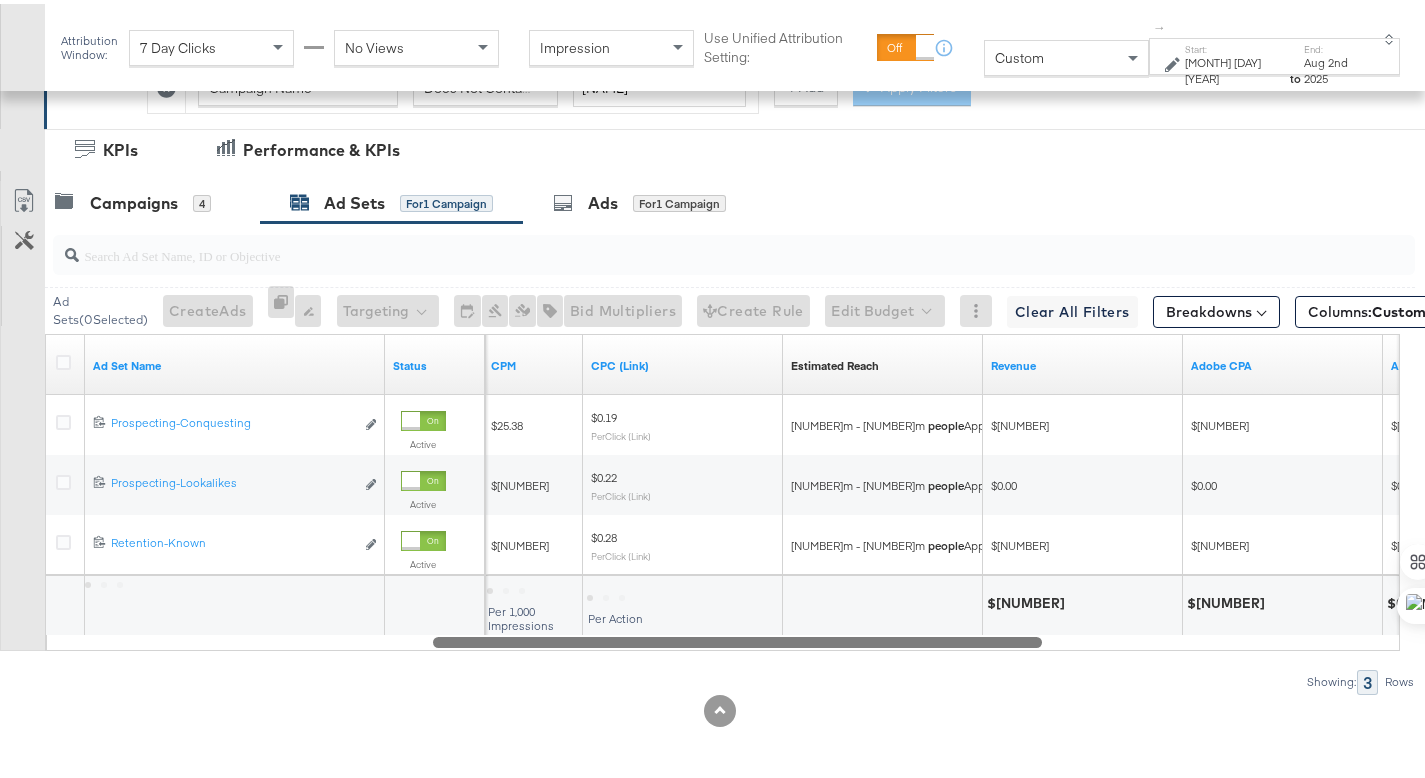drag, startPoint x: 499, startPoint y: 635, endPoint x: 881, endPoint y: 682, distance: 384.8805 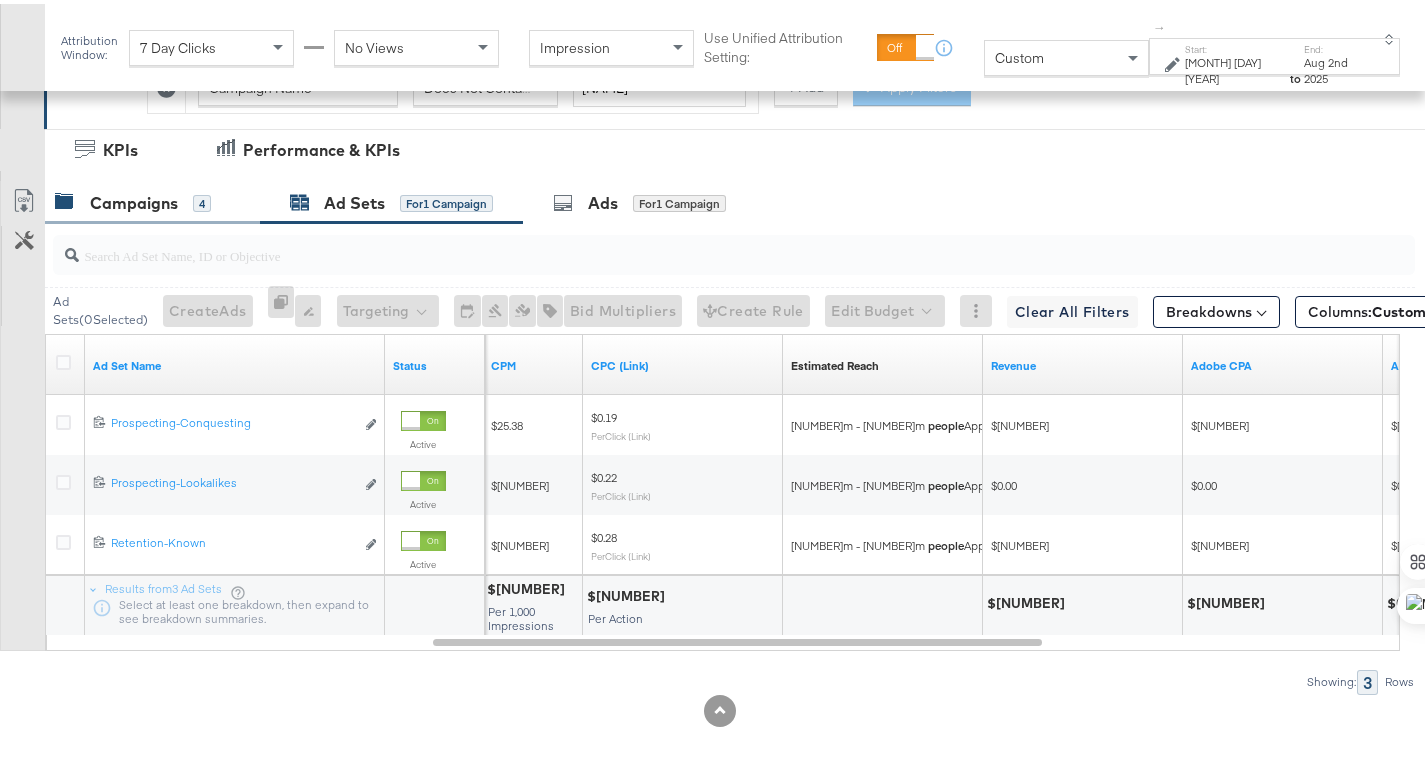 click on "Campaigns" at bounding box center [134, 199] 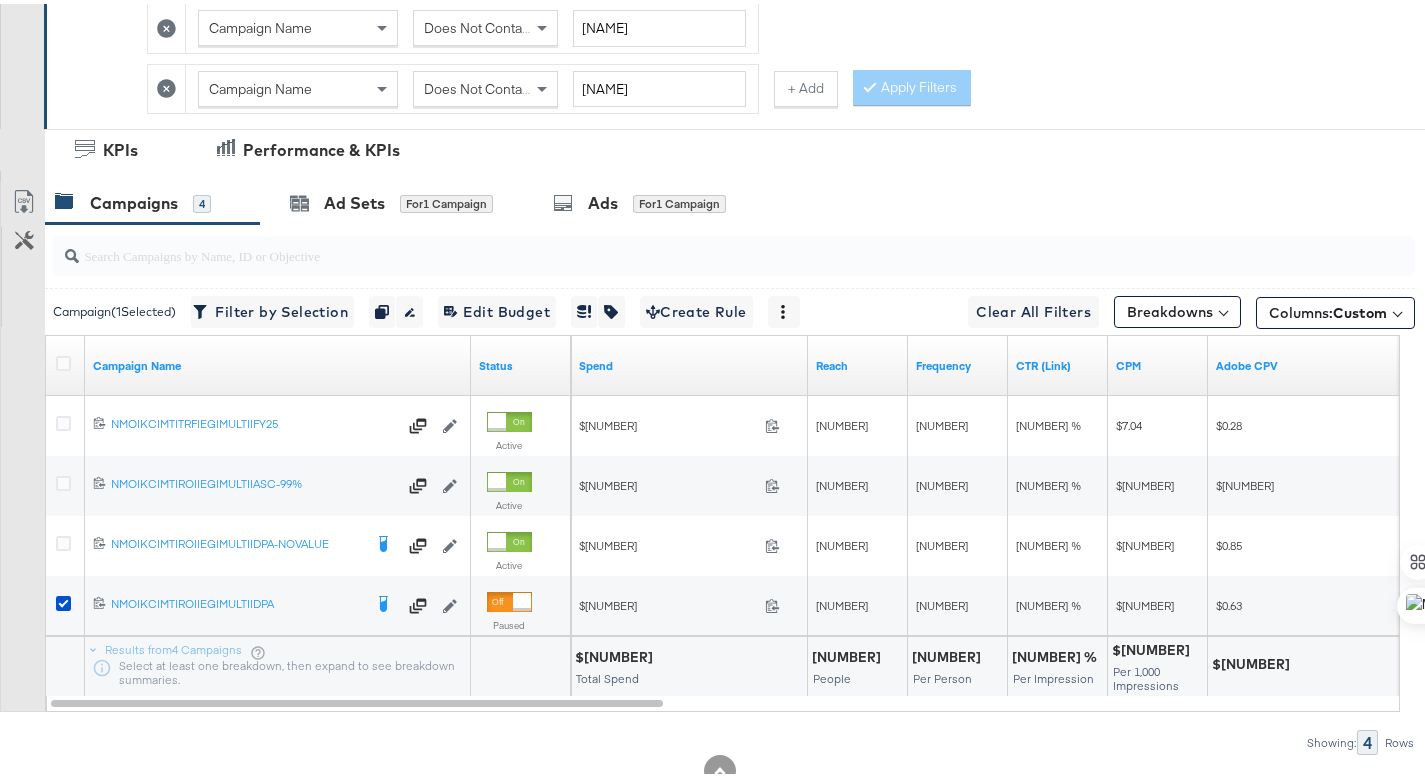 scroll, scrollTop: 0, scrollLeft: 0, axis: both 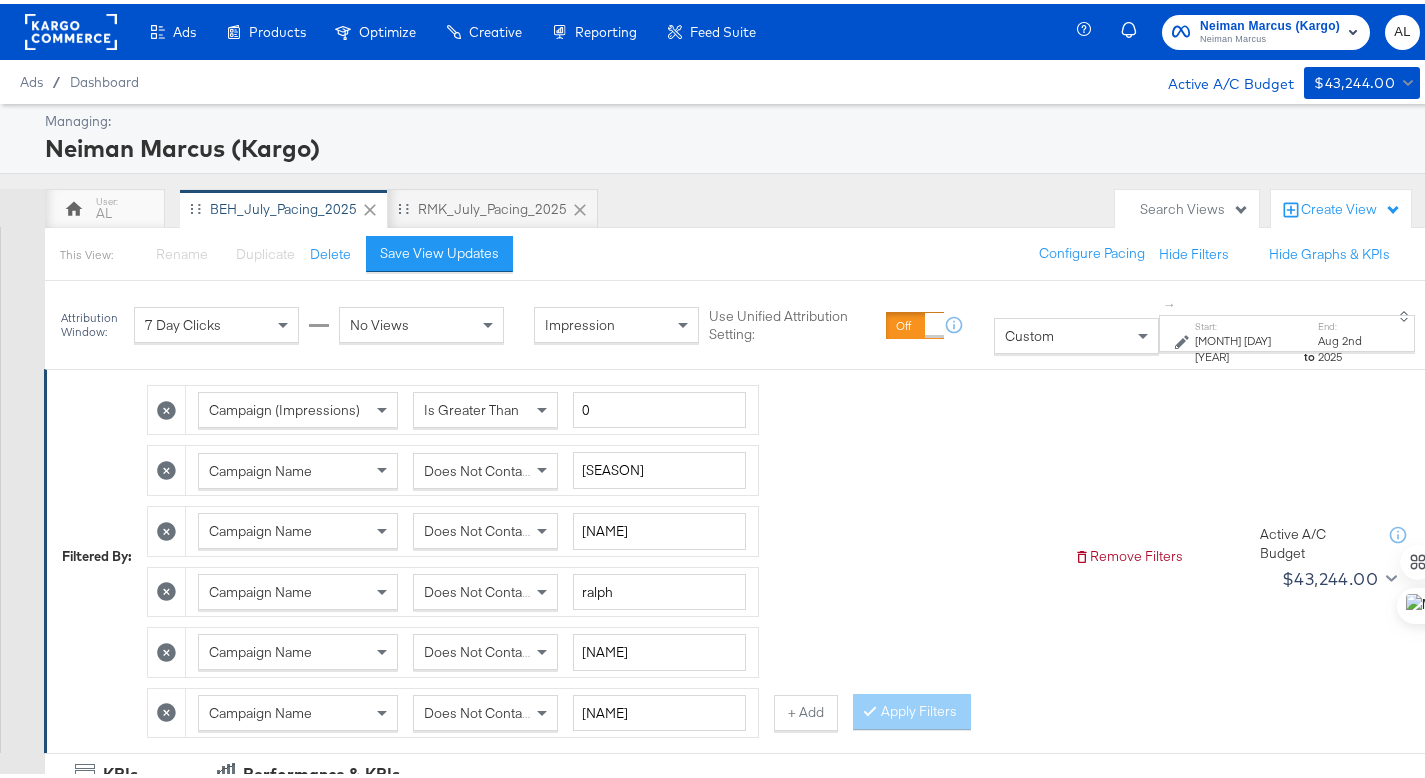 click 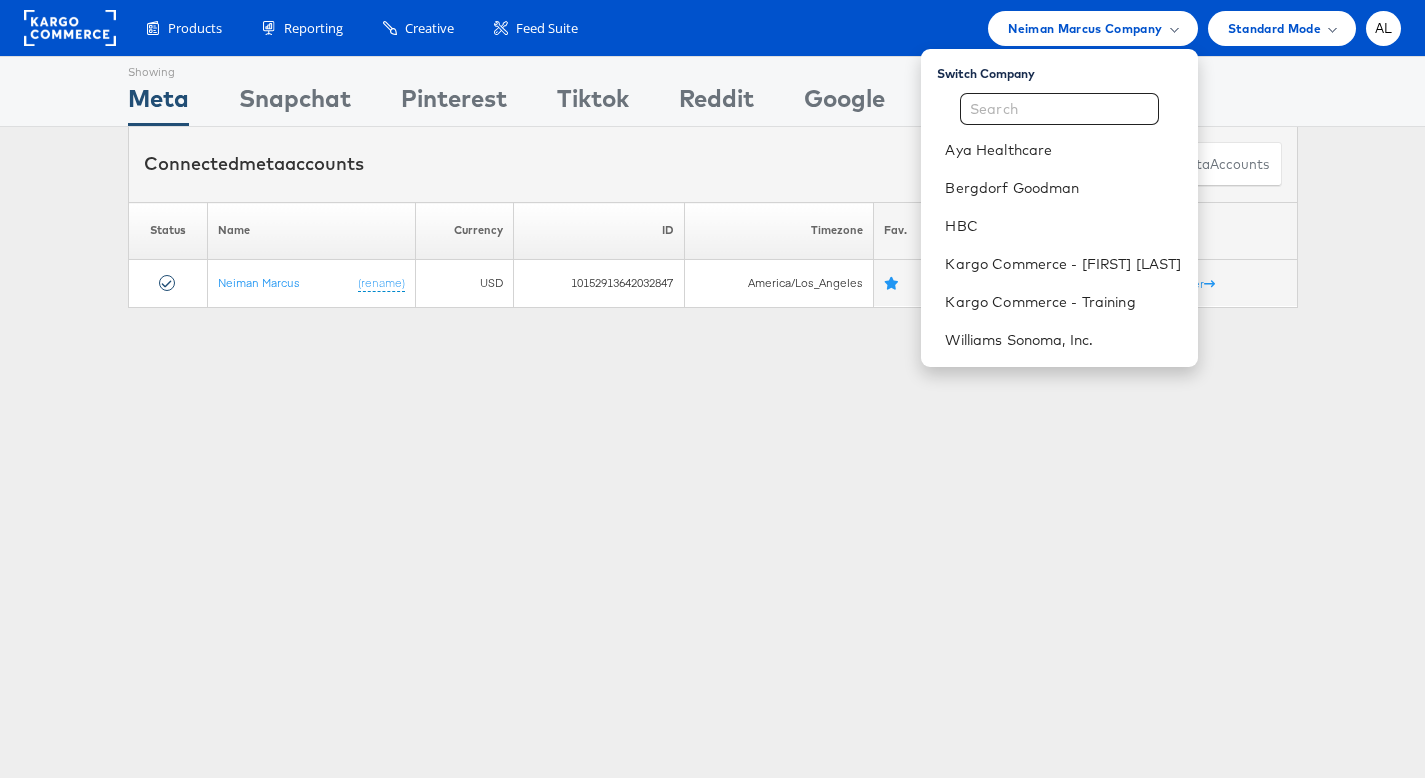 scroll, scrollTop: 0, scrollLeft: 0, axis: both 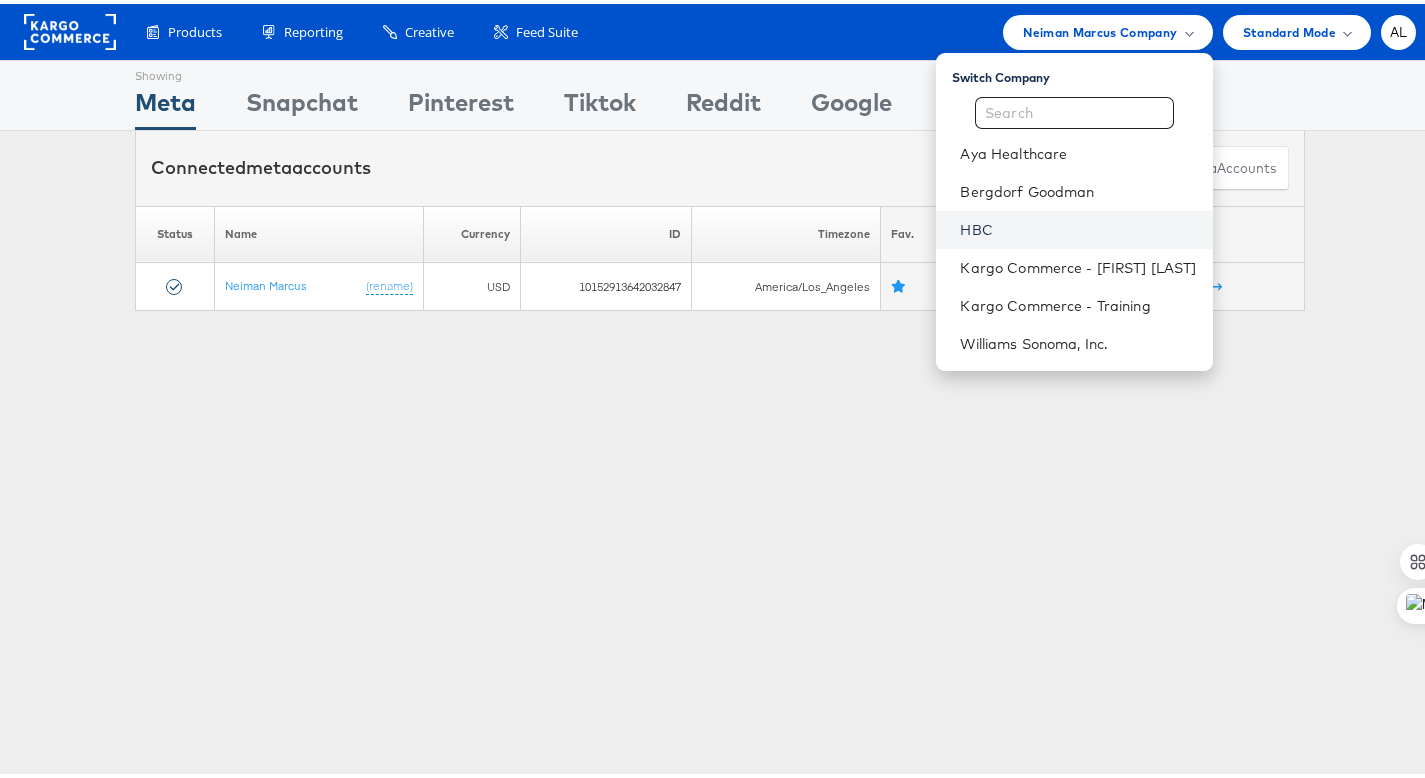 click on "HBC" at bounding box center [1078, 226] 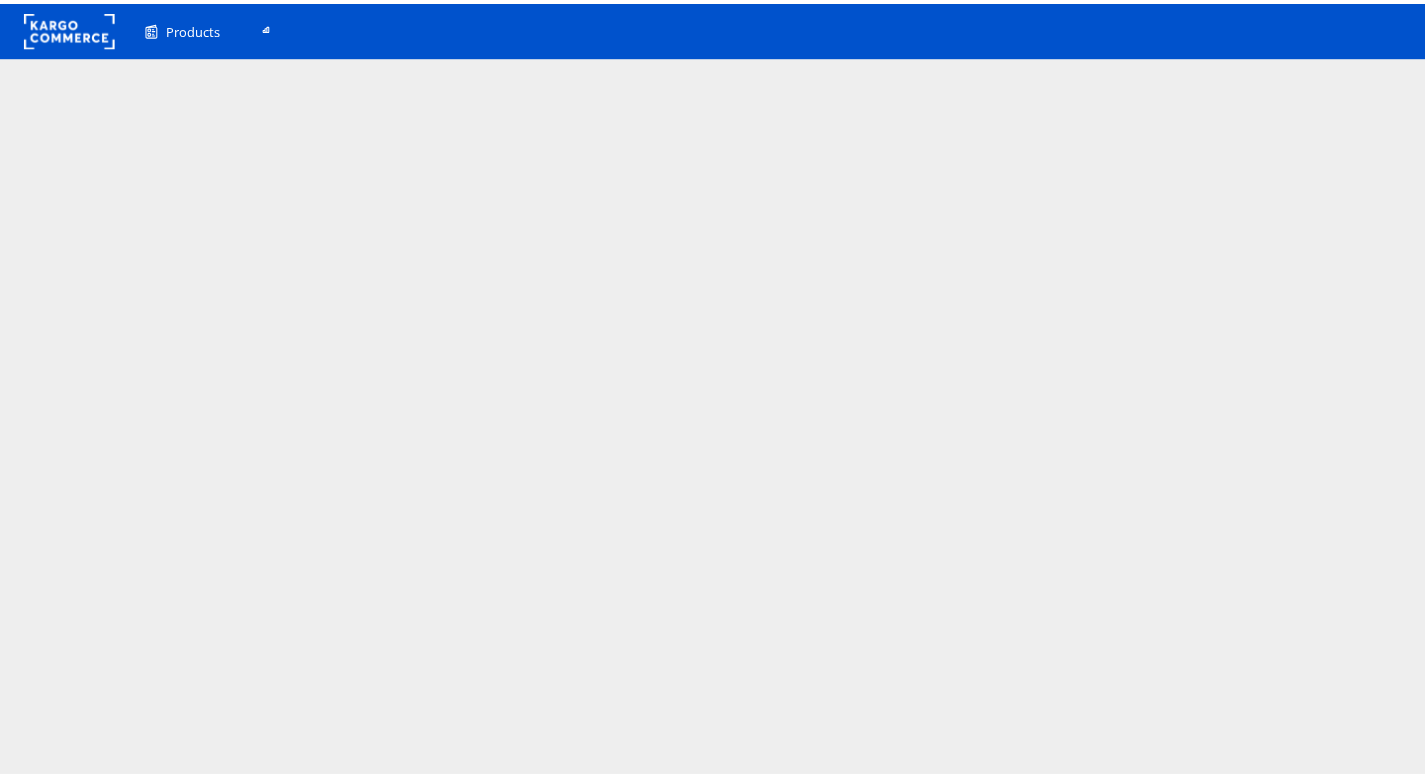 scroll, scrollTop: 0, scrollLeft: 0, axis: both 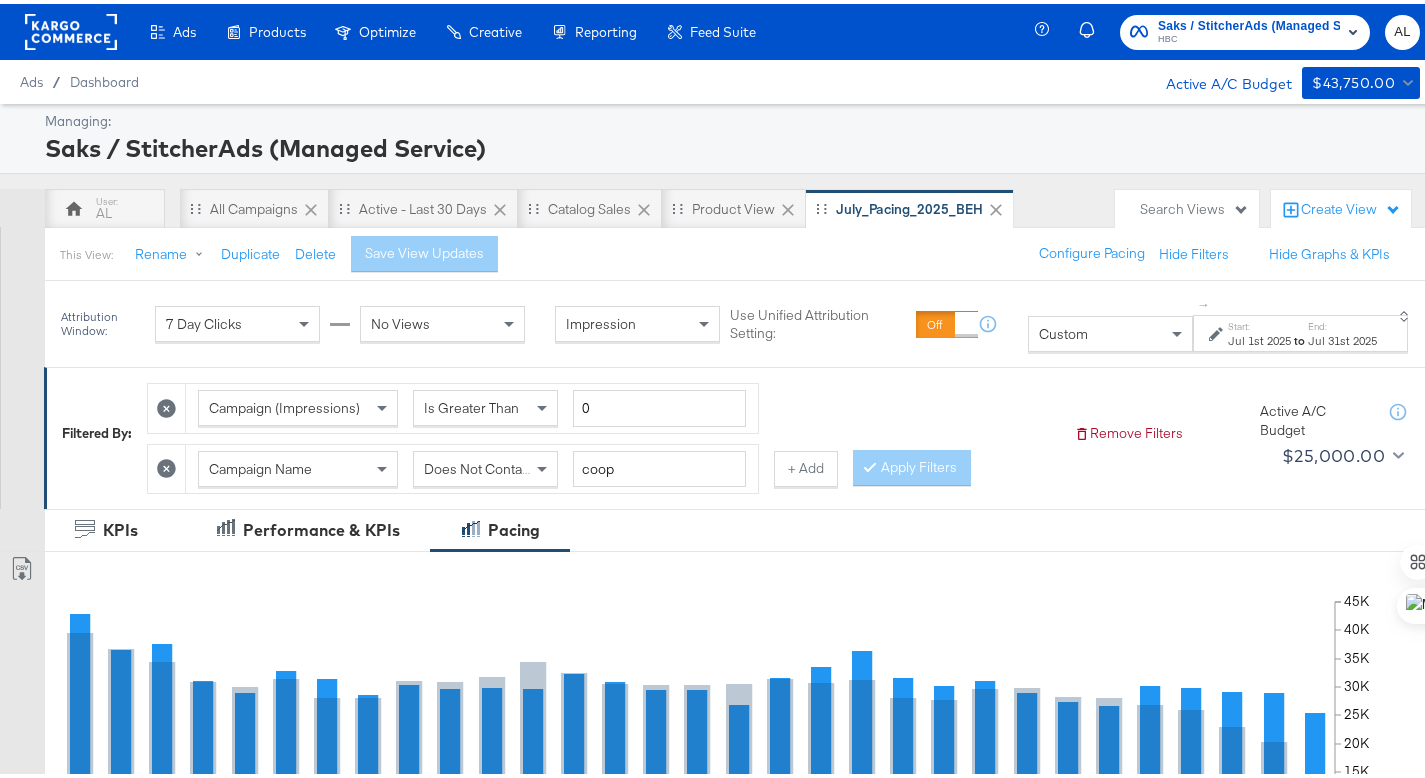 click on "Start:" at bounding box center [1259, 322] 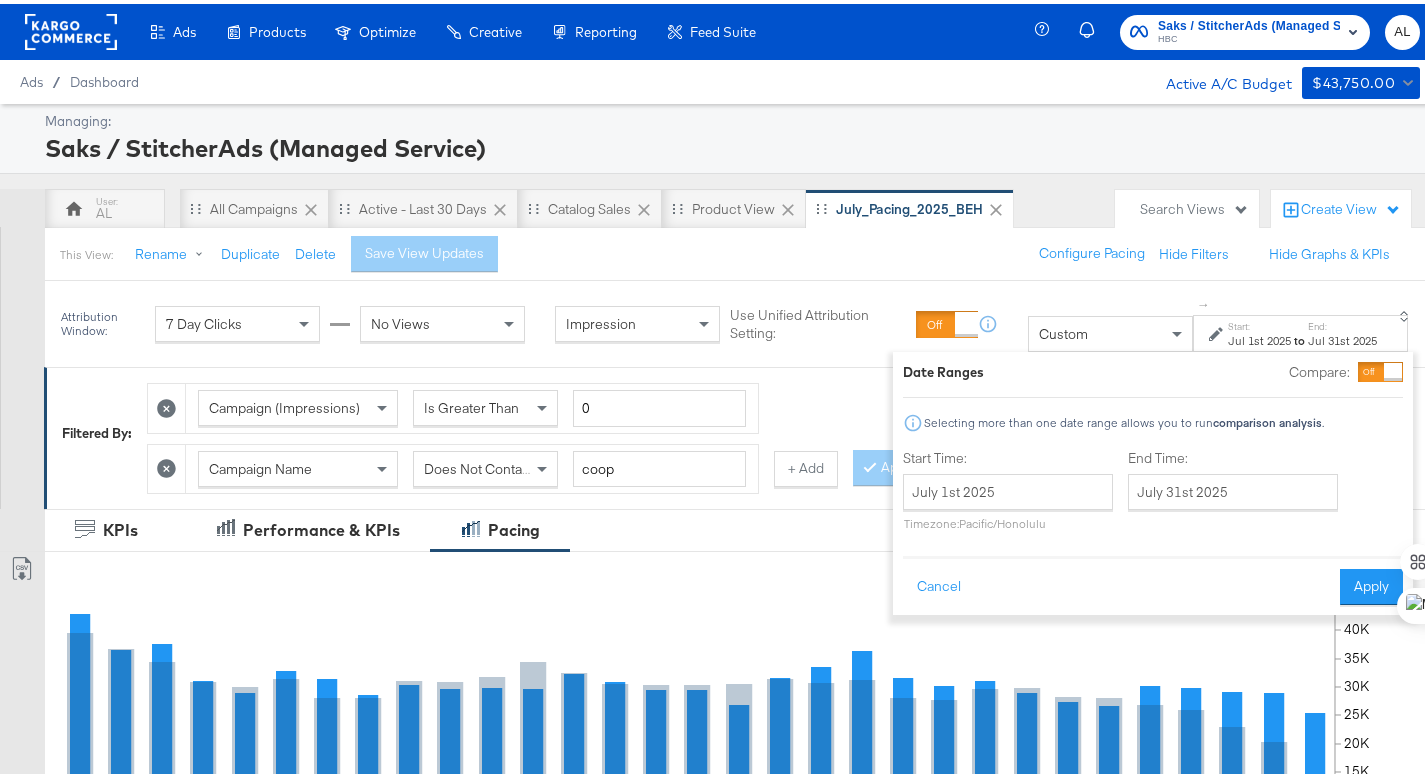 click on "Start:" at bounding box center [1259, 322] 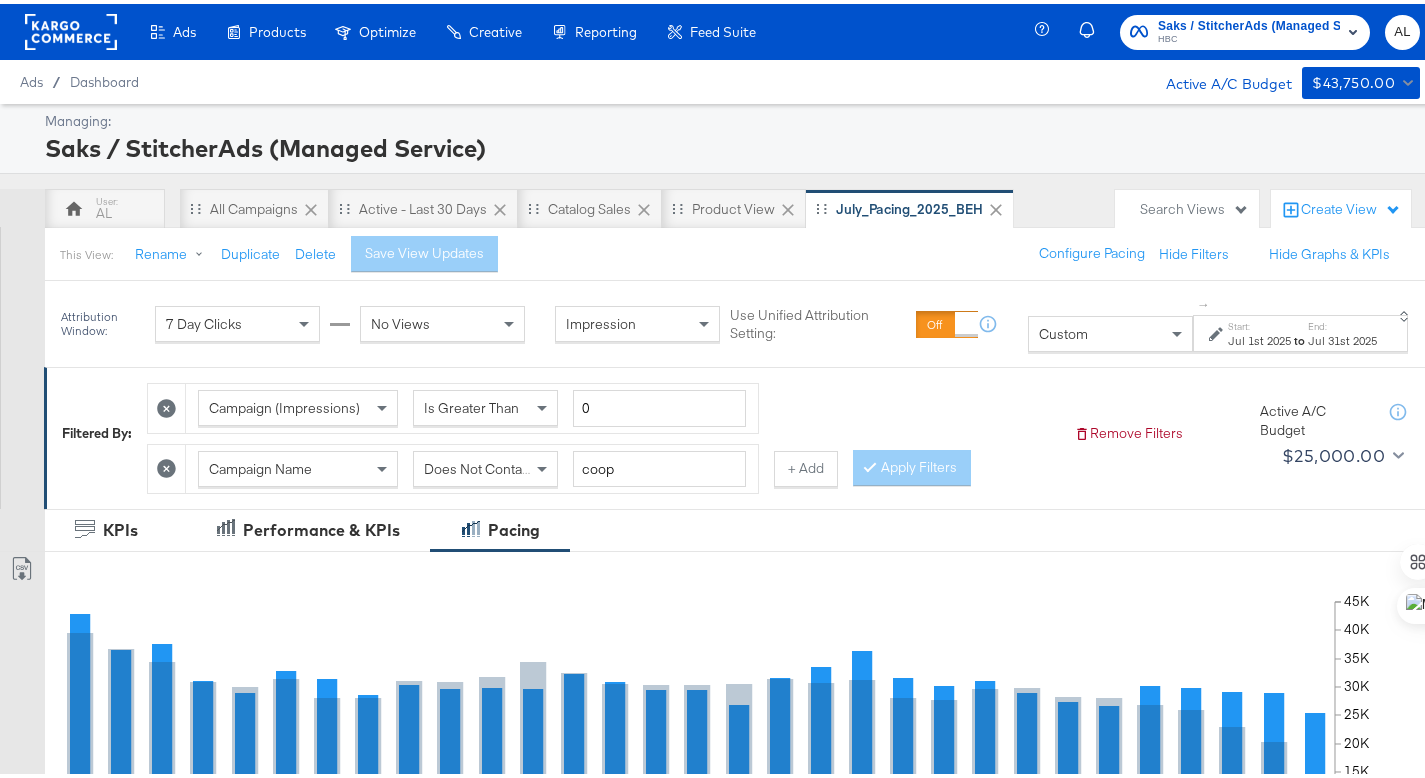 click on "Custom" at bounding box center [1110, 330] 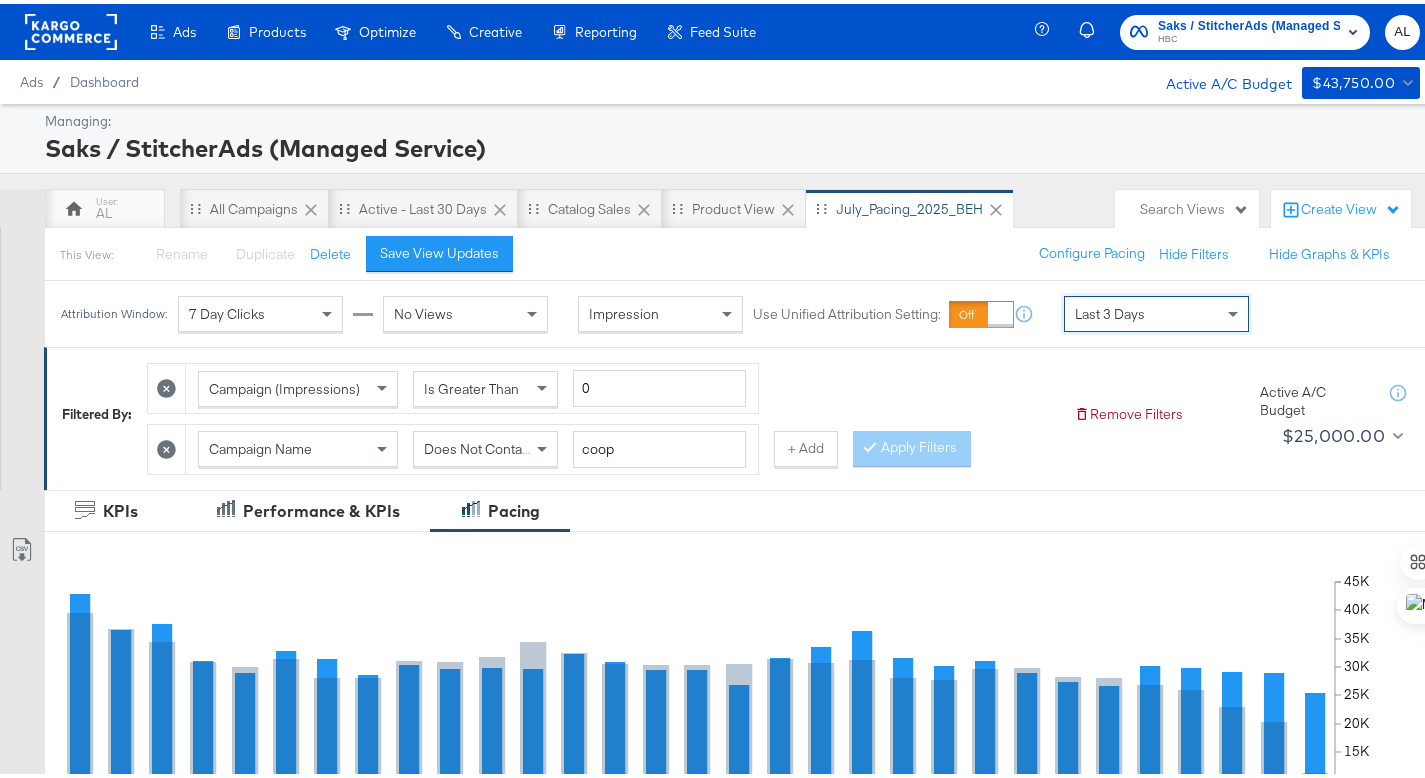 scroll, scrollTop: 718, scrollLeft: 0, axis: vertical 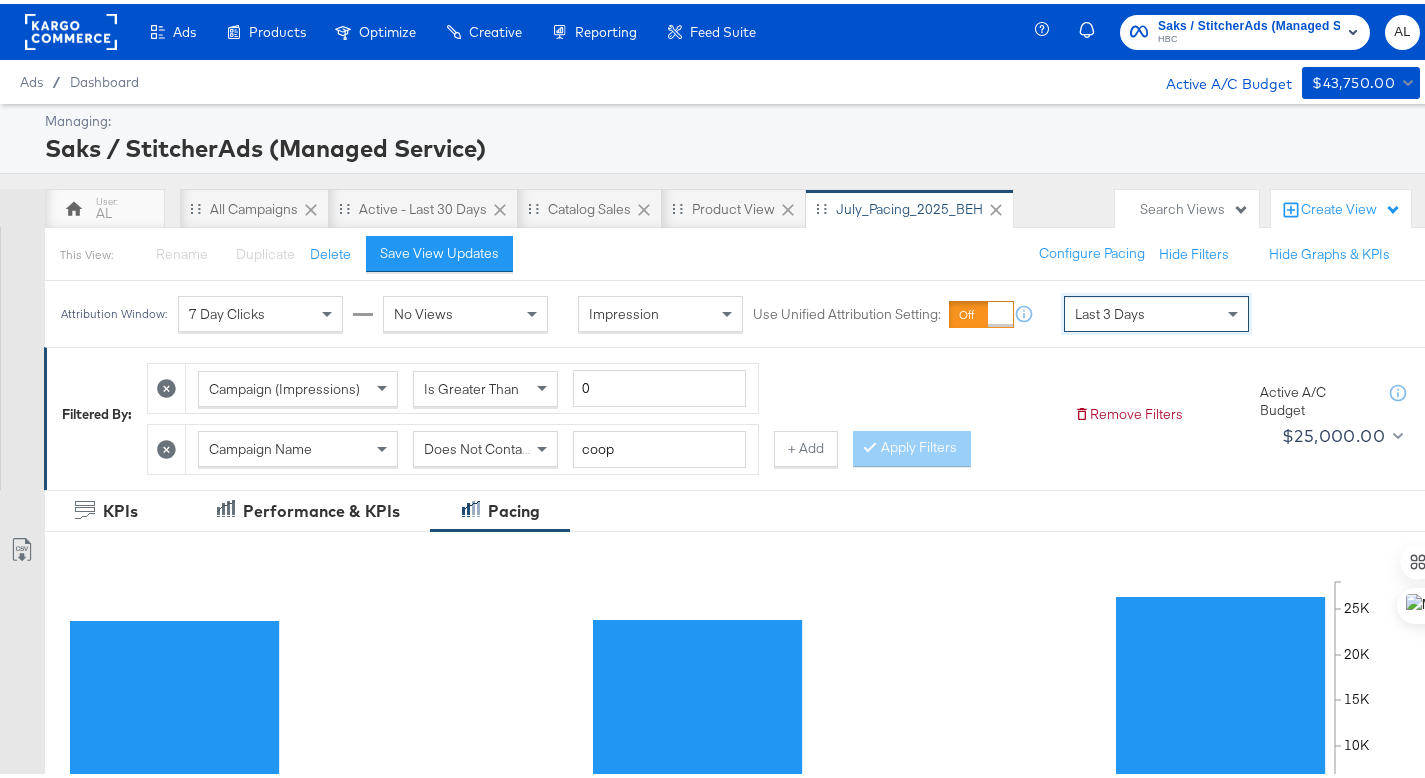 click 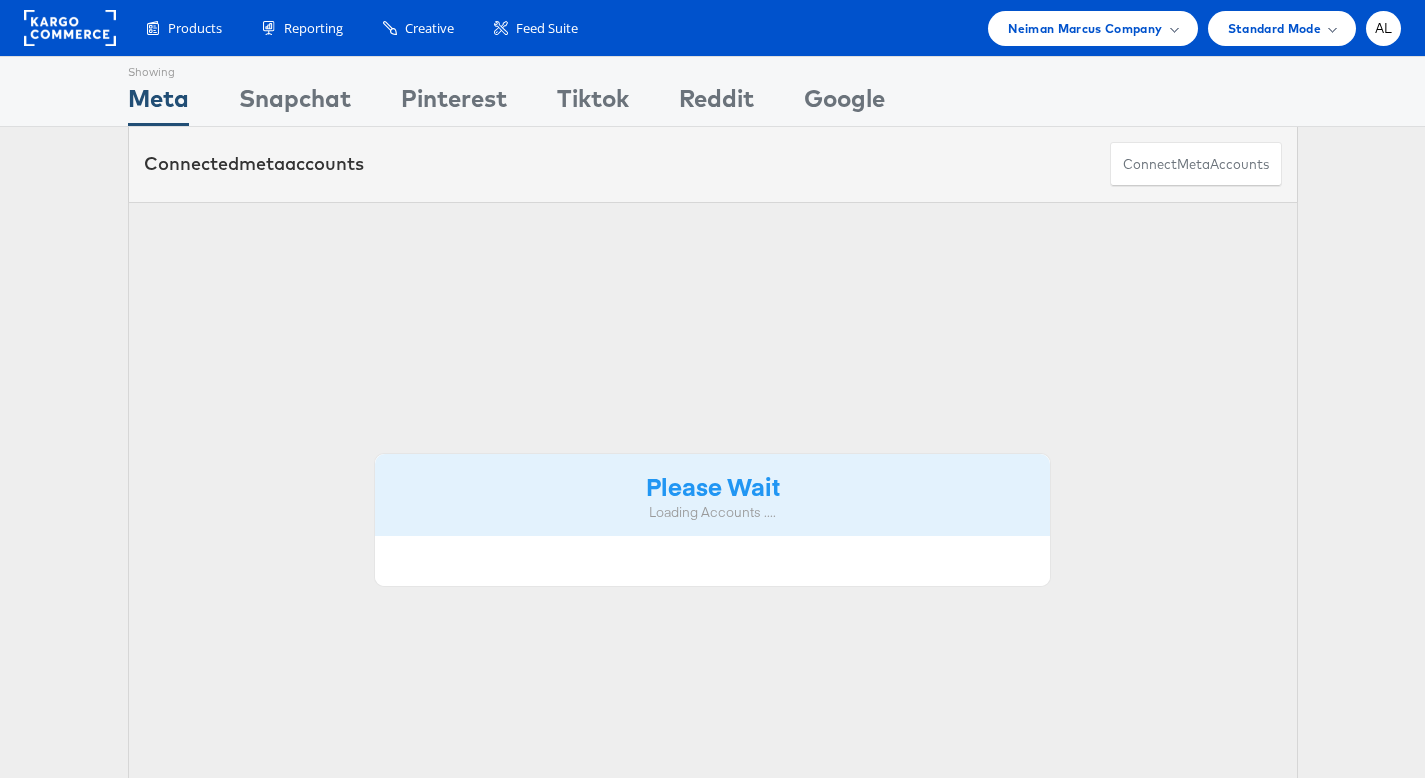 scroll, scrollTop: 0, scrollLeft: 0, axis: both 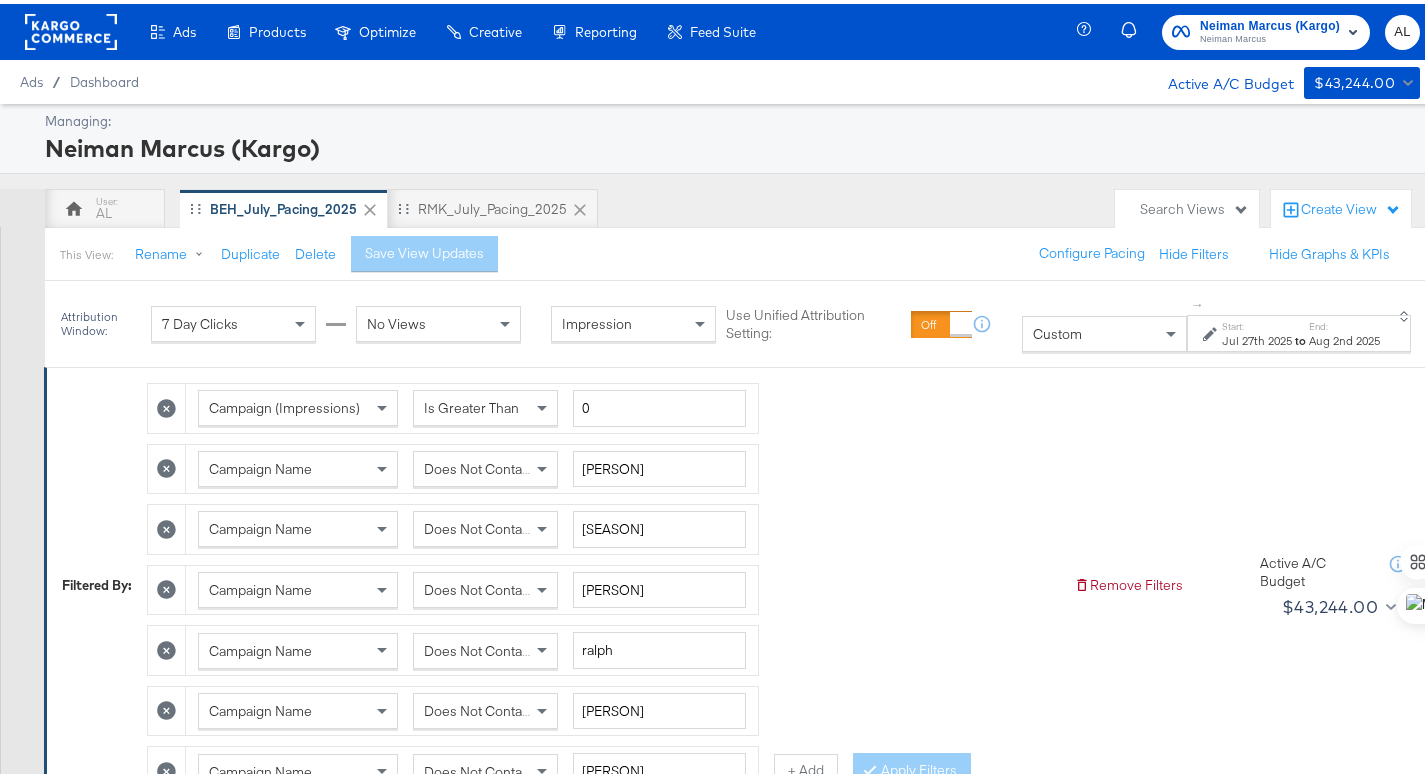 click on "Manage all your created Overlay Designs." at bounding box center (0, 0) 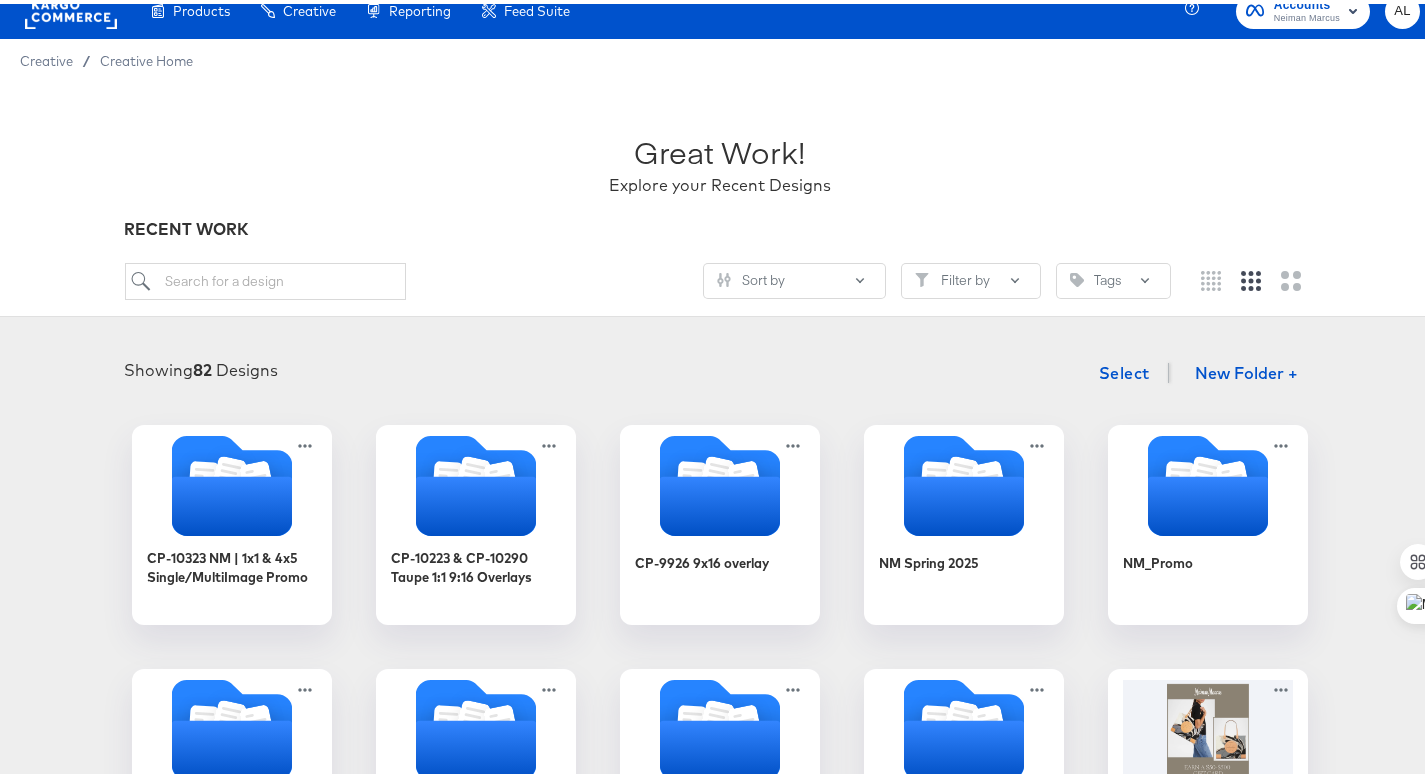 scroll, scrollTop: 275, scrollLeft: 0, axis: vertical 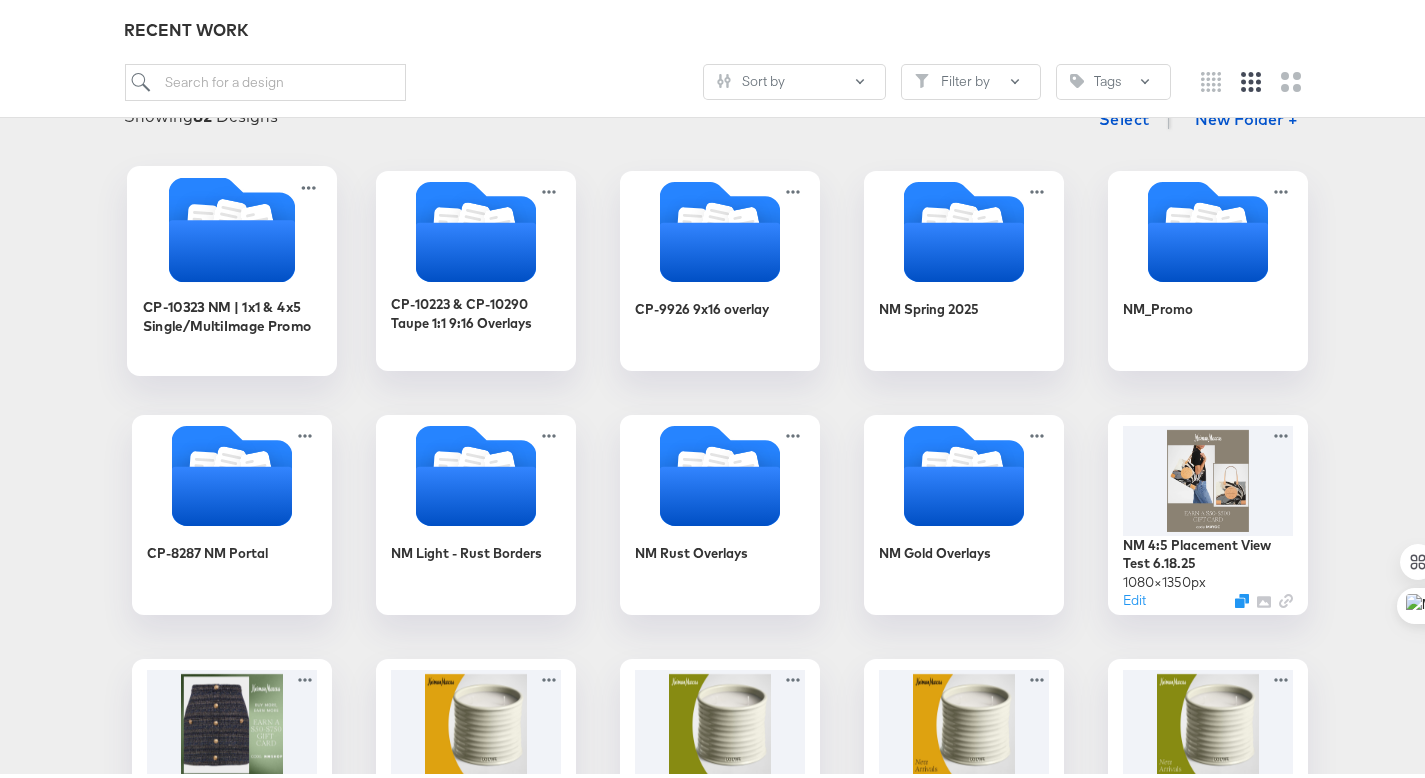 click 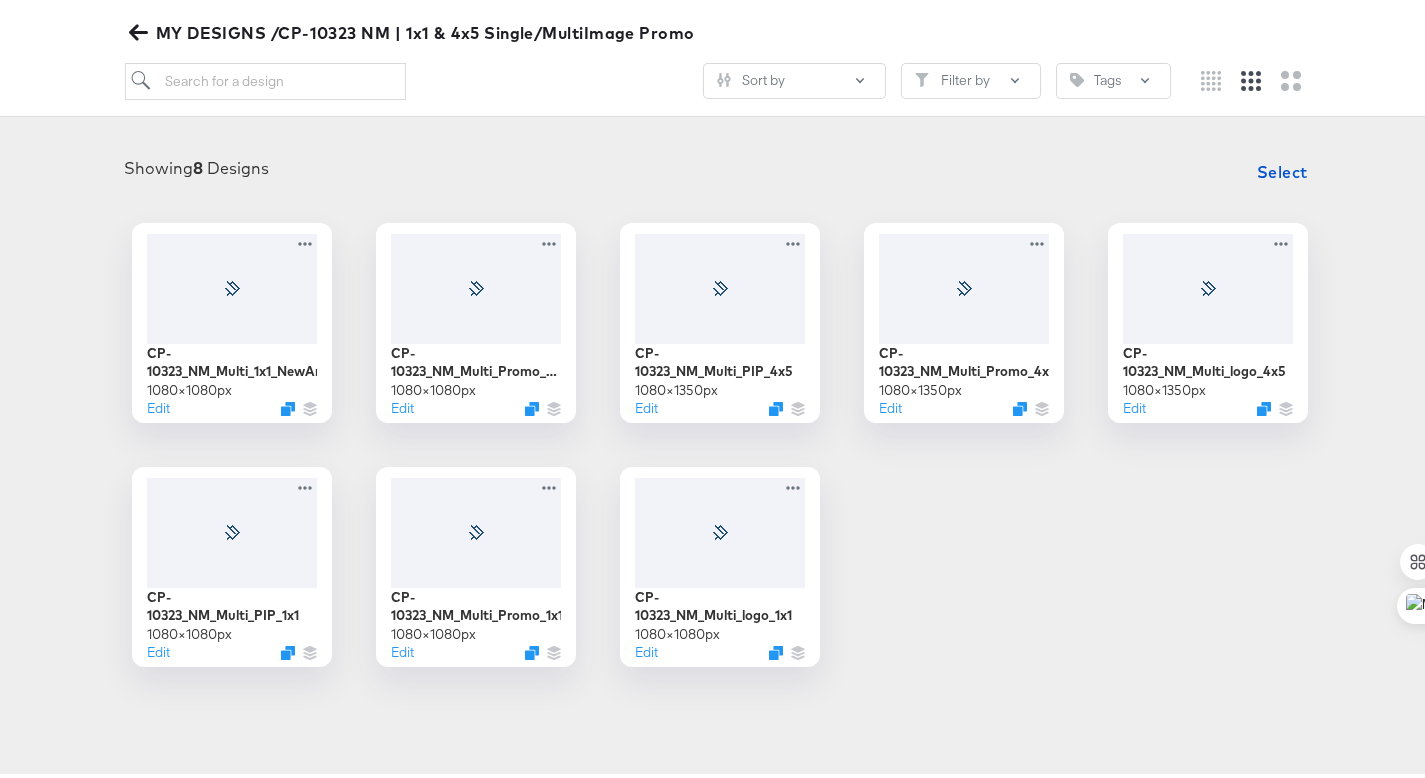 scroll, scrollTop: 228, scrollLeft: 0, axis: vertical 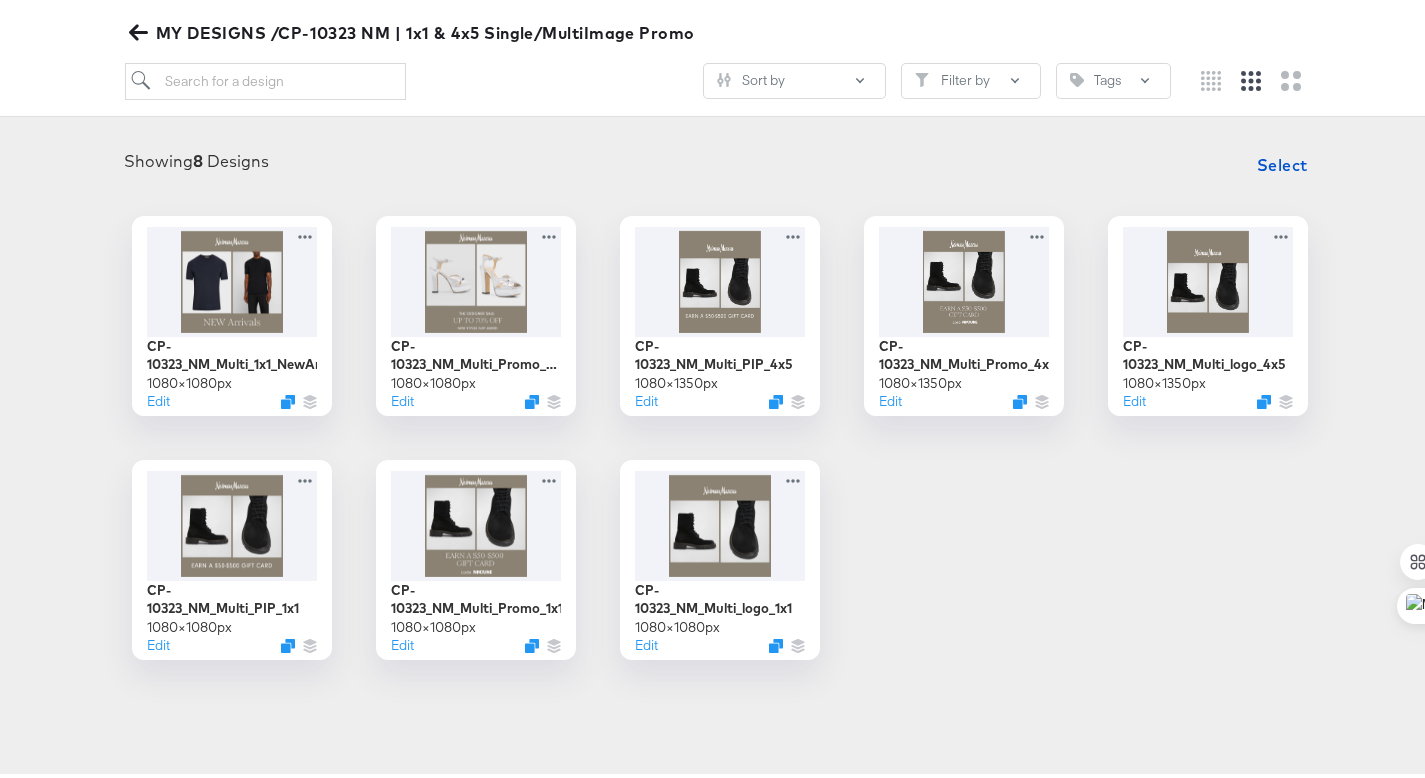 click 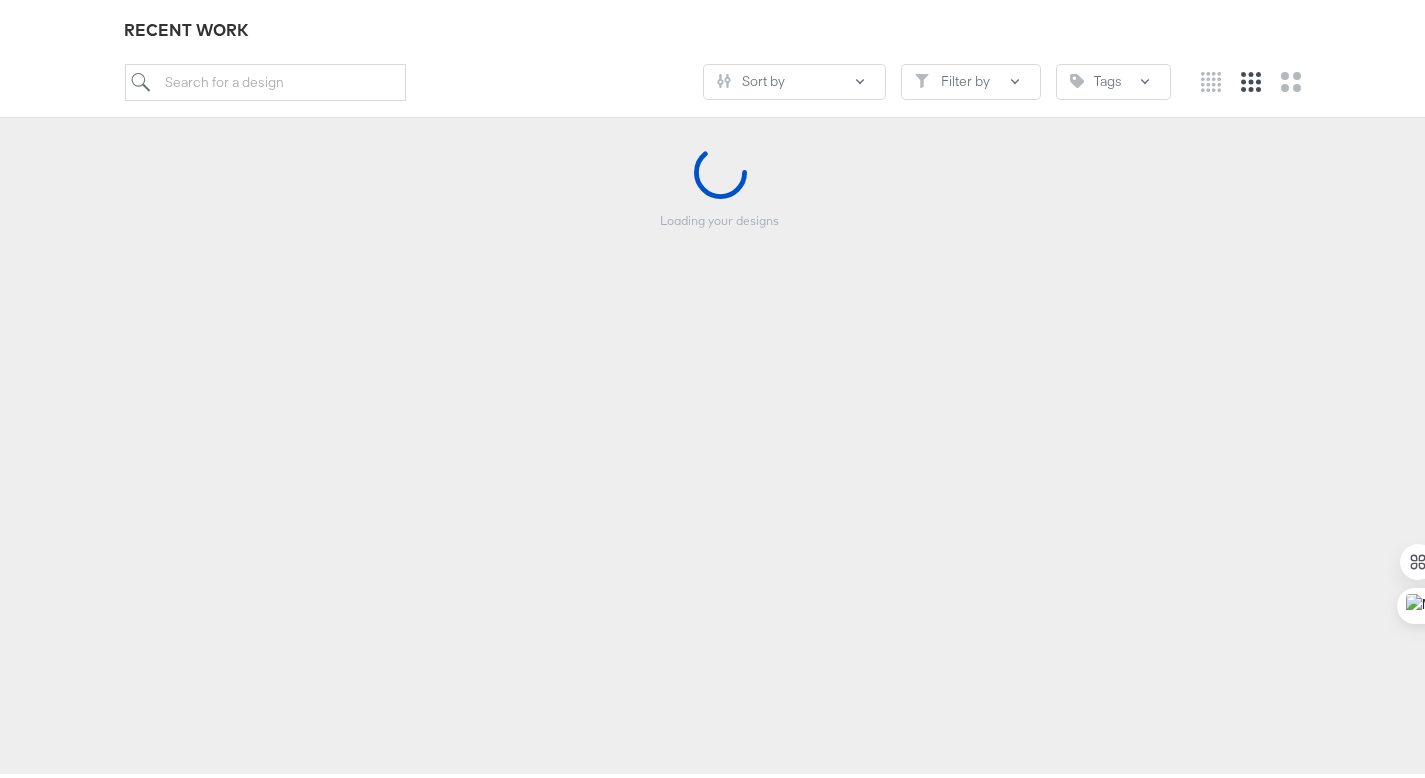 scroll, scrollTop: 221, scrollLeft: 0, axis: vertical 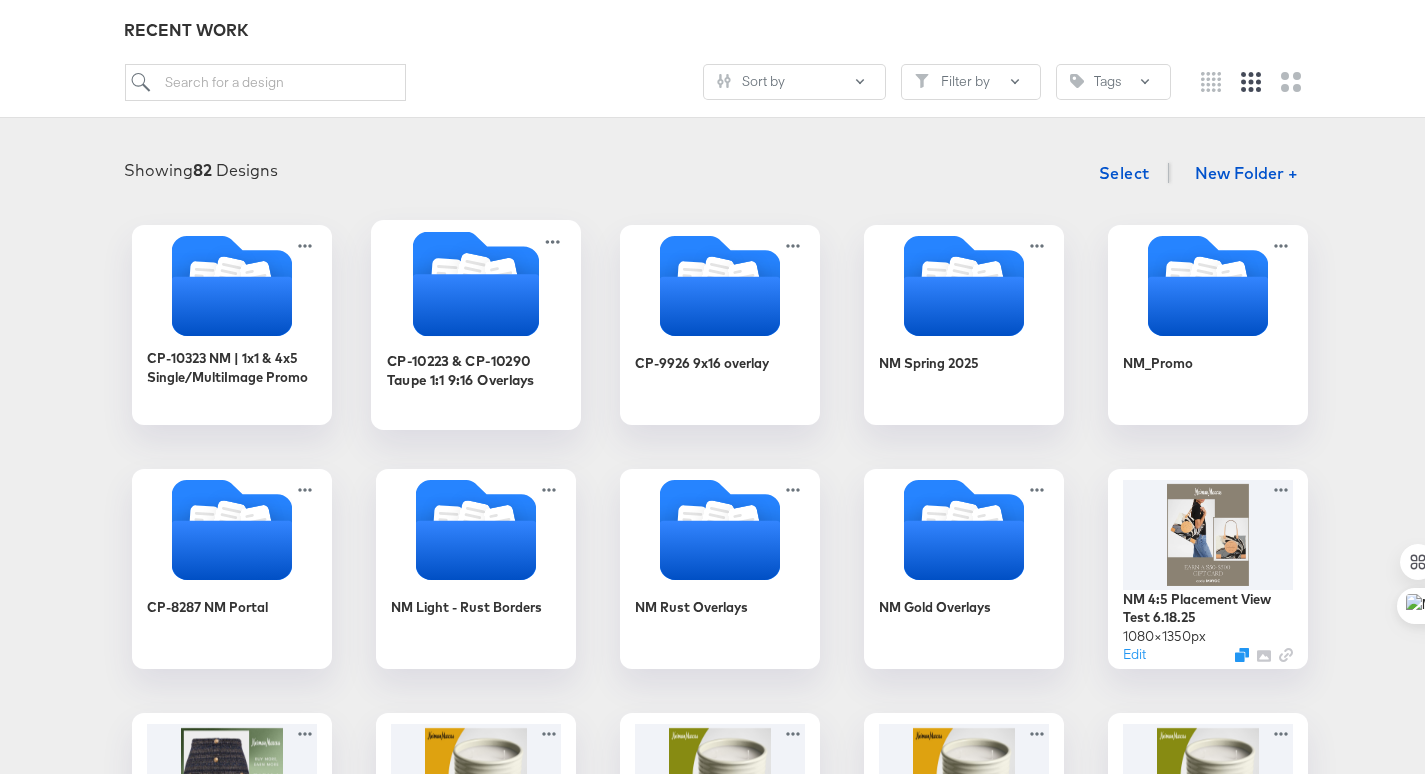 click 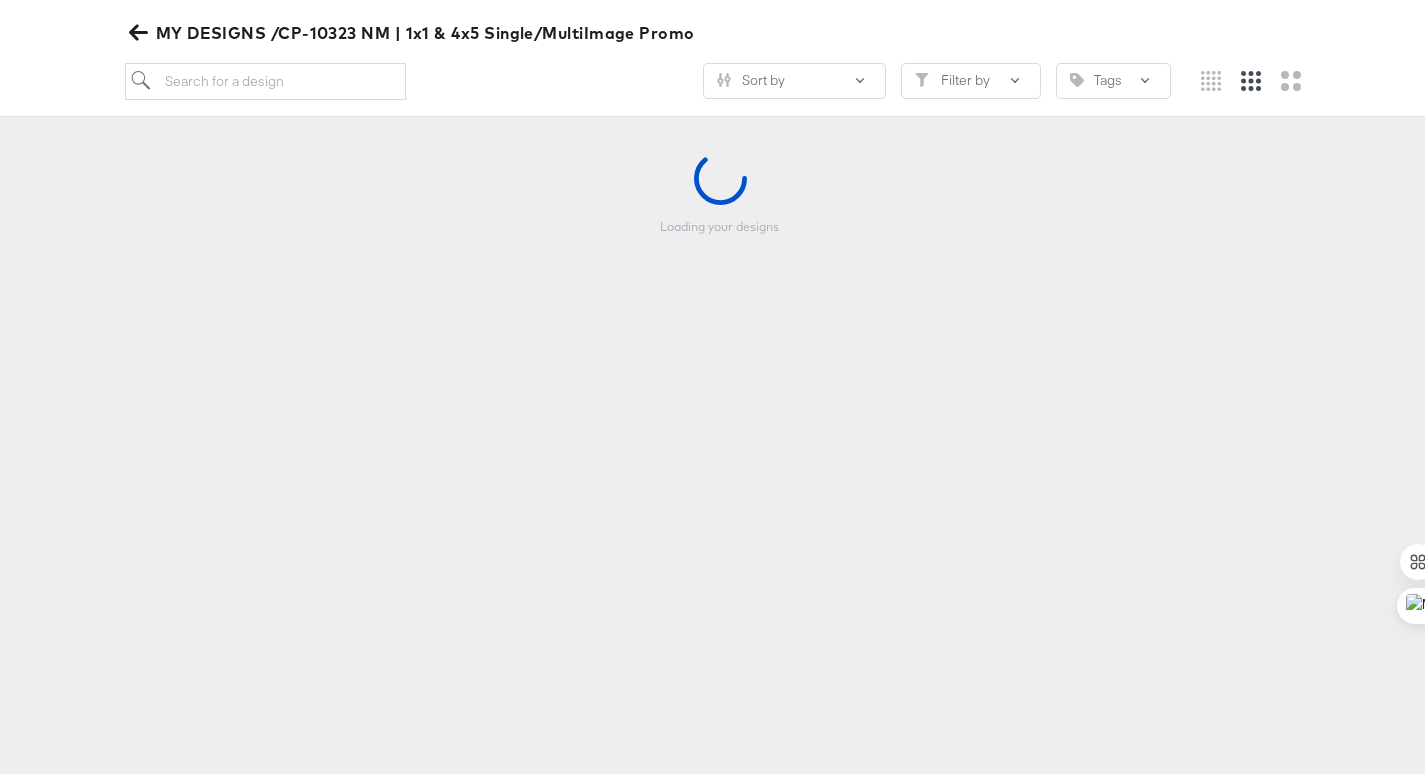 scroll, scrollTop: 219, scrollLeft: 0, axis: vertical 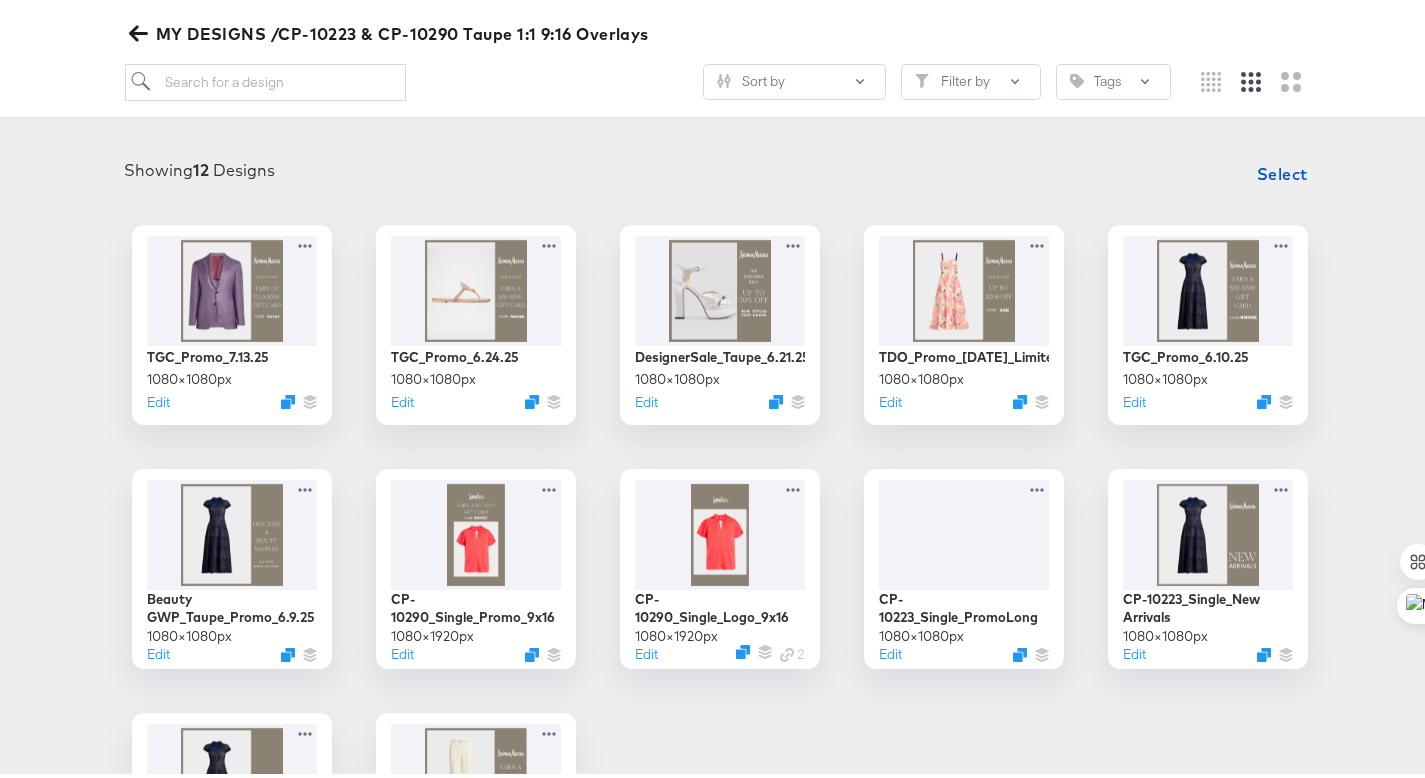 click 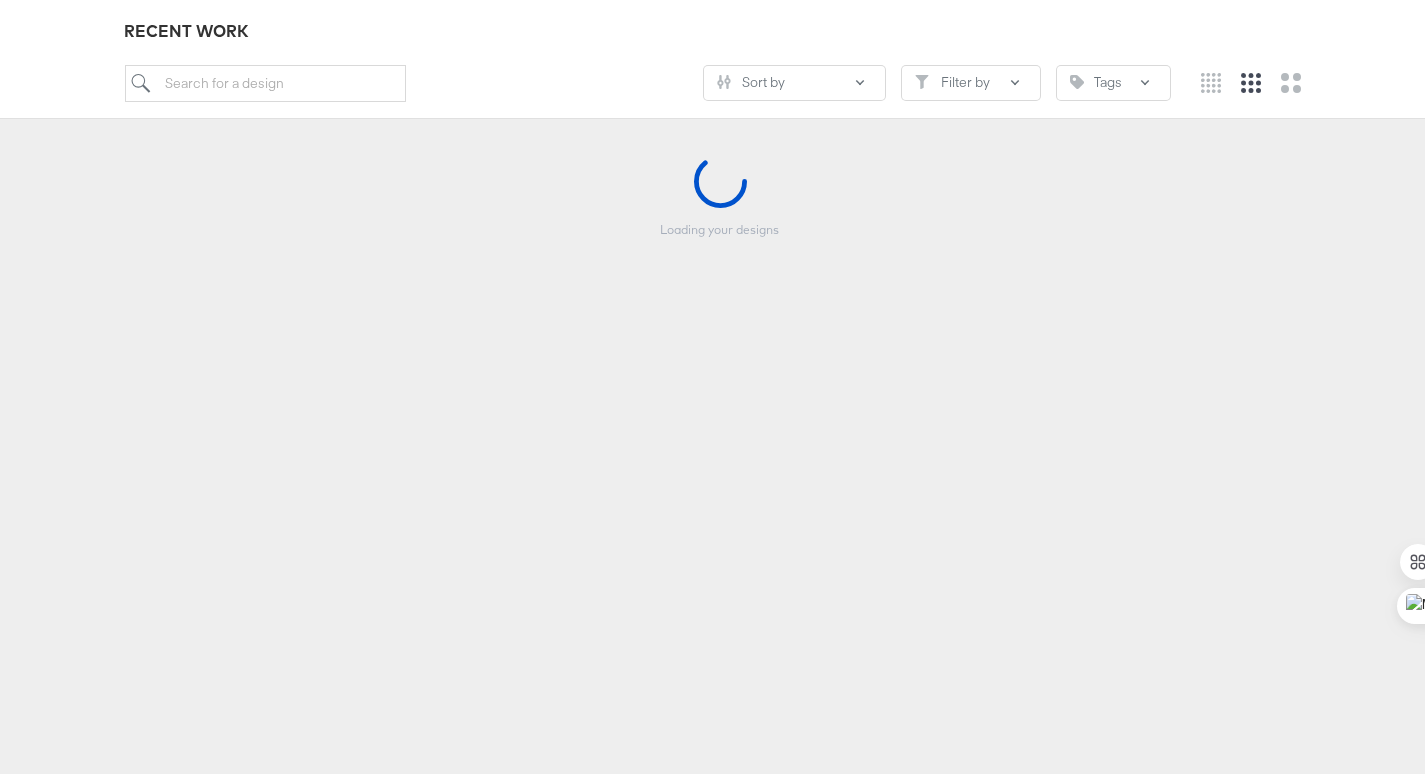 scroll, scrollTop: 221, scrollLeft: 0, axis: vertical 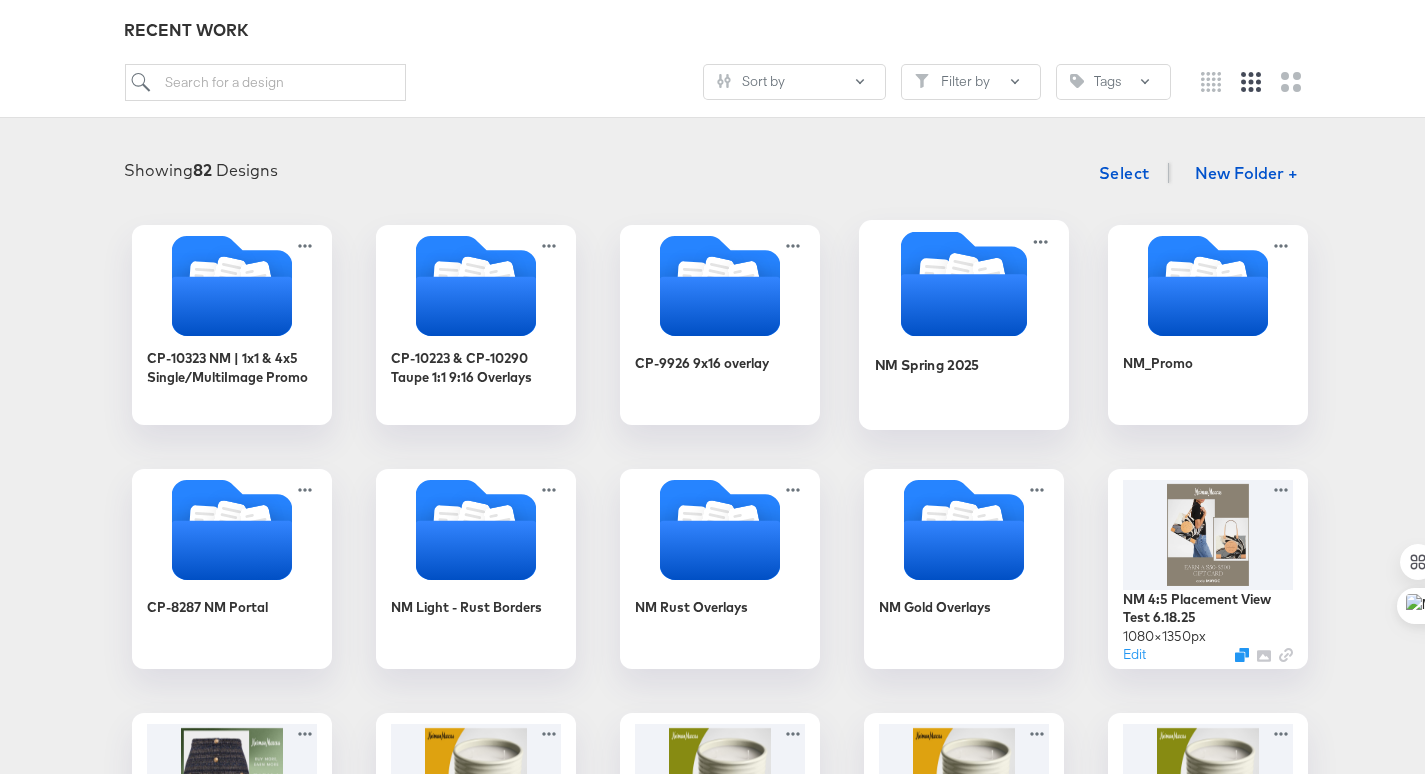 click 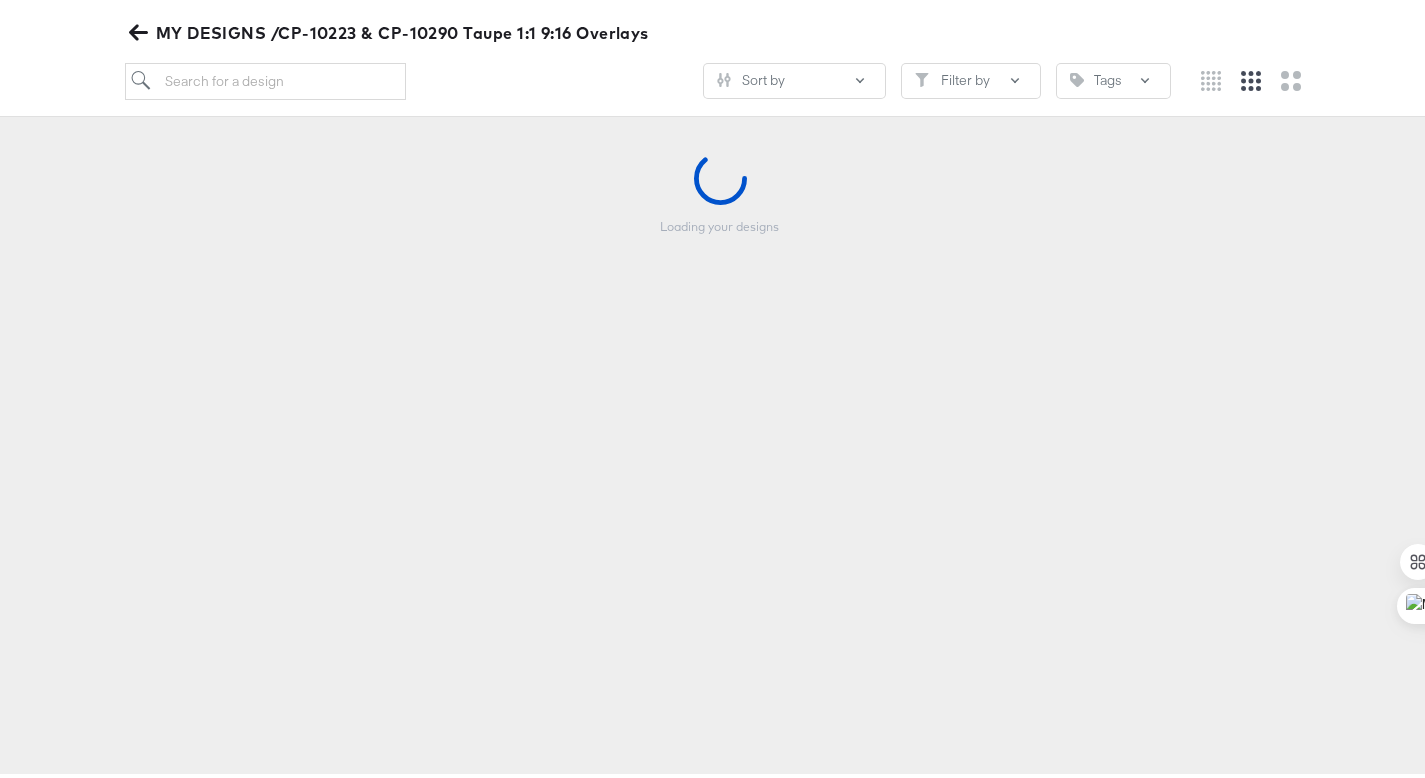 scroll, scrollTop: 219, scrollLeft: 0, axis: vertical 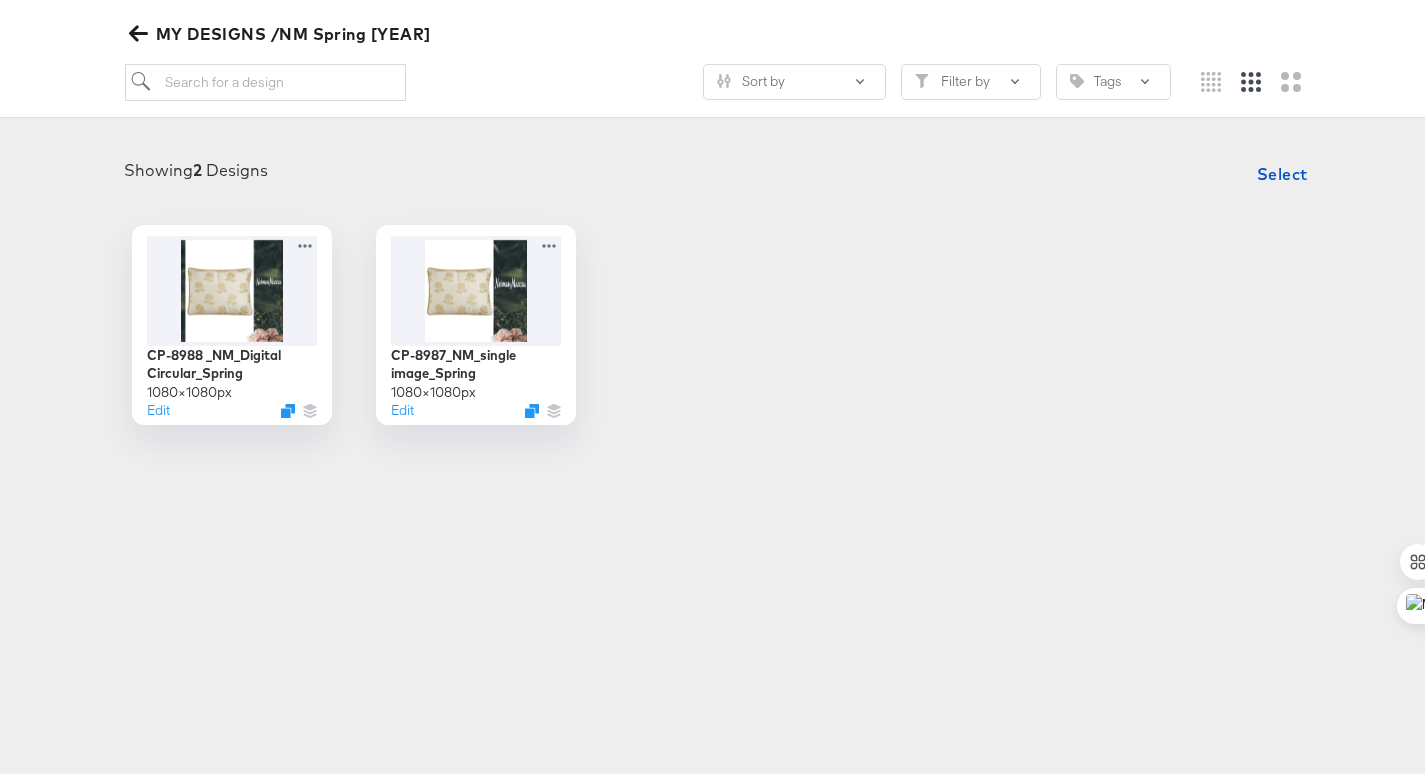 click on "MY DESIGNS /NM Spring [YEAR]" at bounding box center (282, 30) 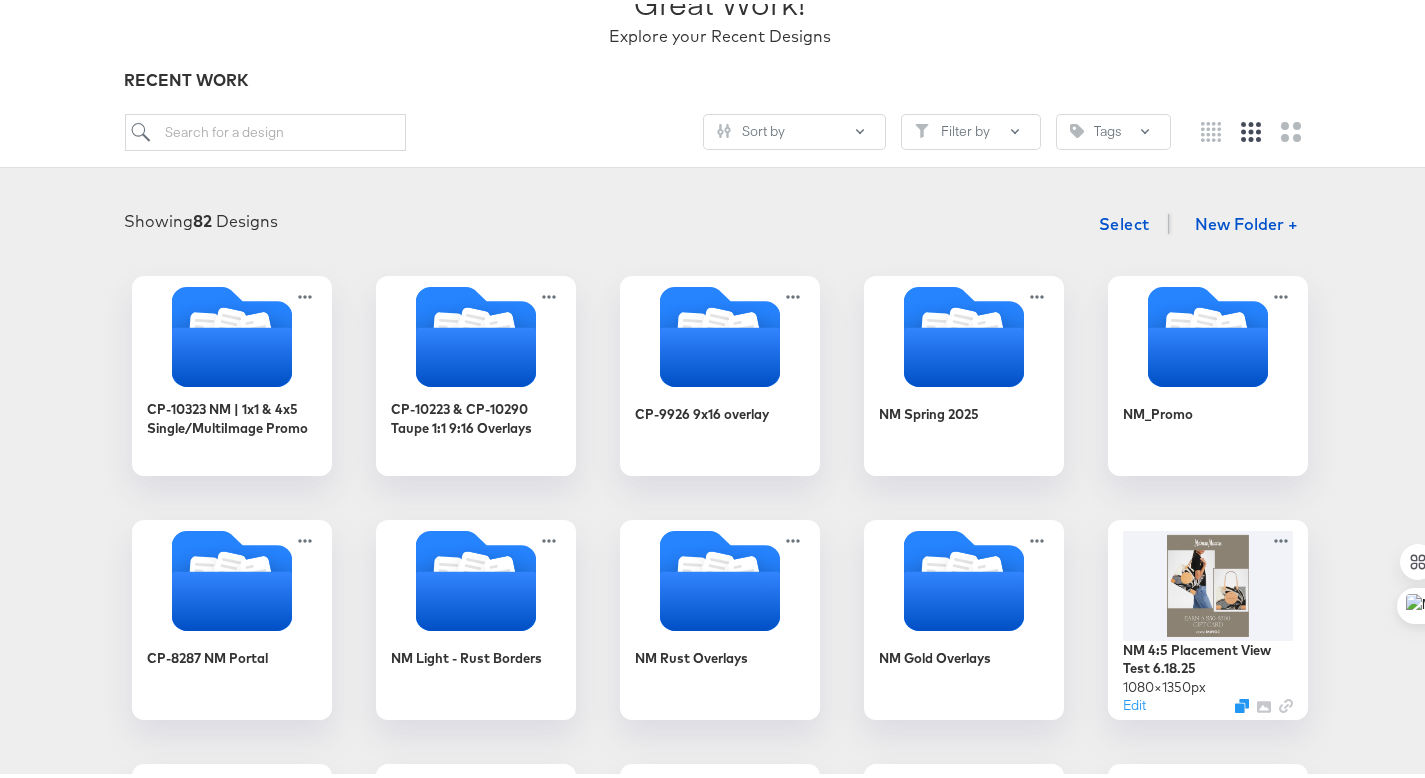 scroll, scrollTop: 171, scrollLeft: 0, axis: vertical 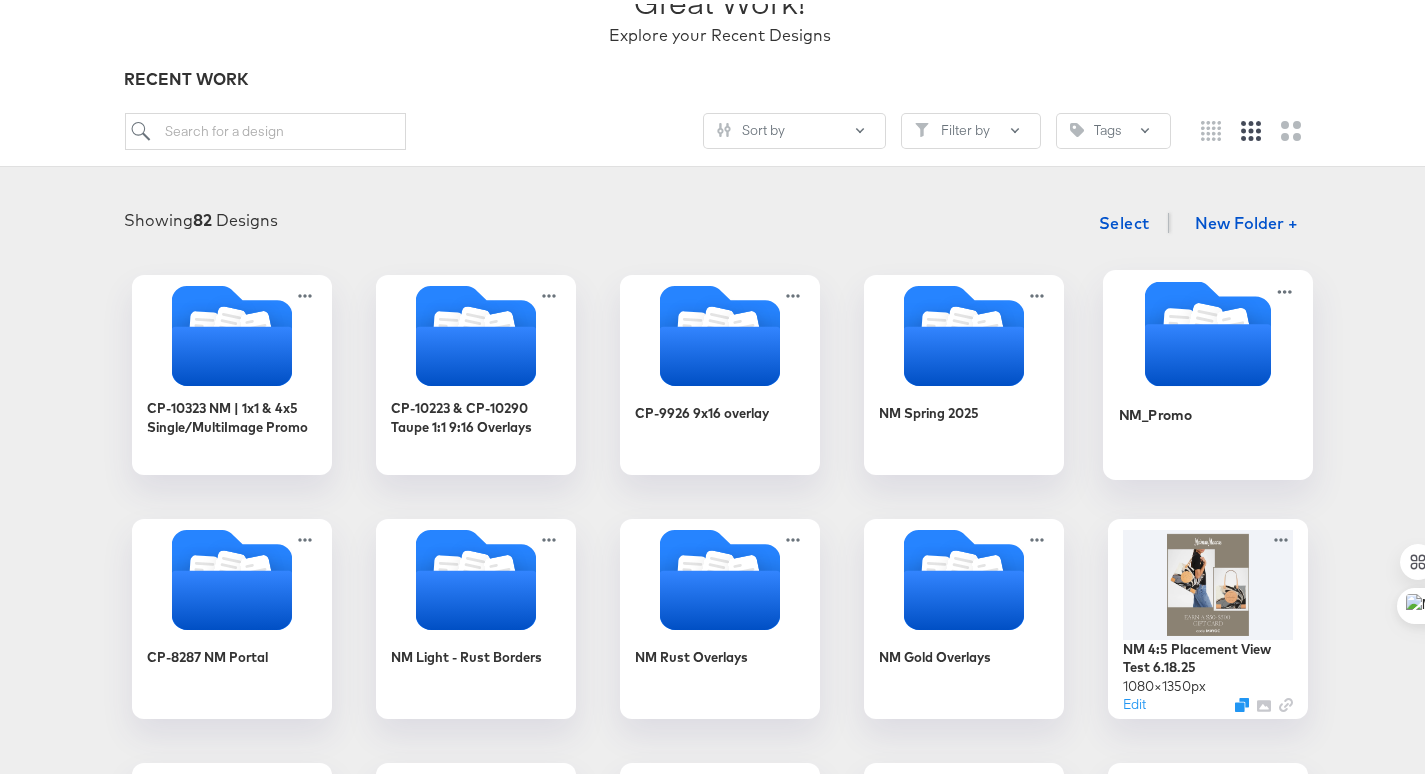 click 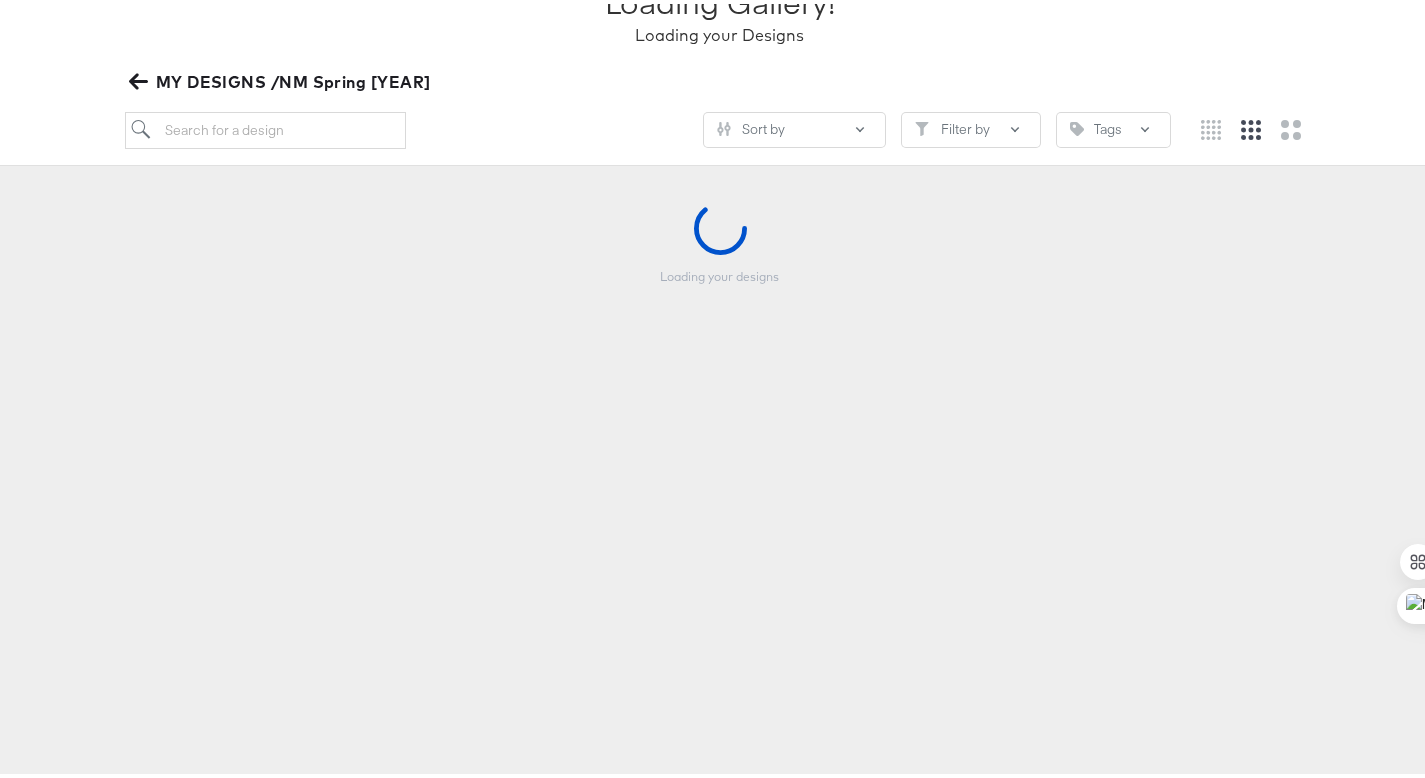 scroll, scrollTop: 170, scrollLeft: 0, axis: vertical 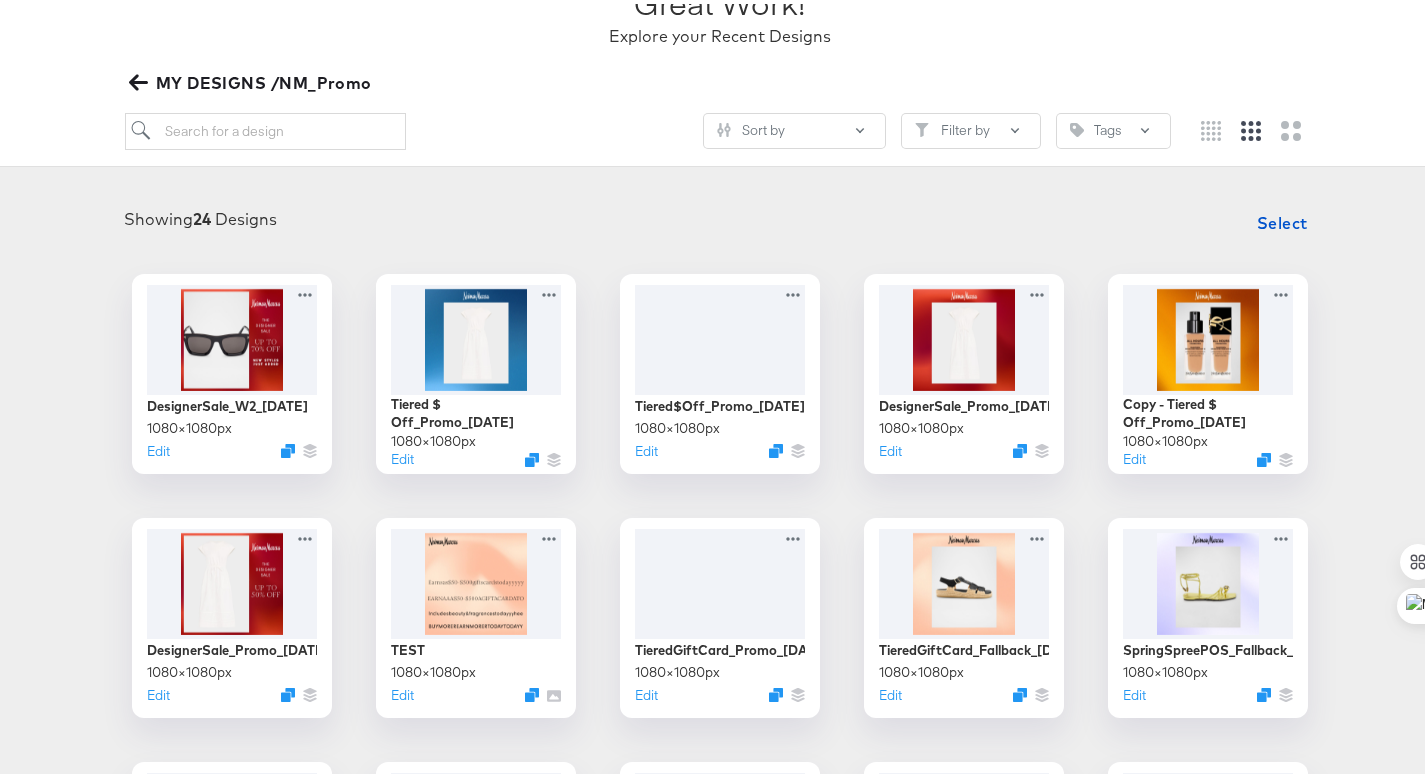 click 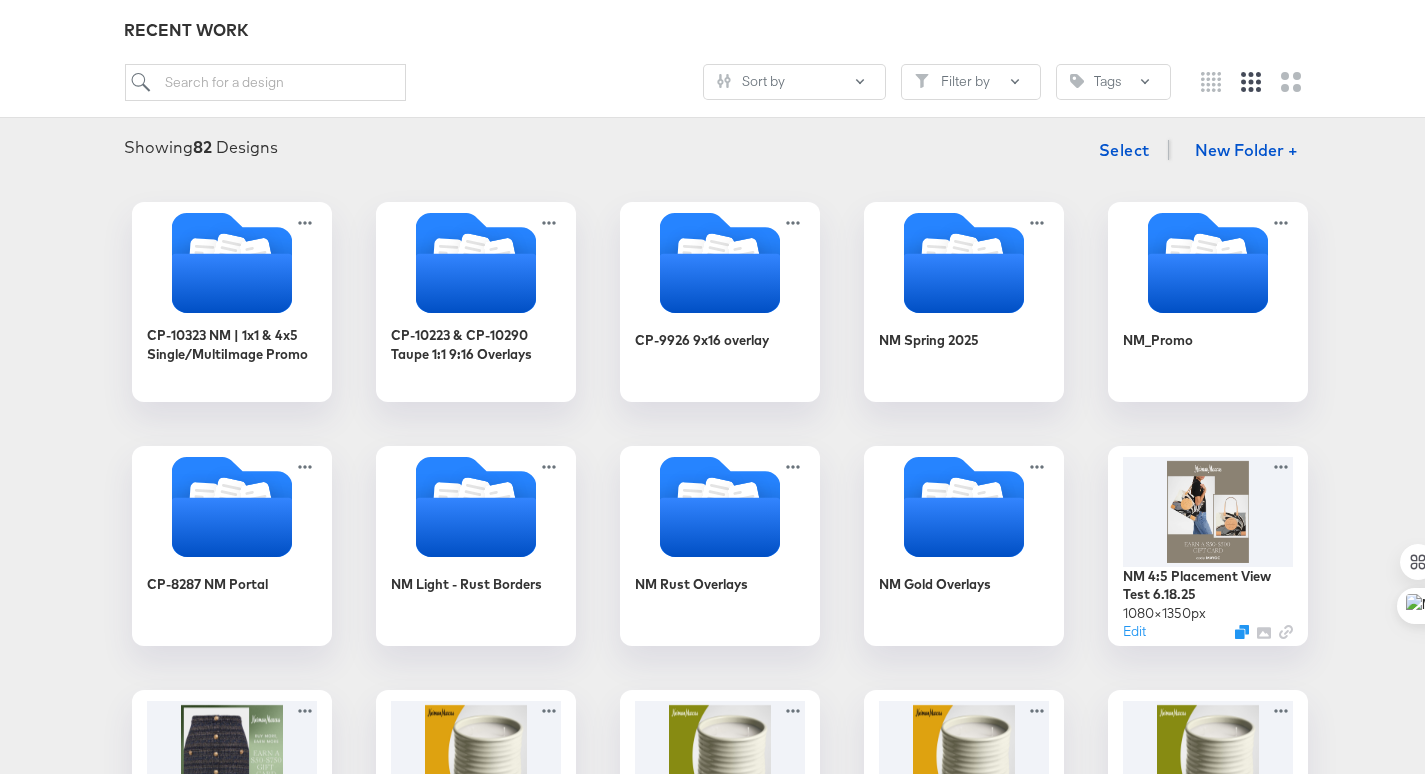 scroll, scrollTop: 242, scrollLeft: 0, axis: vertical 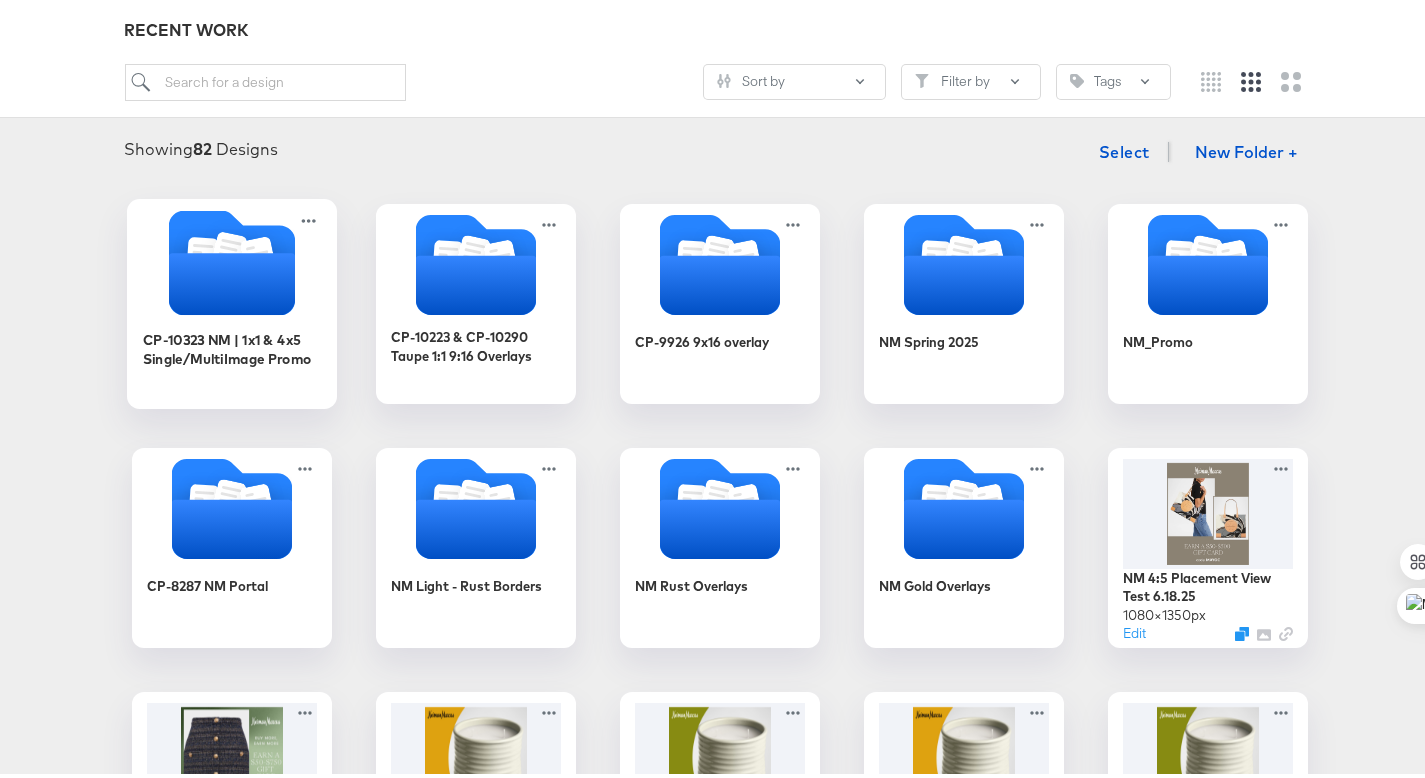 click 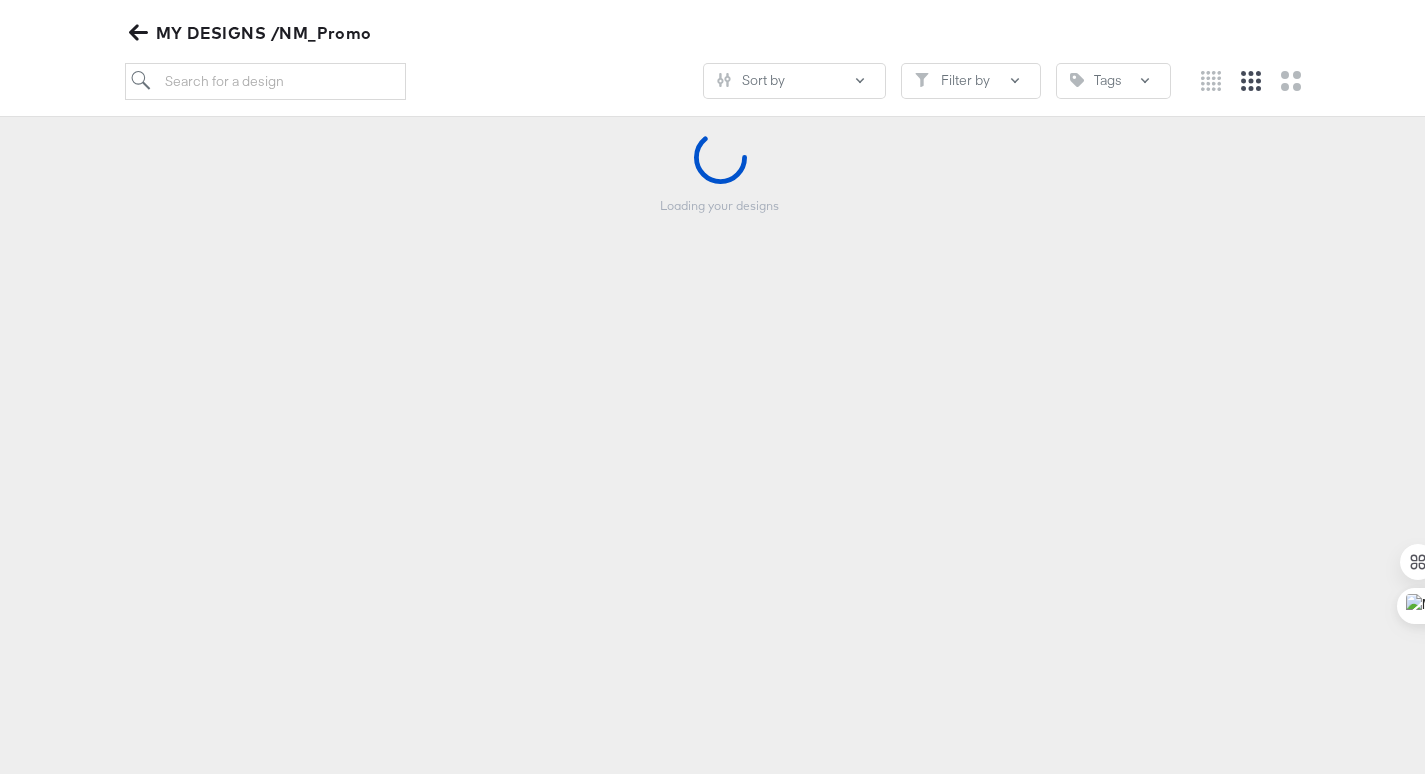 scroll, scrollTop: 221, scrollLeft: 0, axis: vertical 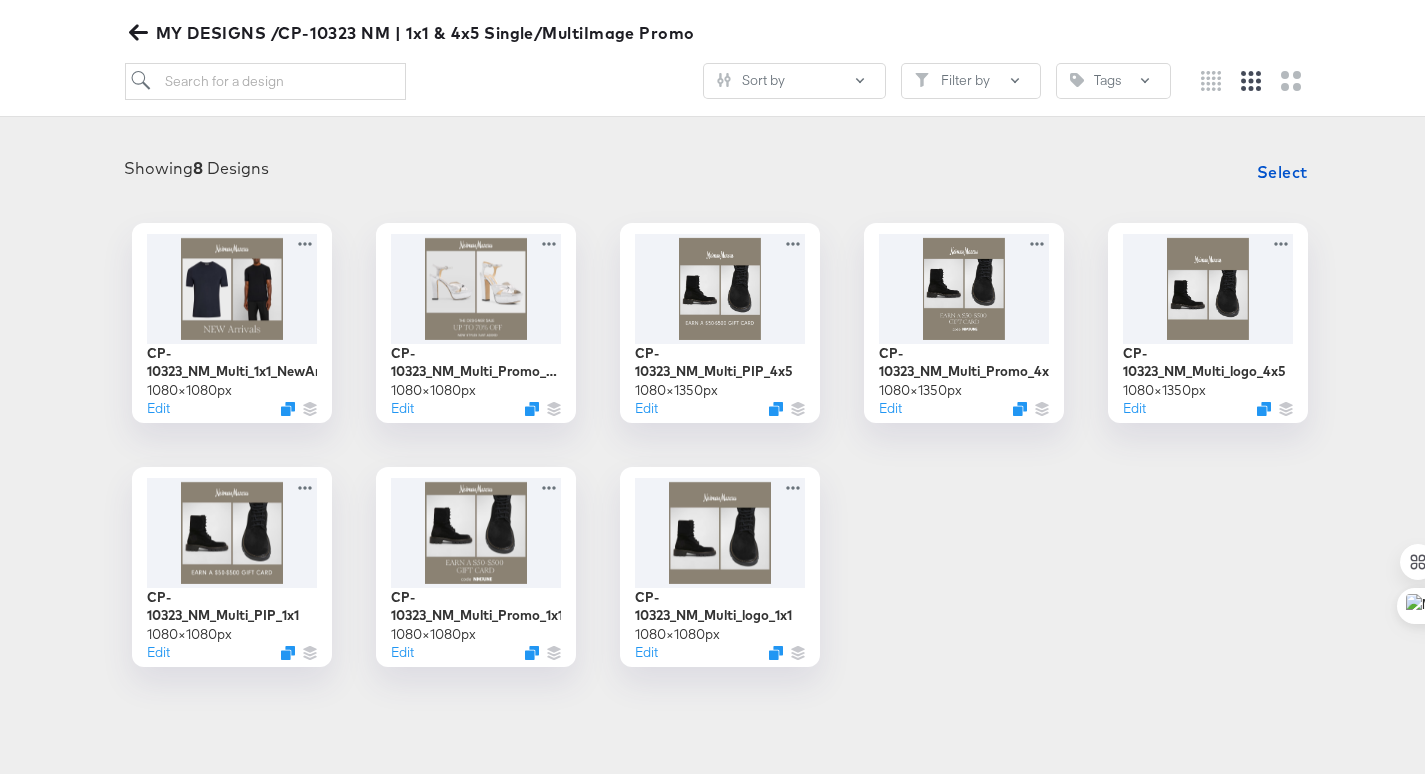 click 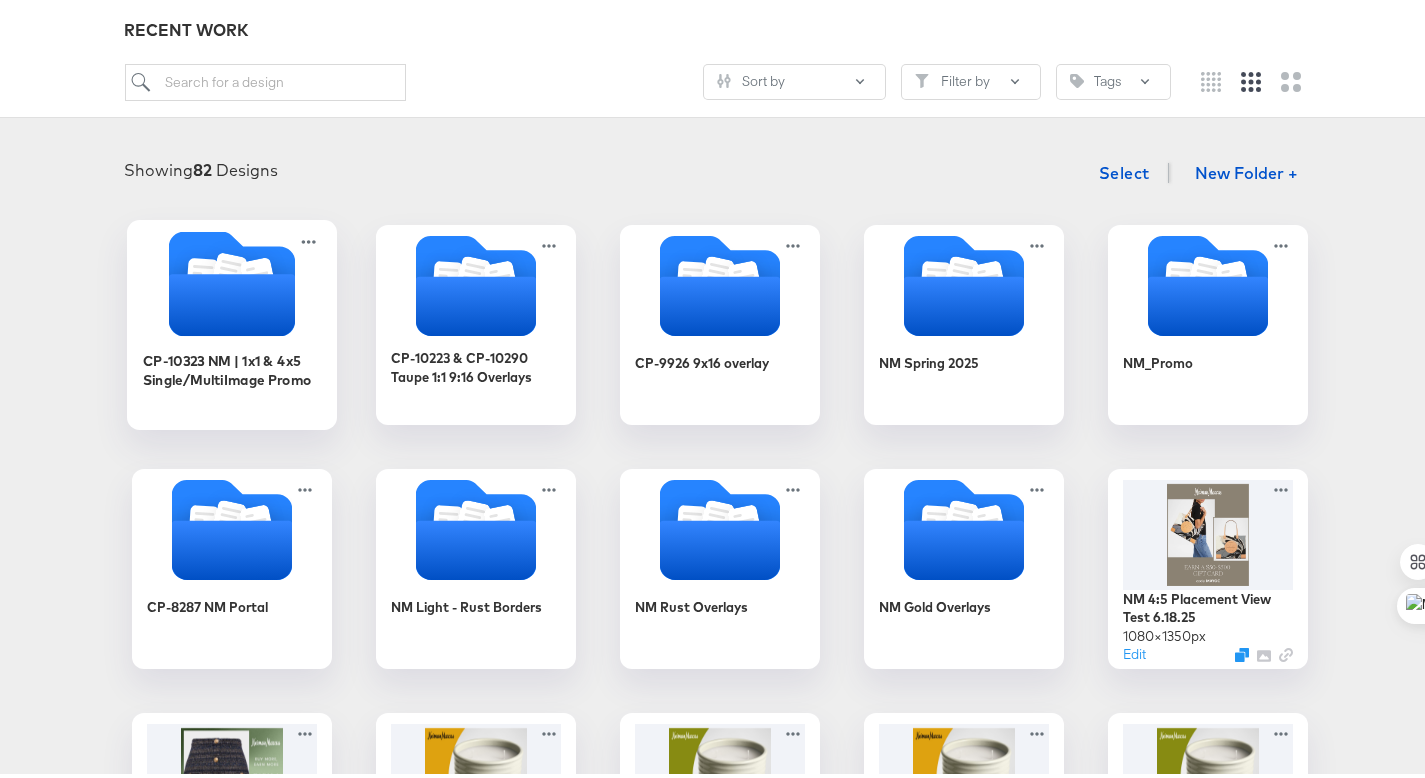 click 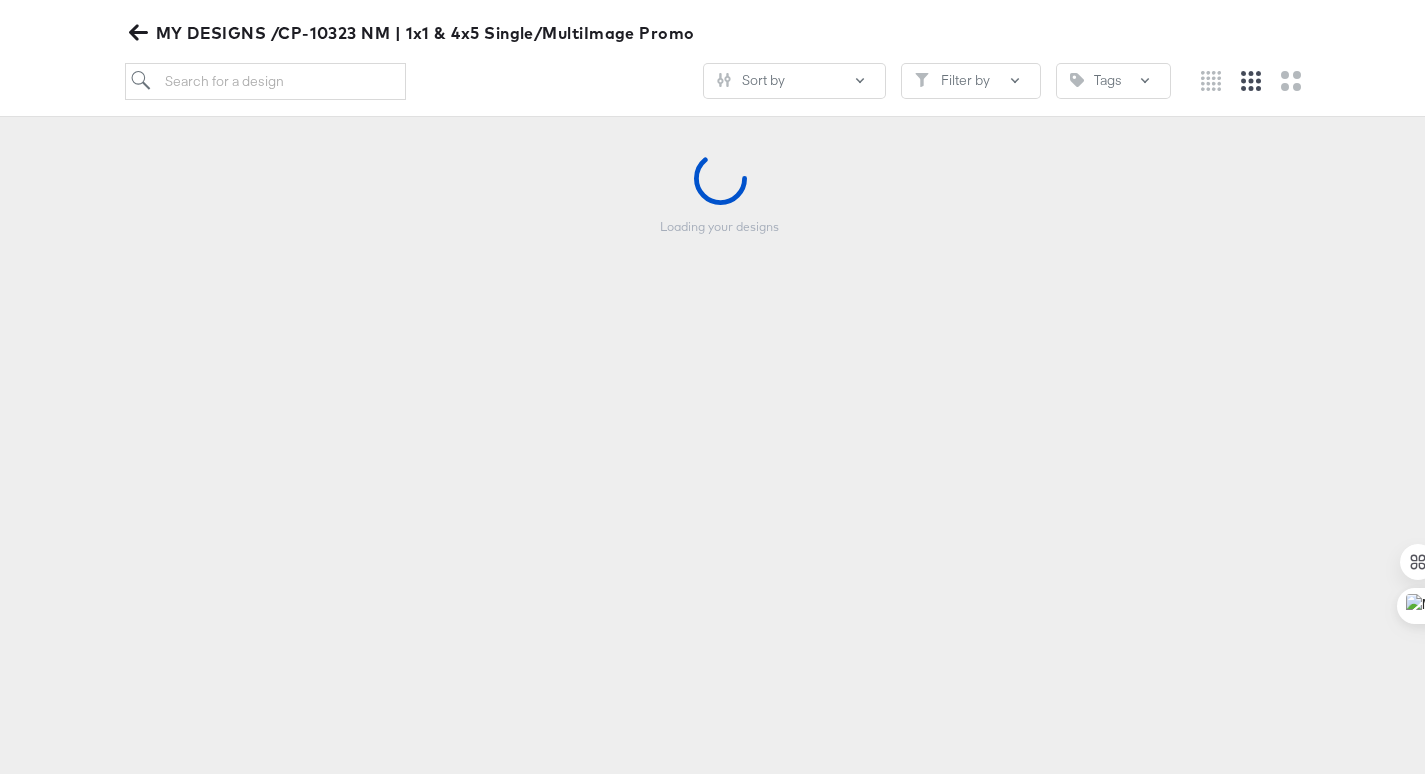 scroll, scrollTop: 219, scrollLeft: 0, axis: vertical 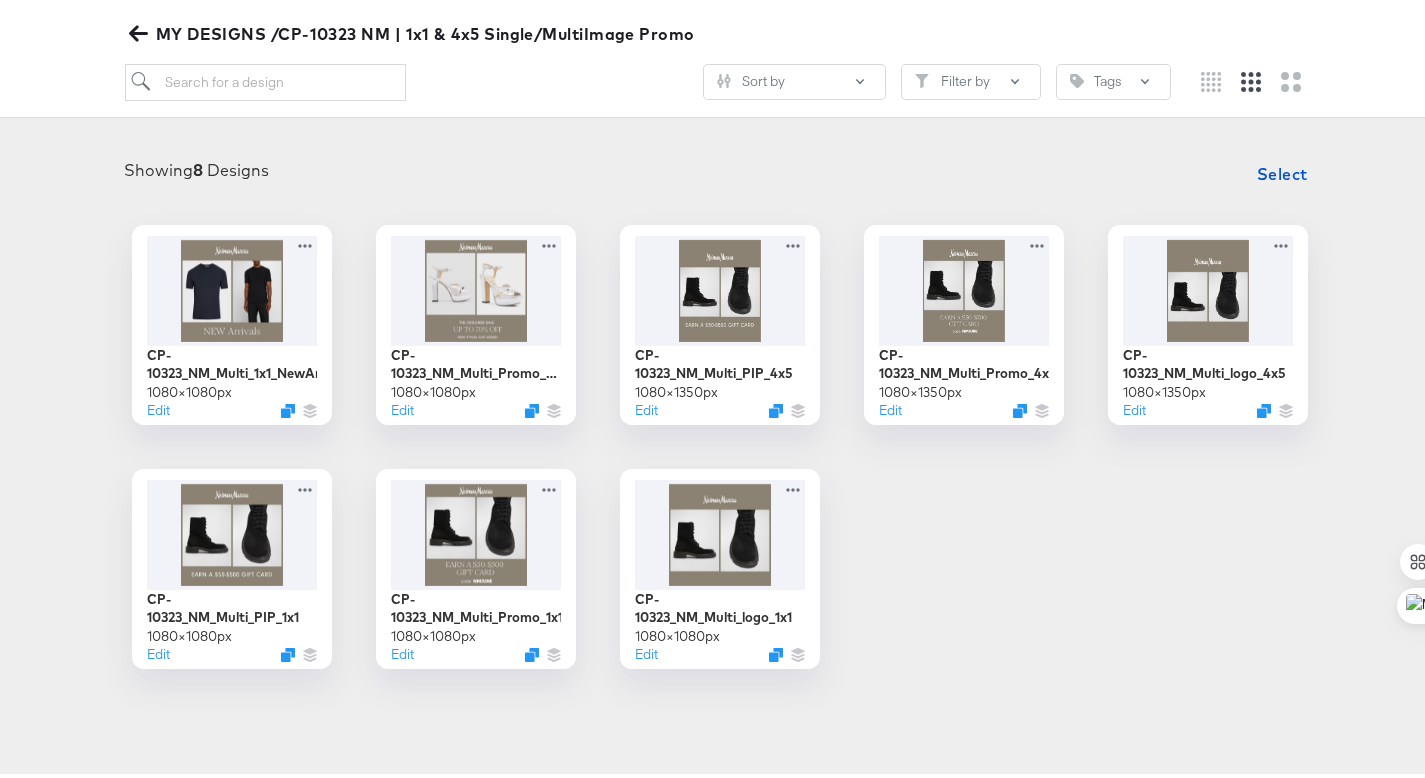 click 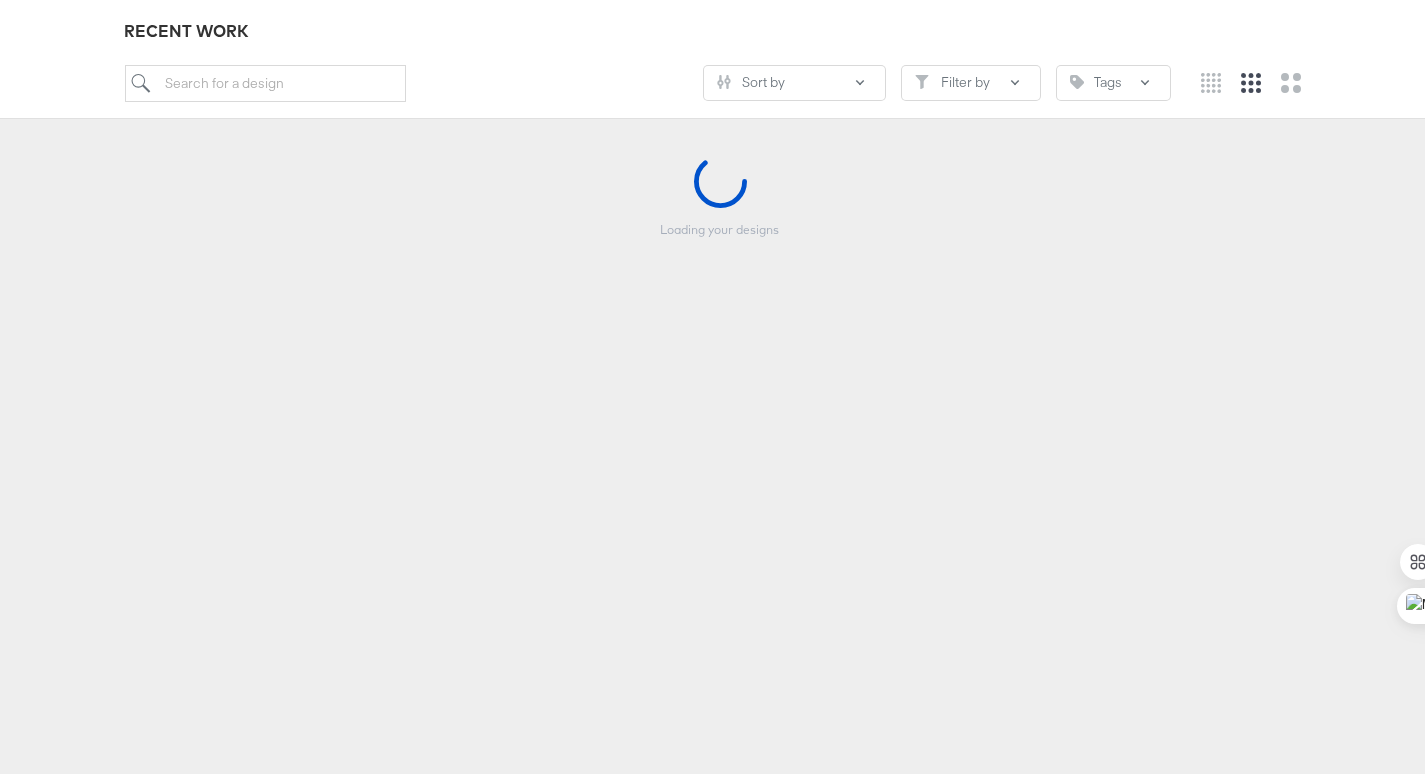 scroll, scrollTop: 221, scrollLeft: 0, axis: vertical 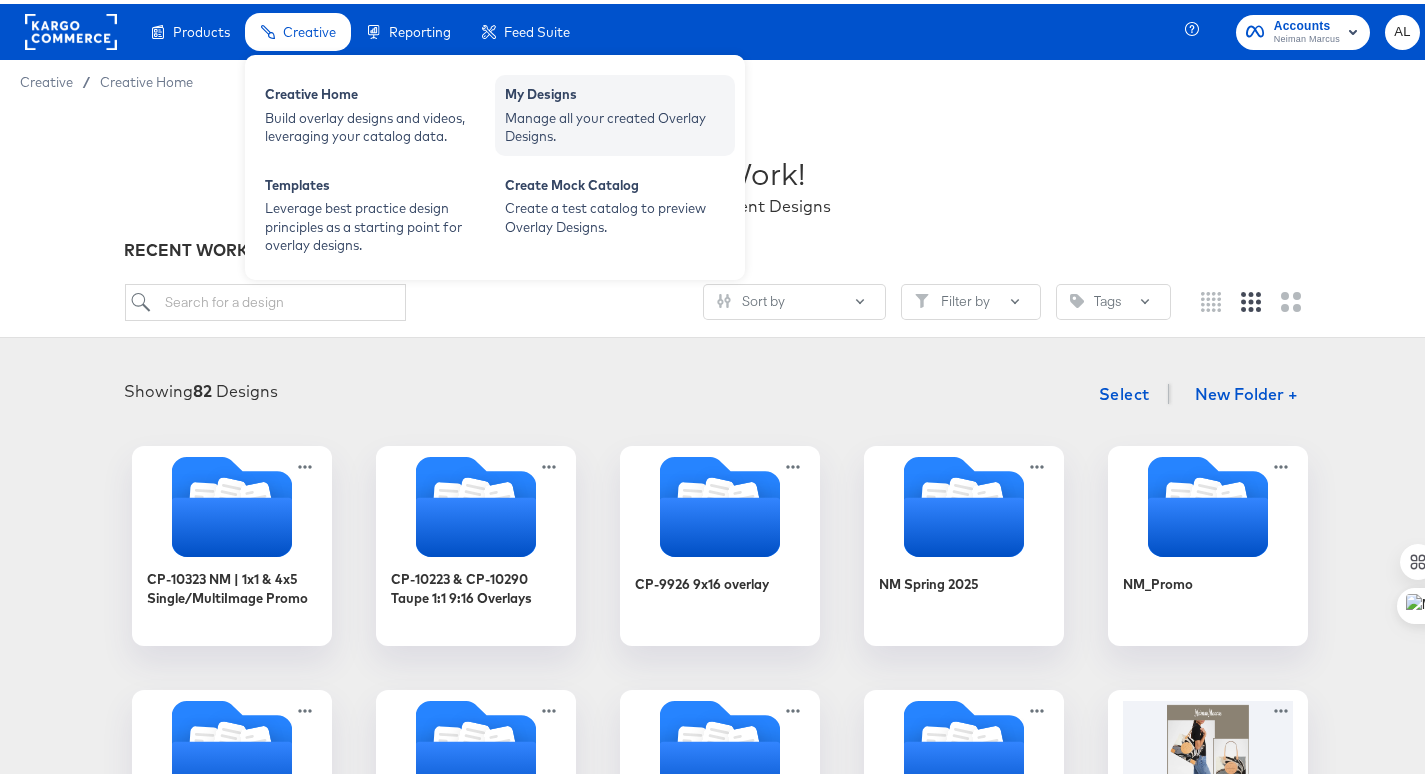 click on "My Designs" at bounding box center (615, 93) 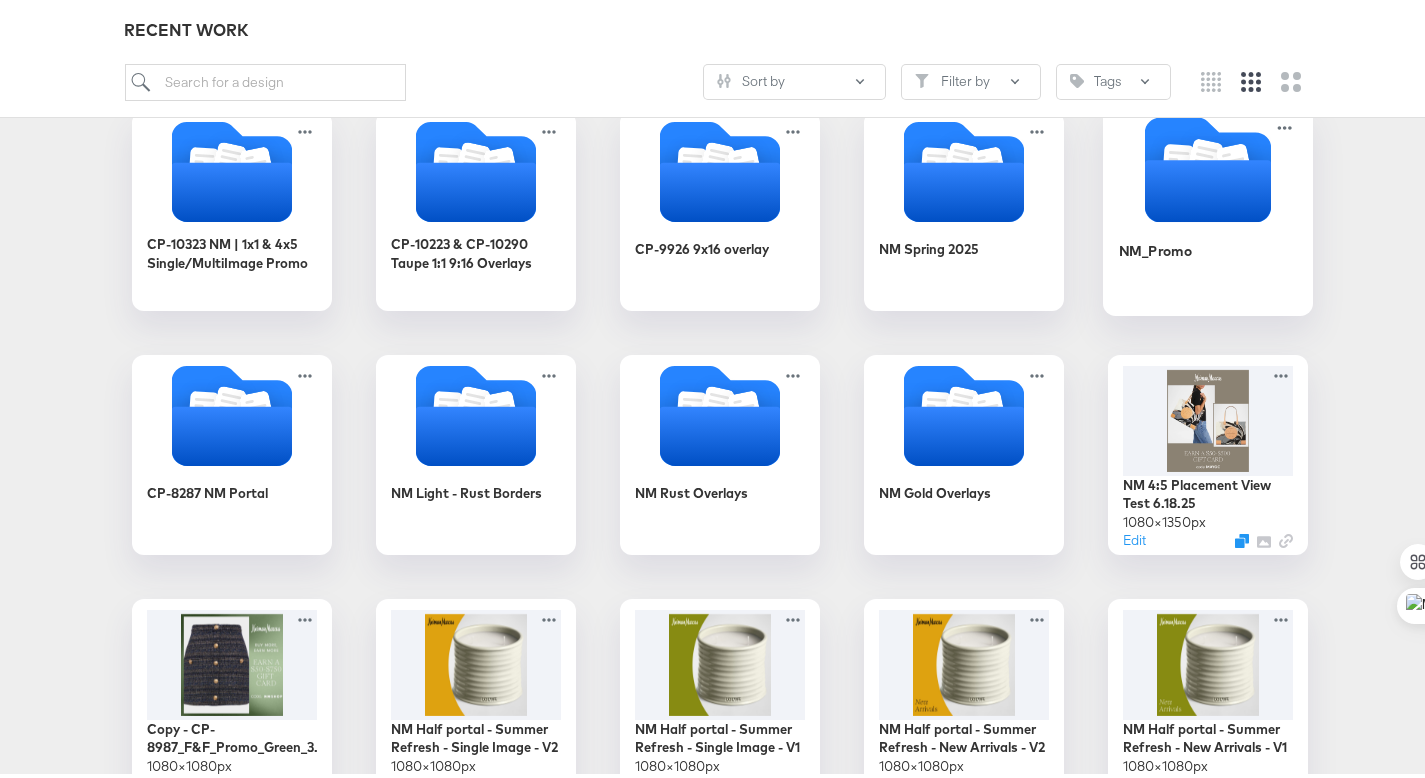 click at bounding box center [1208, 168] 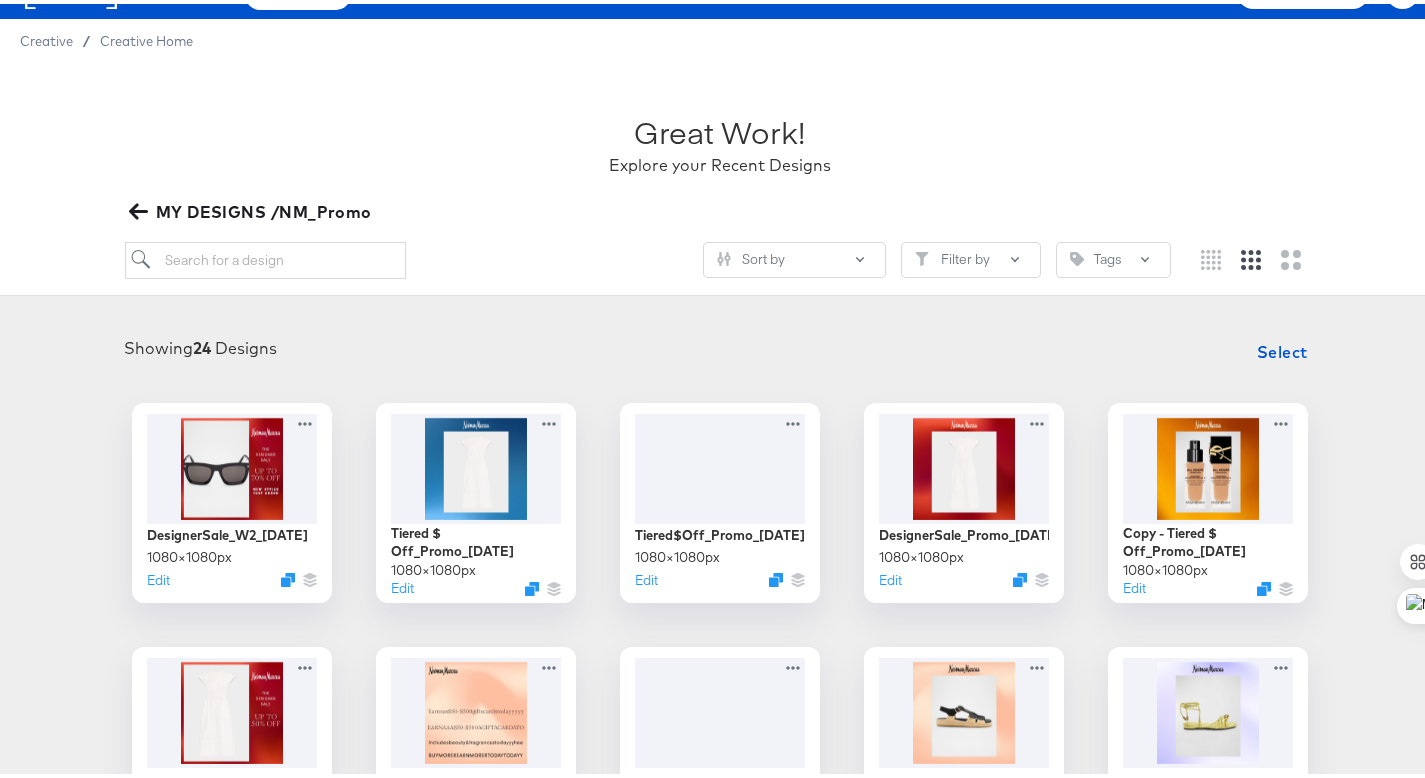scroll, scrollTop: 0, scrollLeft: 0, axis: both 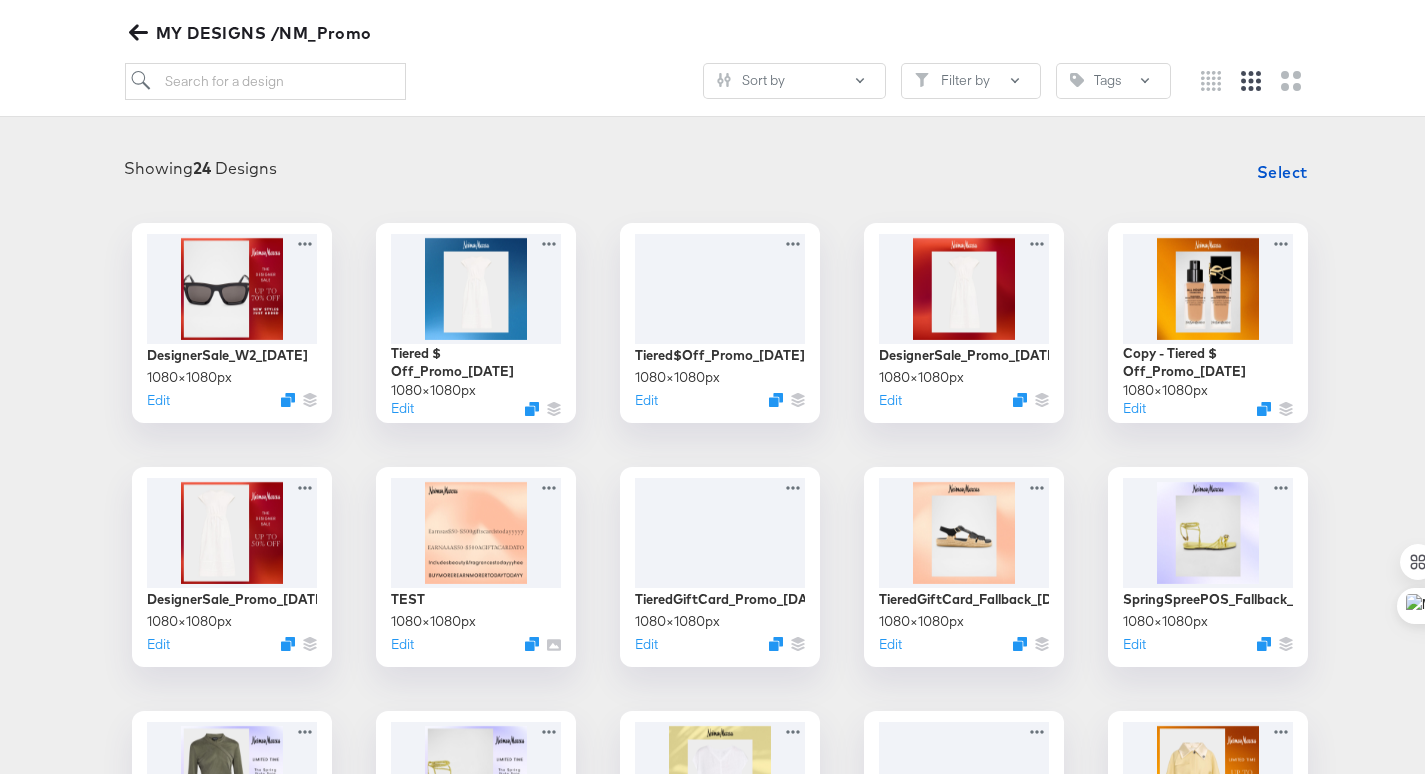 click 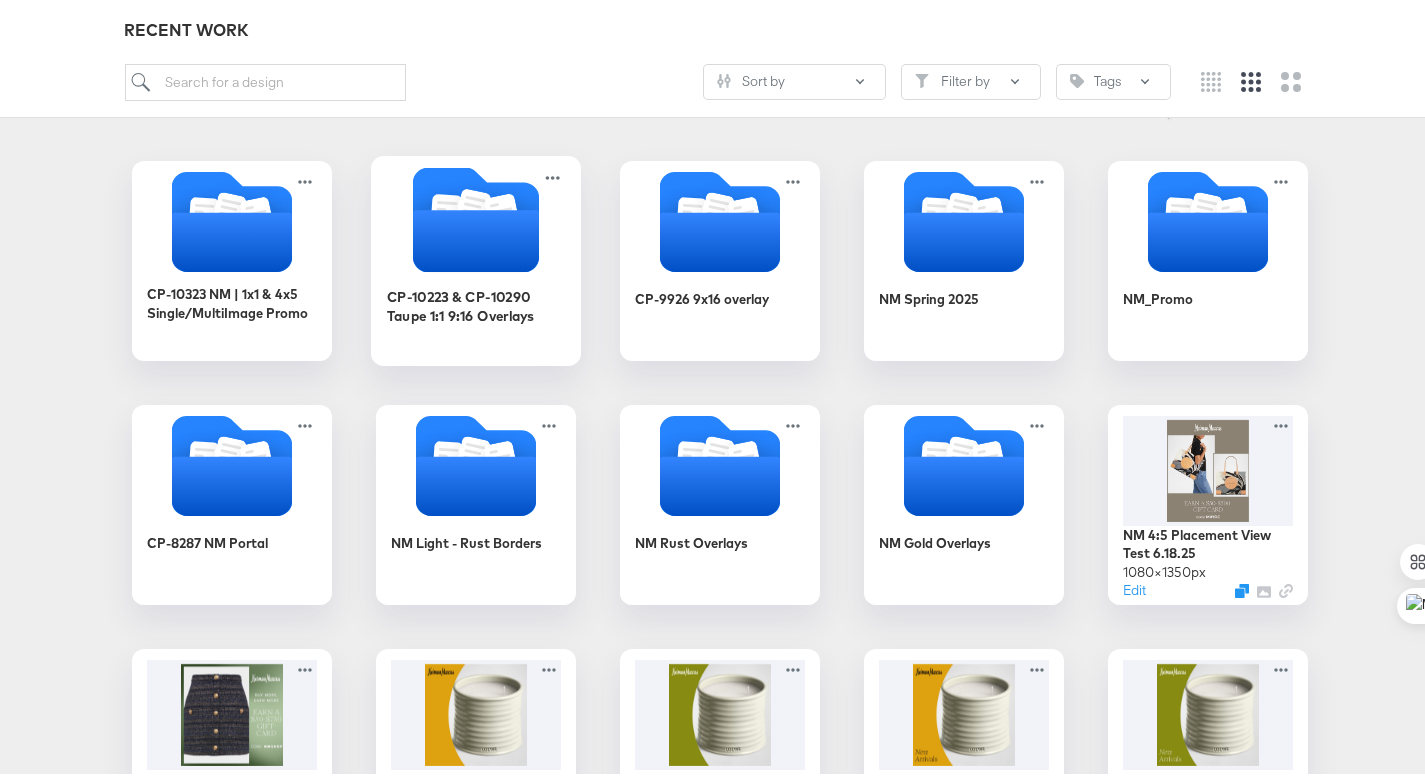 scroll, scrollTop: 296, scrollLeft: 0, axis: vertical 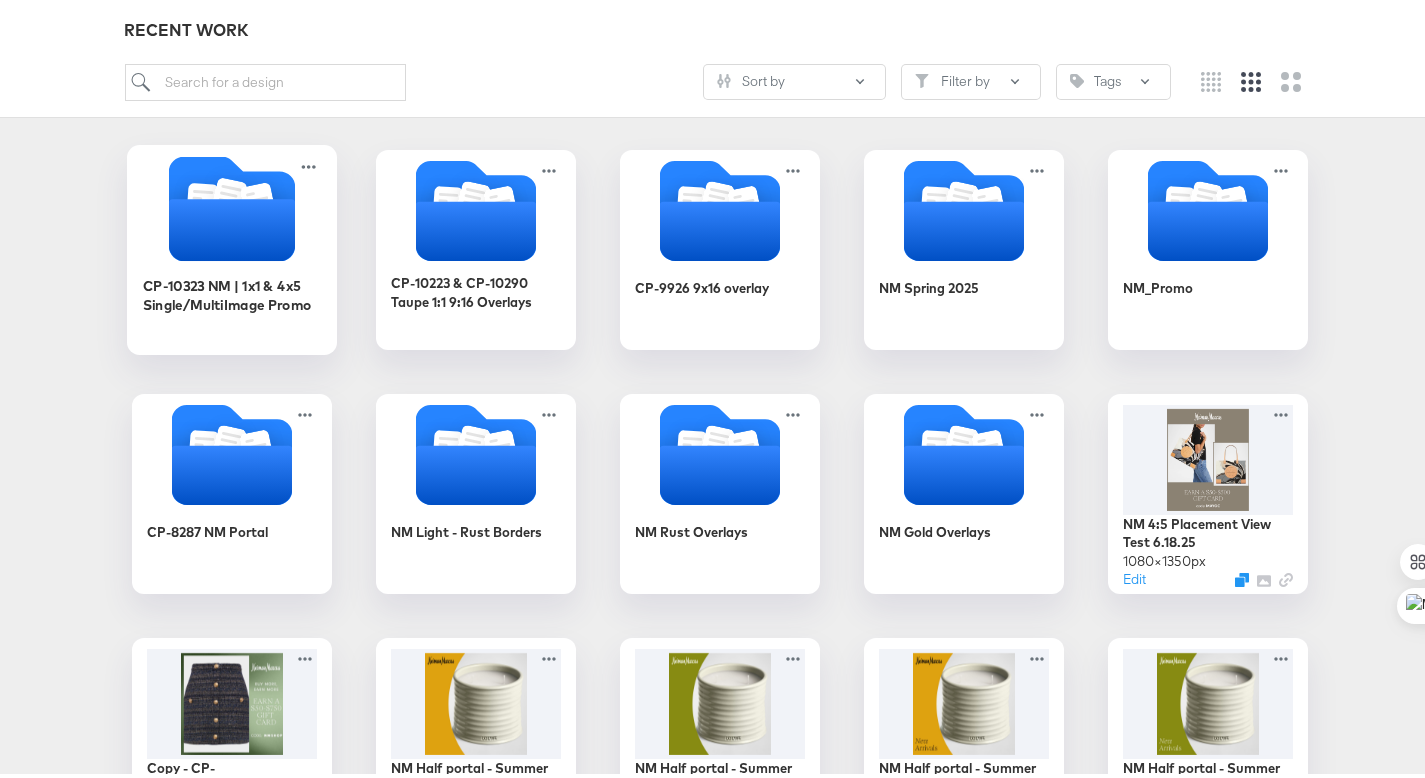 click 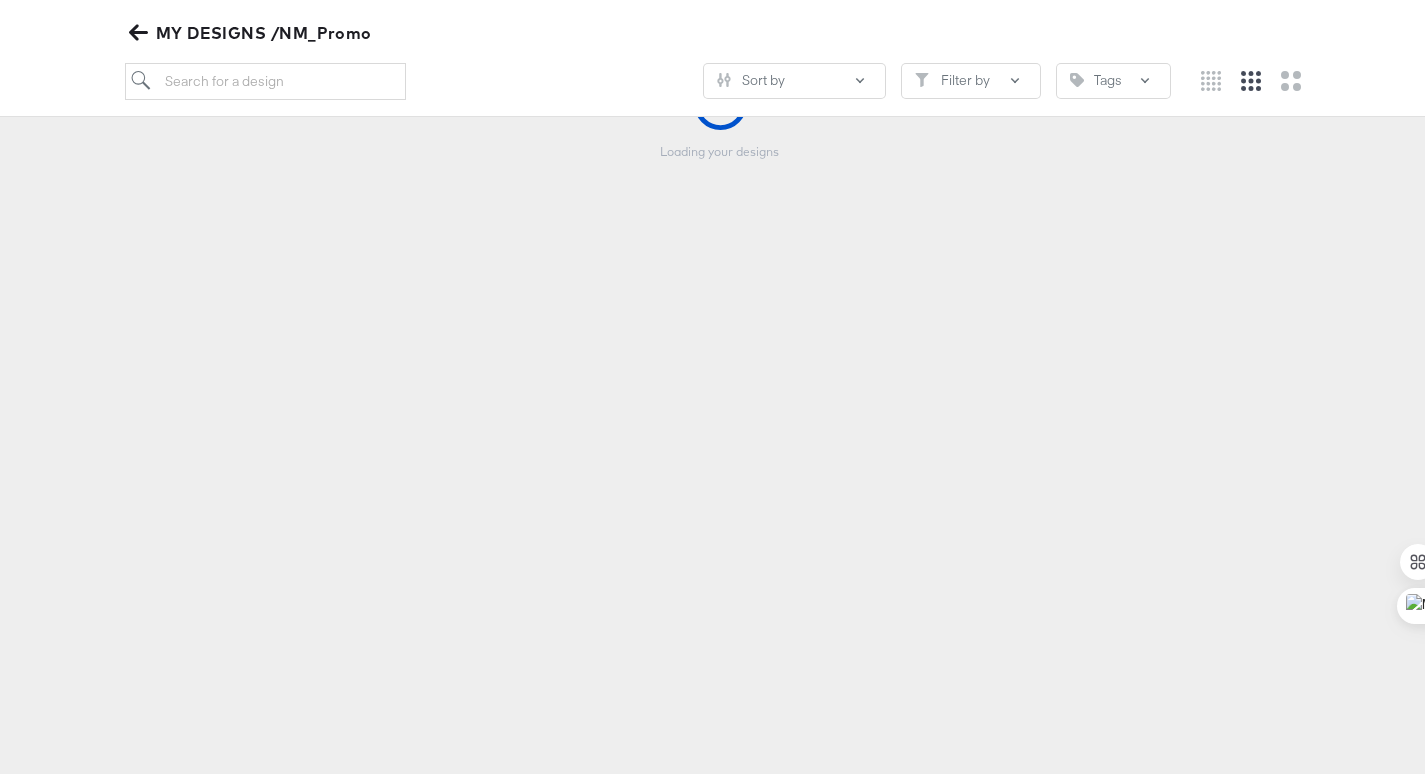 scroll, scrollTop: 221, scrollLeft: 0, axis: vertical 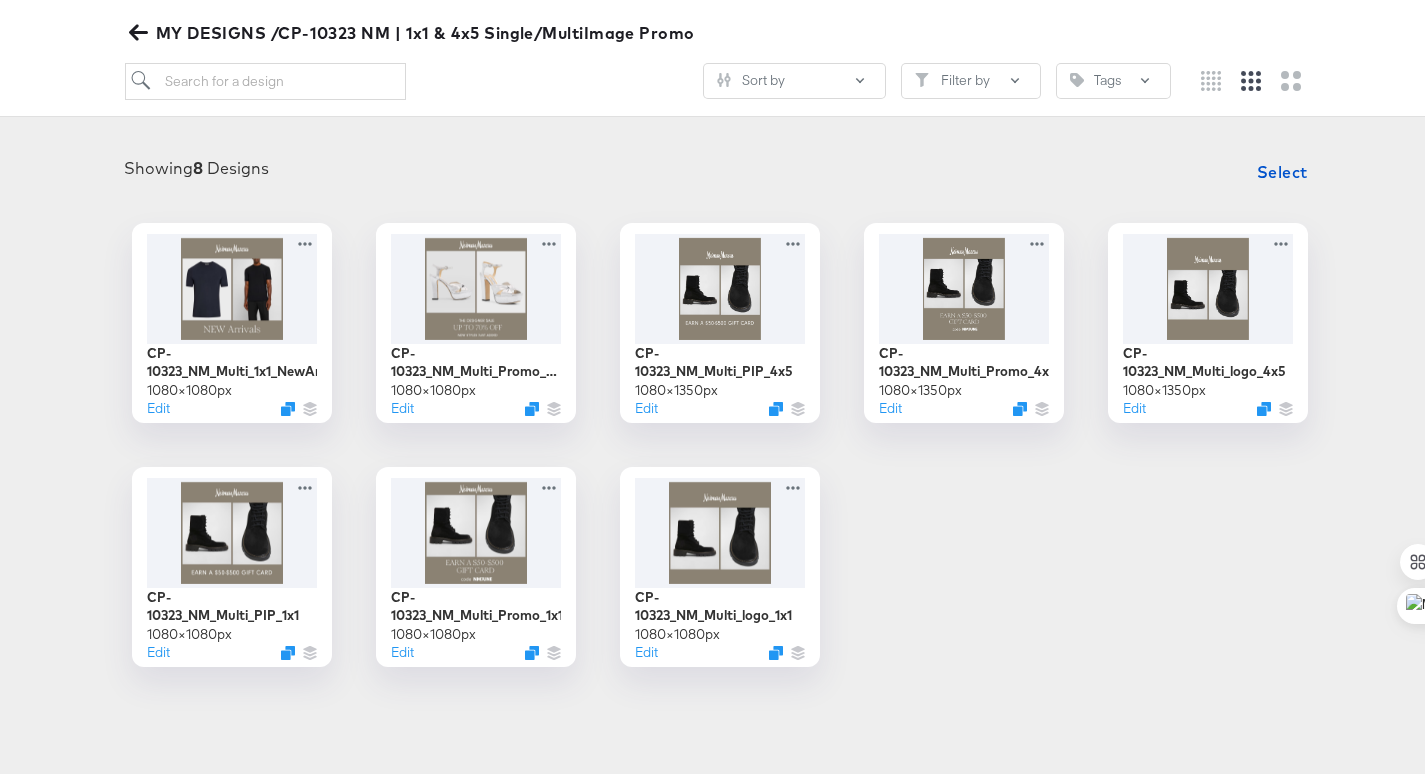 click 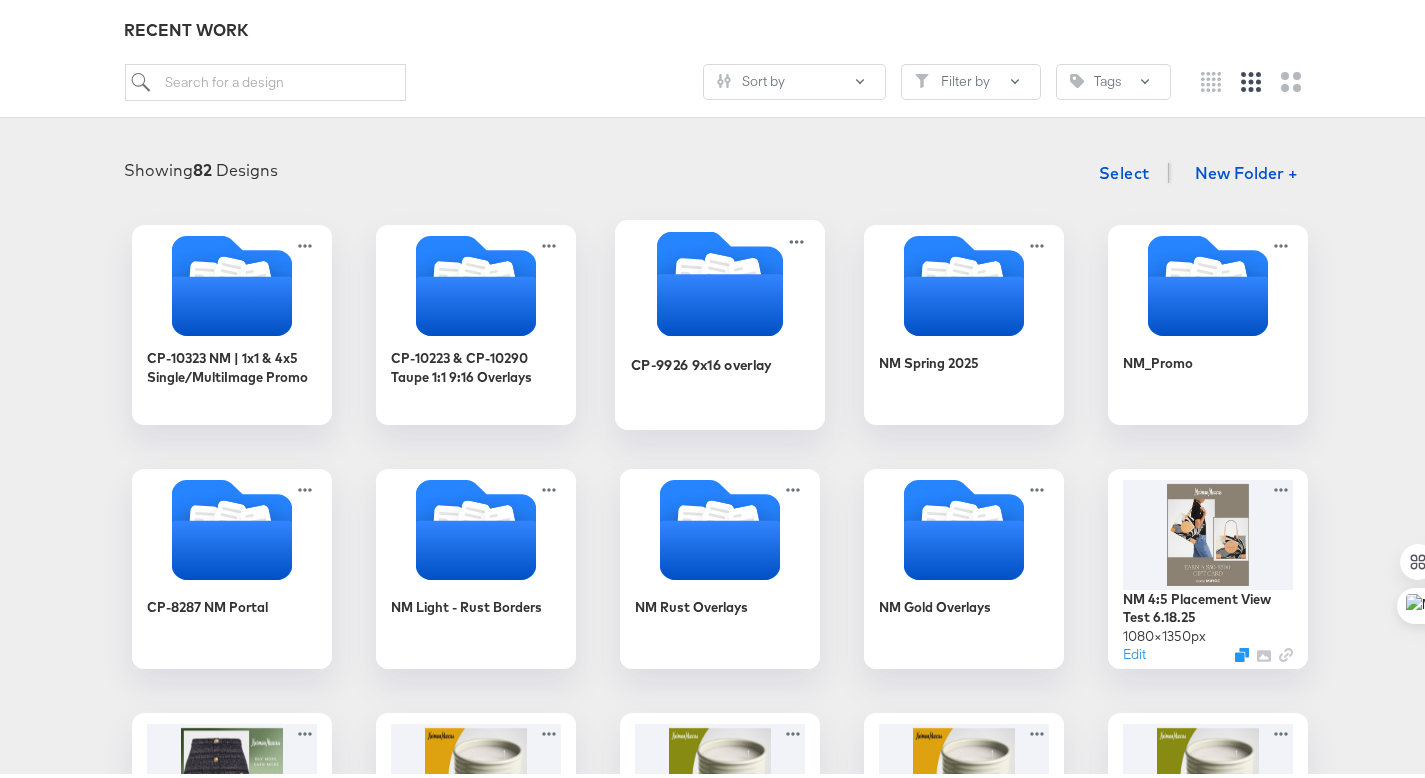 click 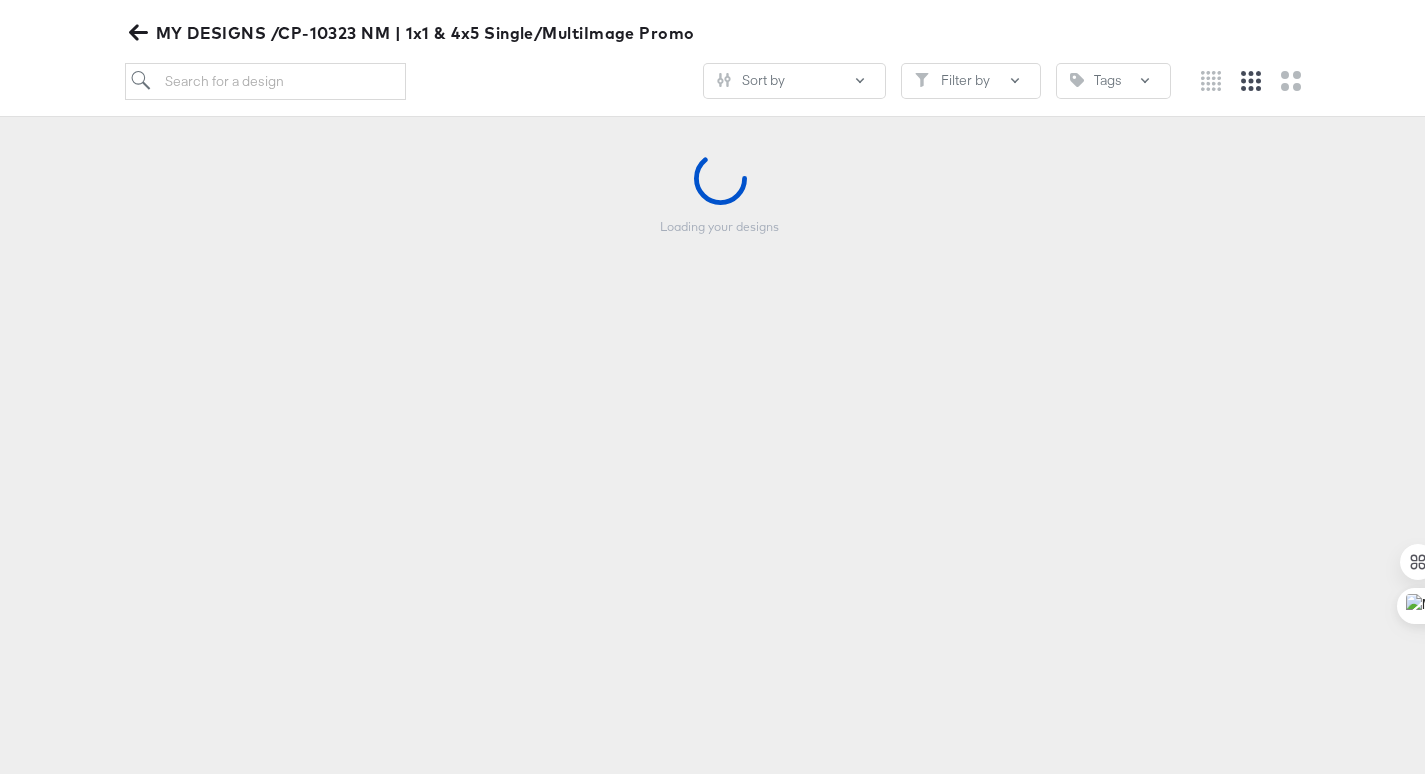 scroll, scrollTop: 219, scrollLeft: 0, axis: vertical 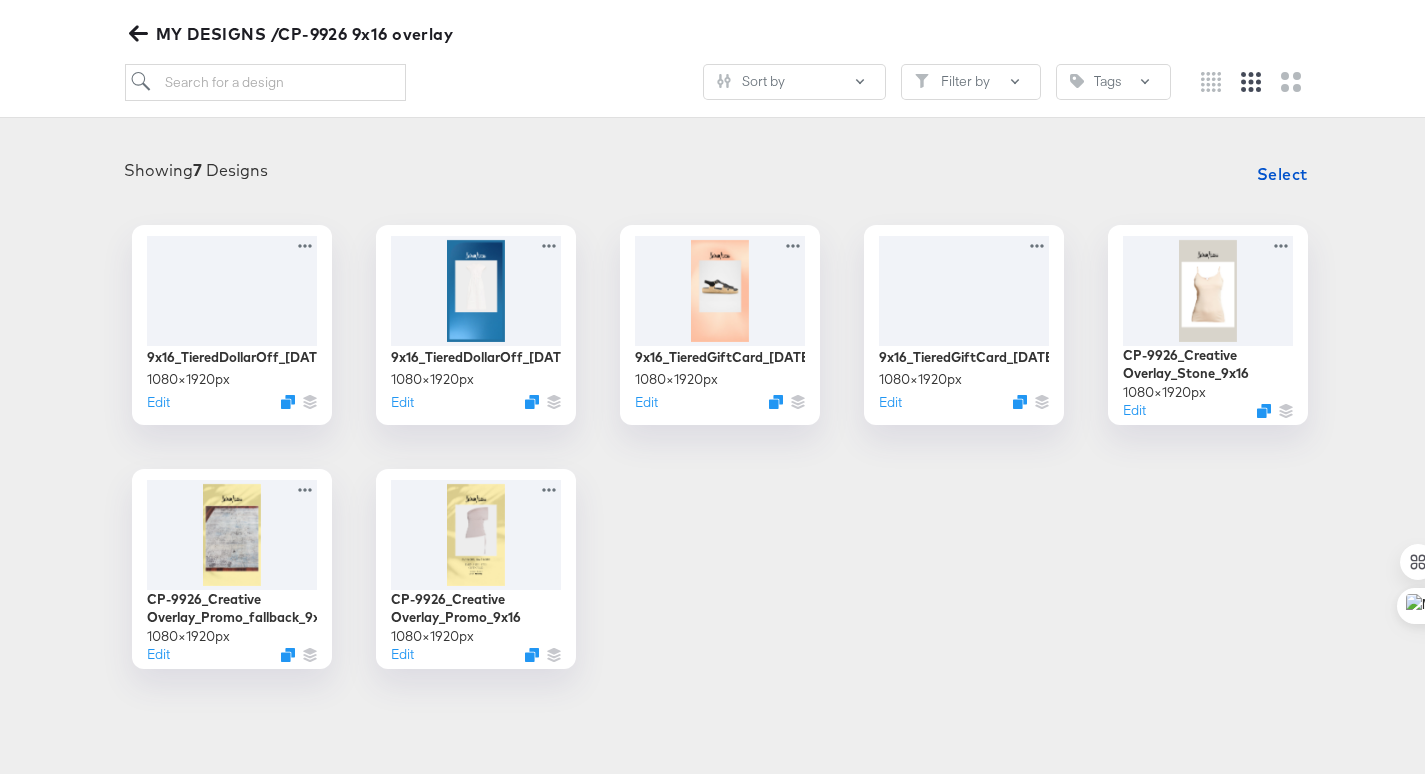 click 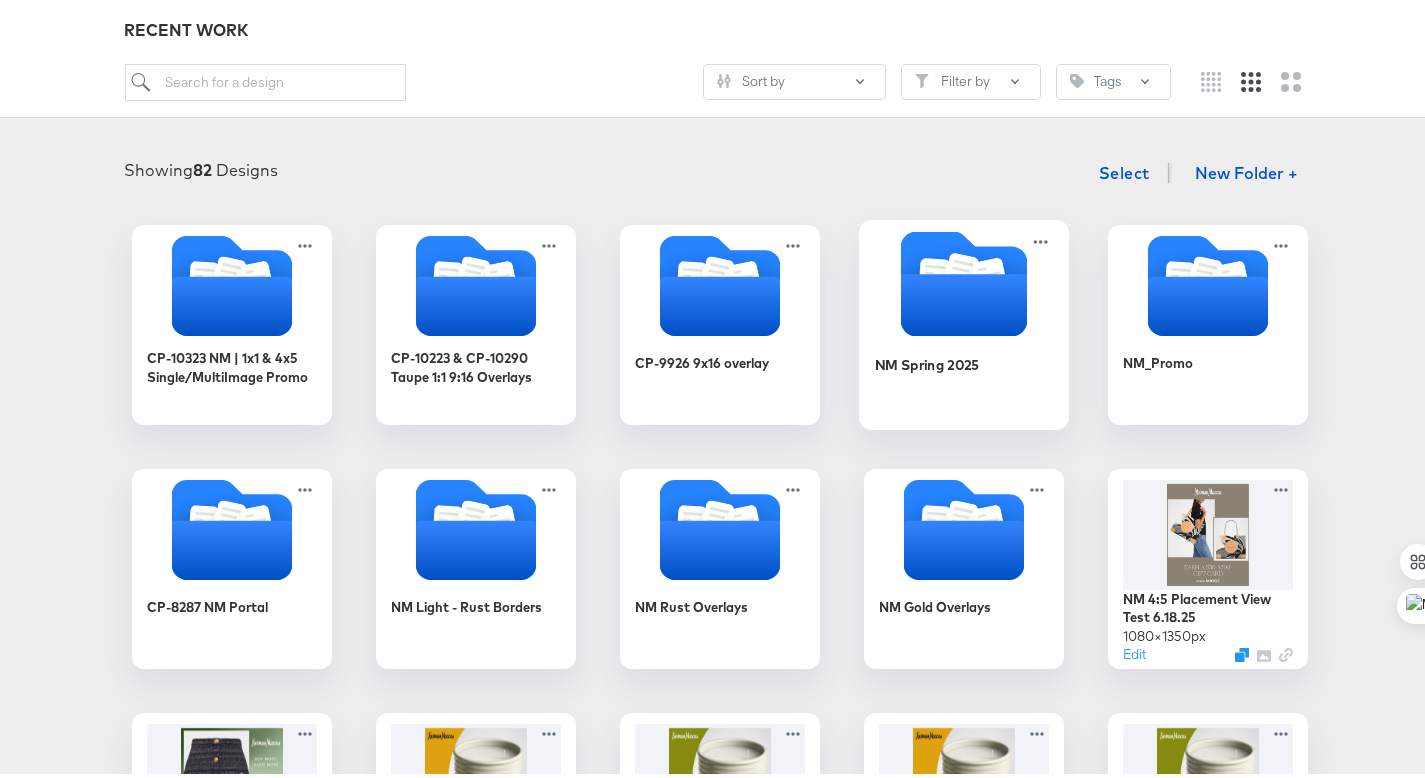 click 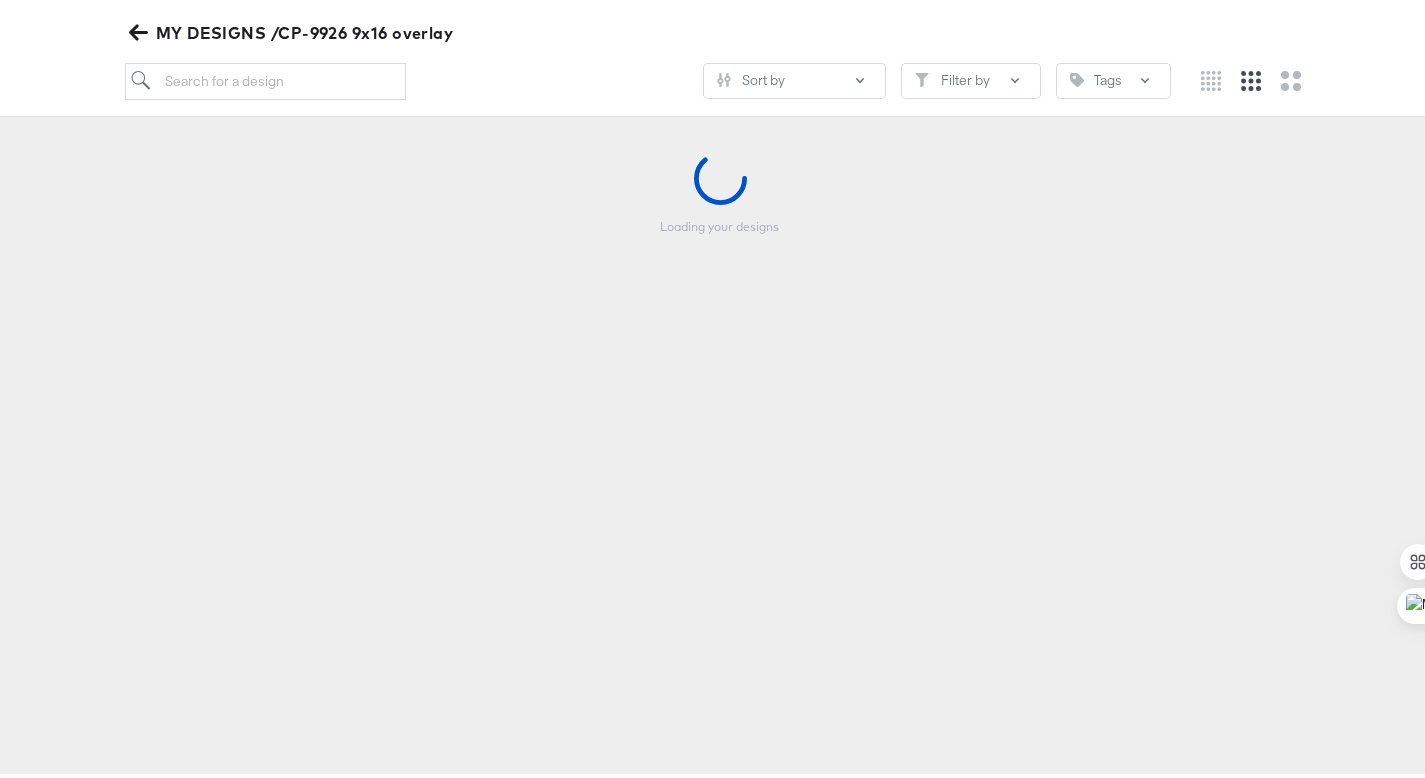 scroll, scrollTop: 219, scrollLeft: 0, axis: vertical 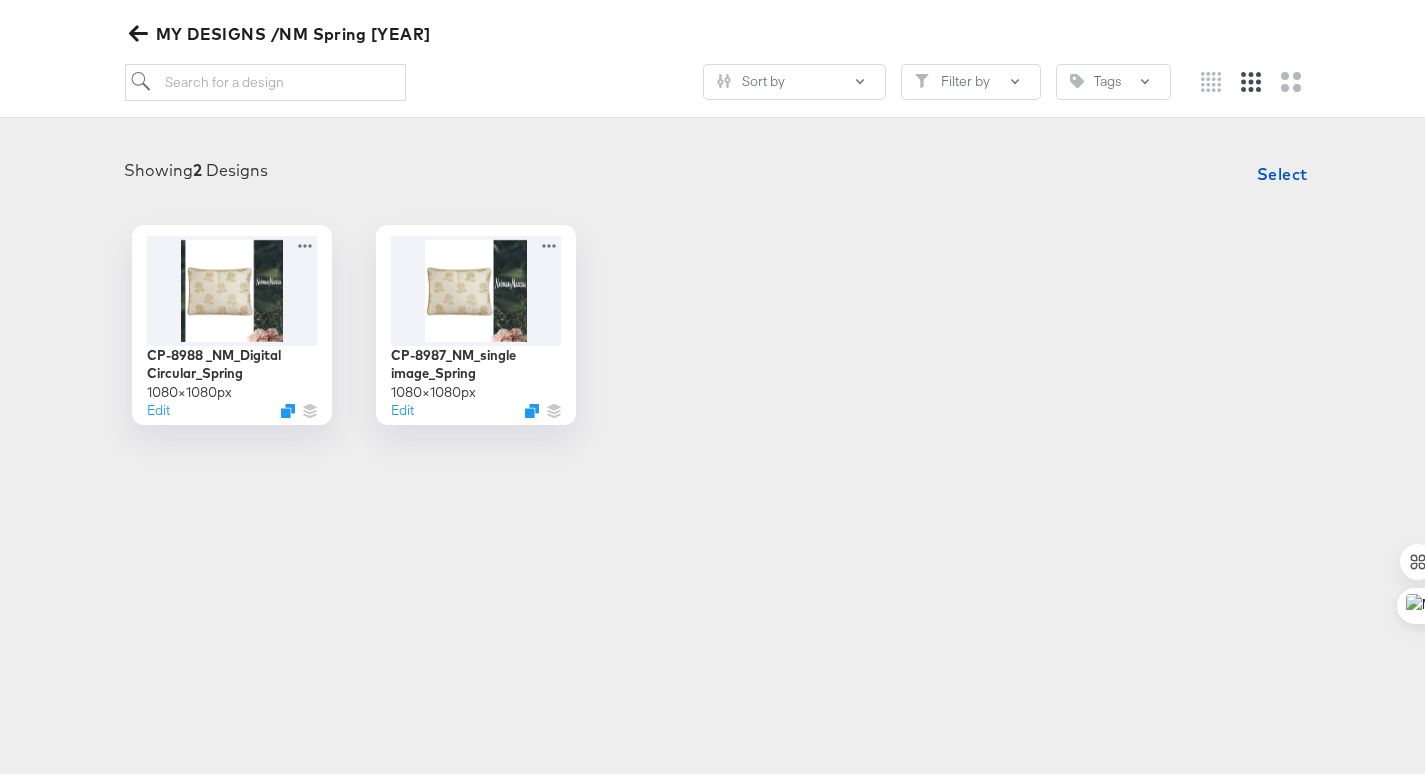 click 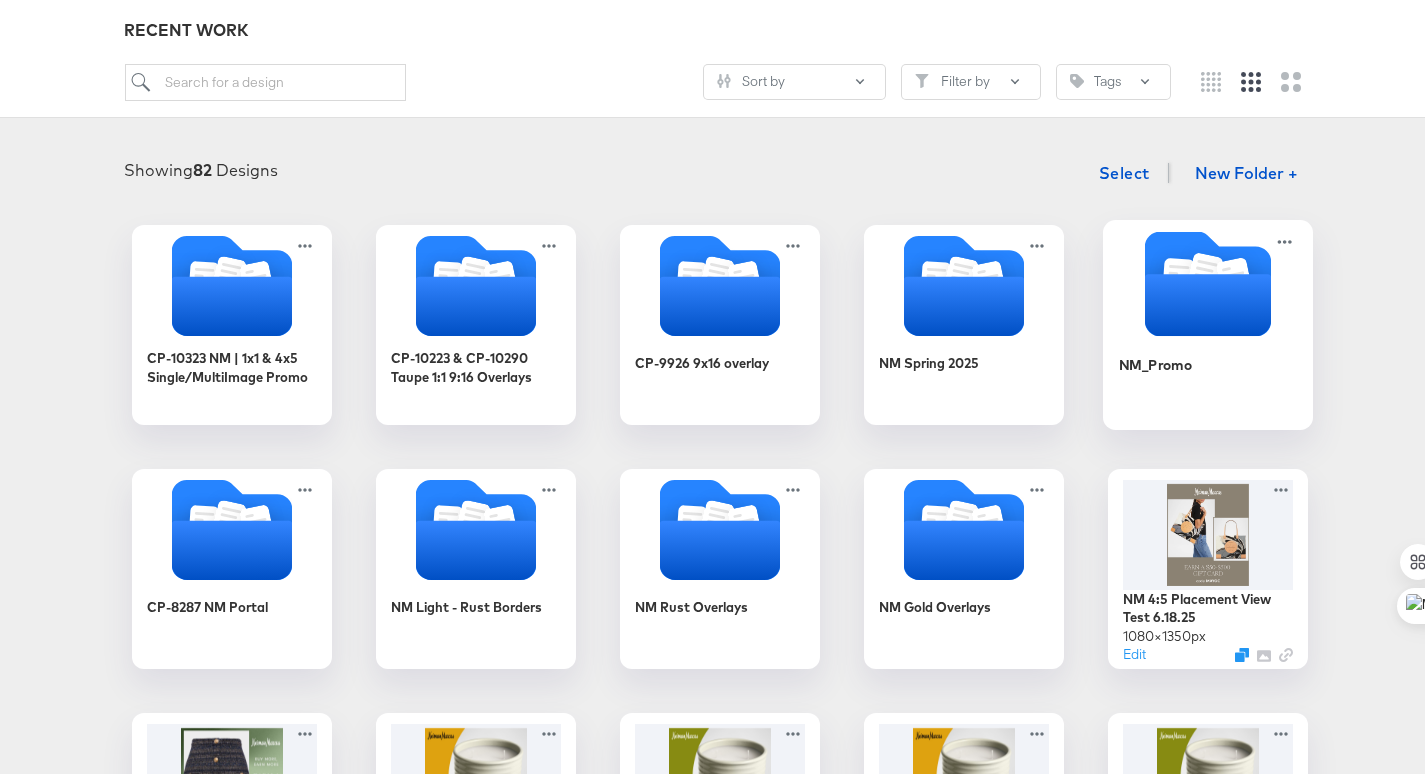 click 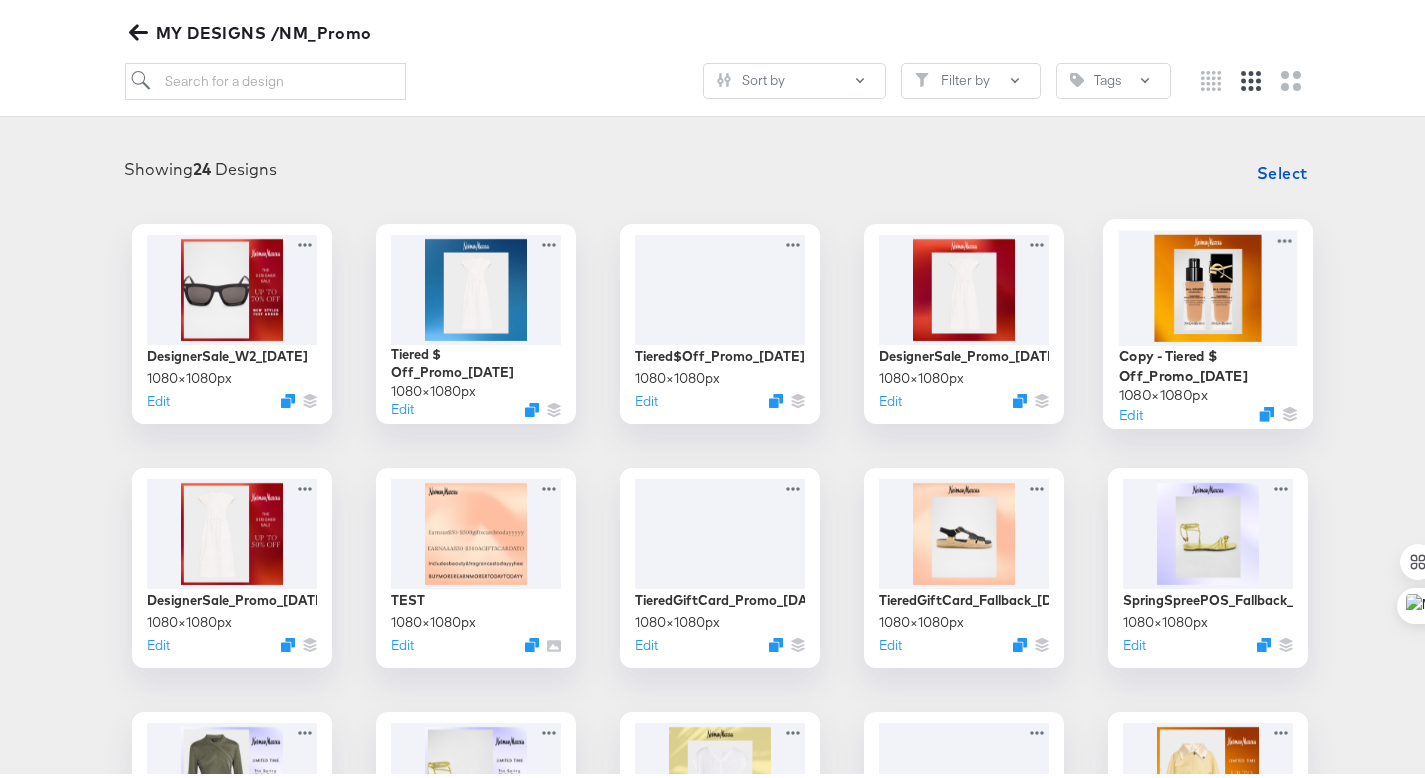 scroll, scrollTop: 221, scrollLeft: 0, axis: vertical 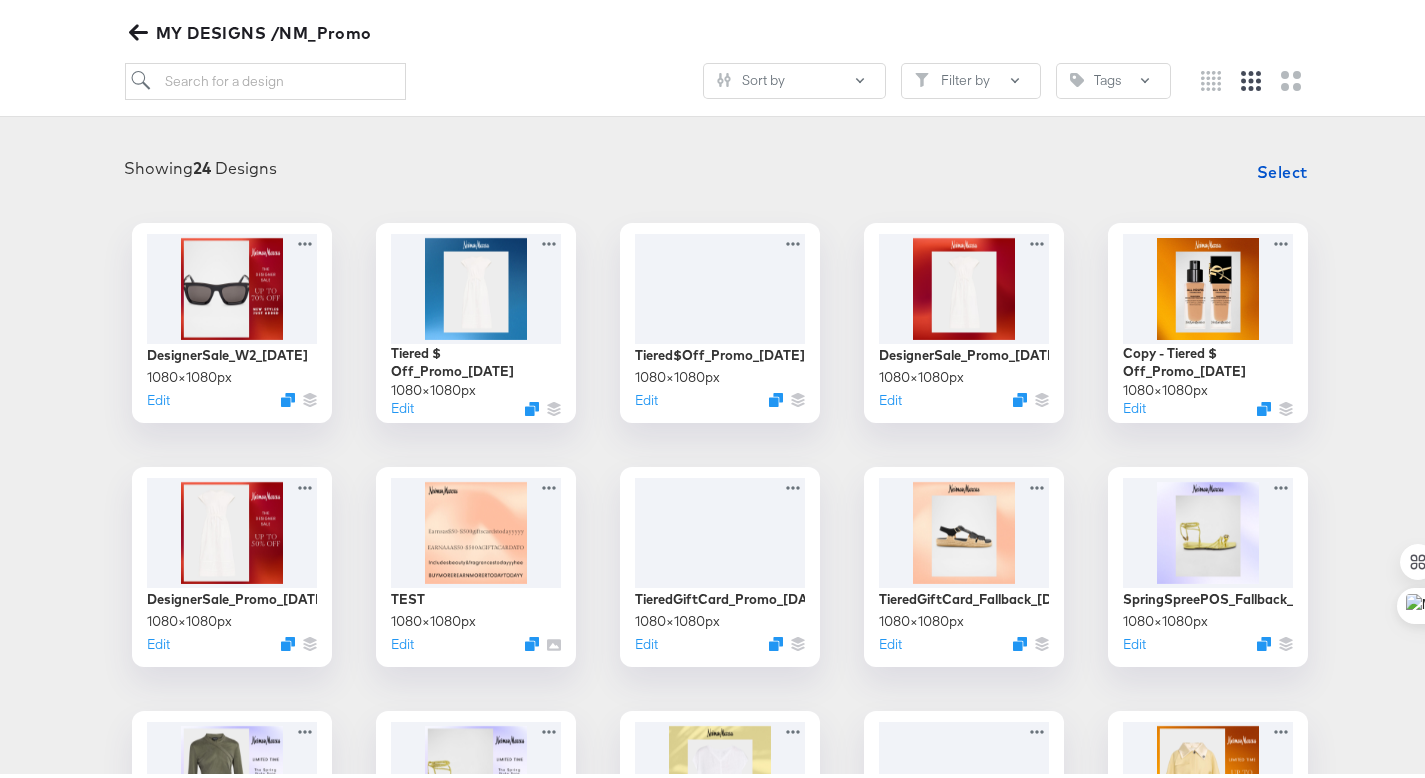 click 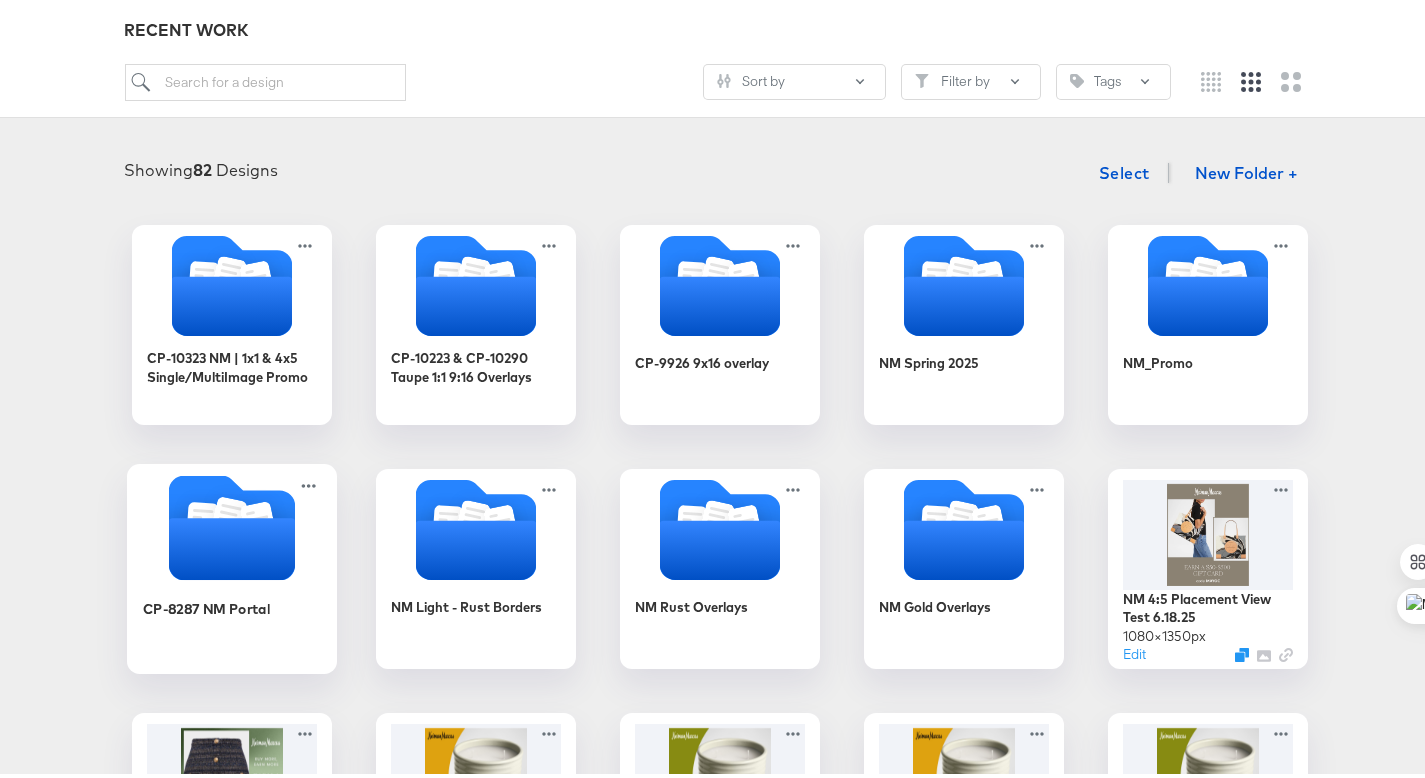 click 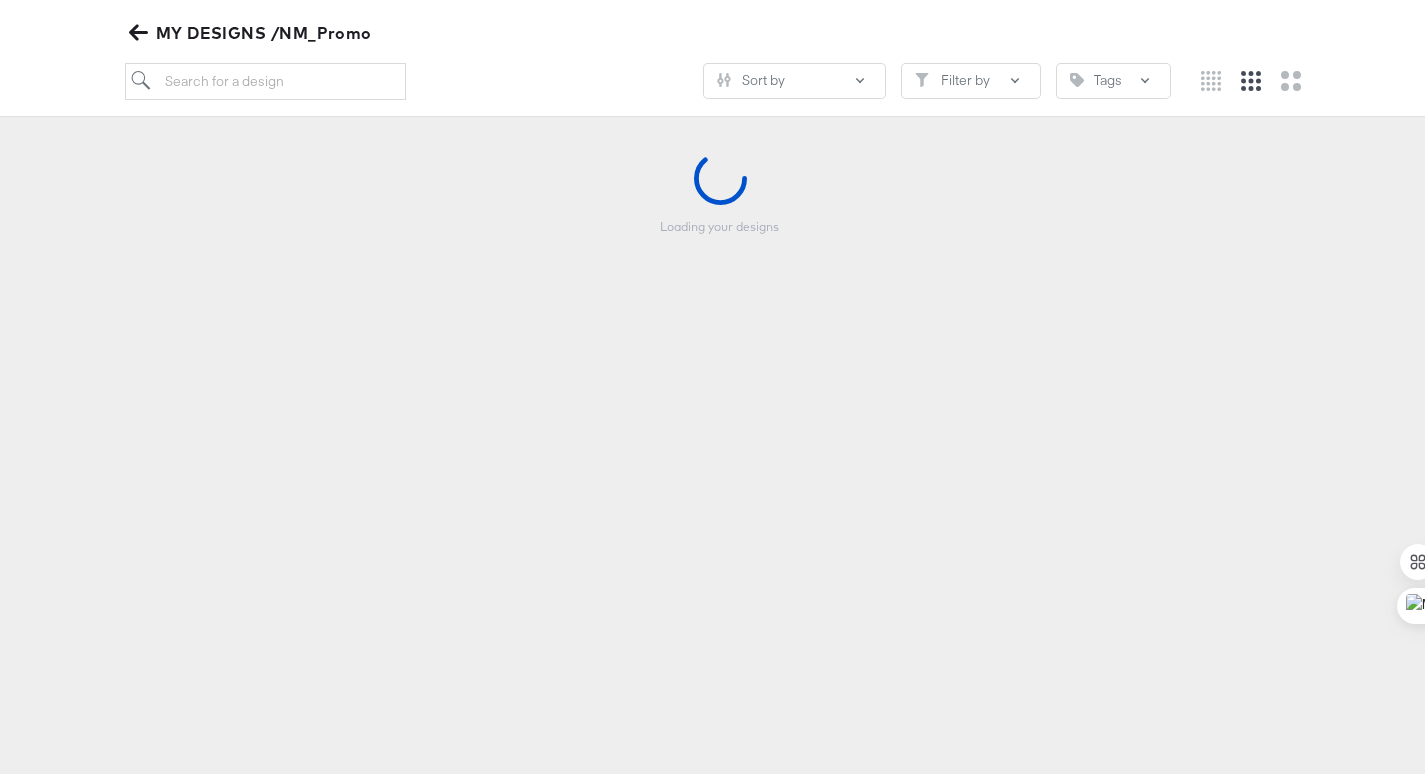 scroll, scrollTop: 219, scrollLeft: 0, axis: vertical 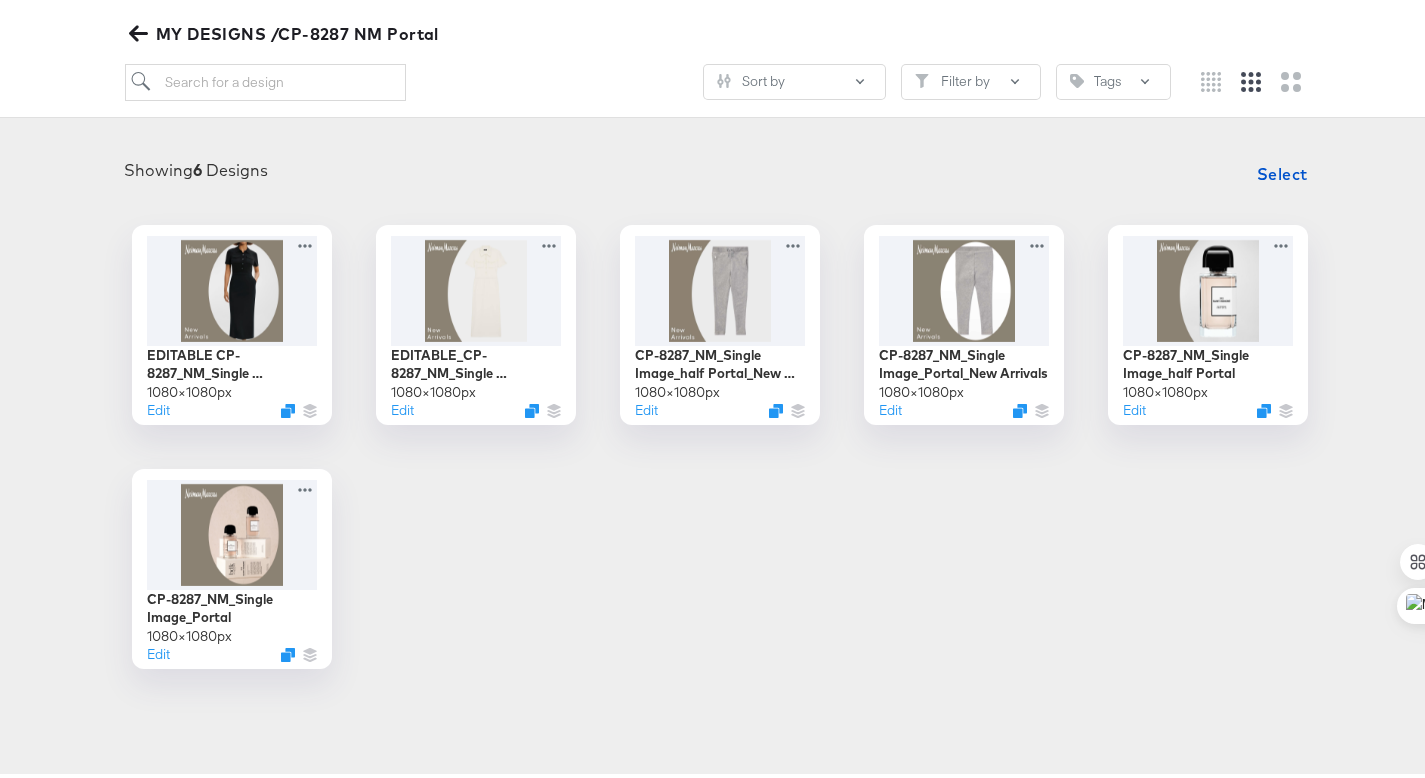 click 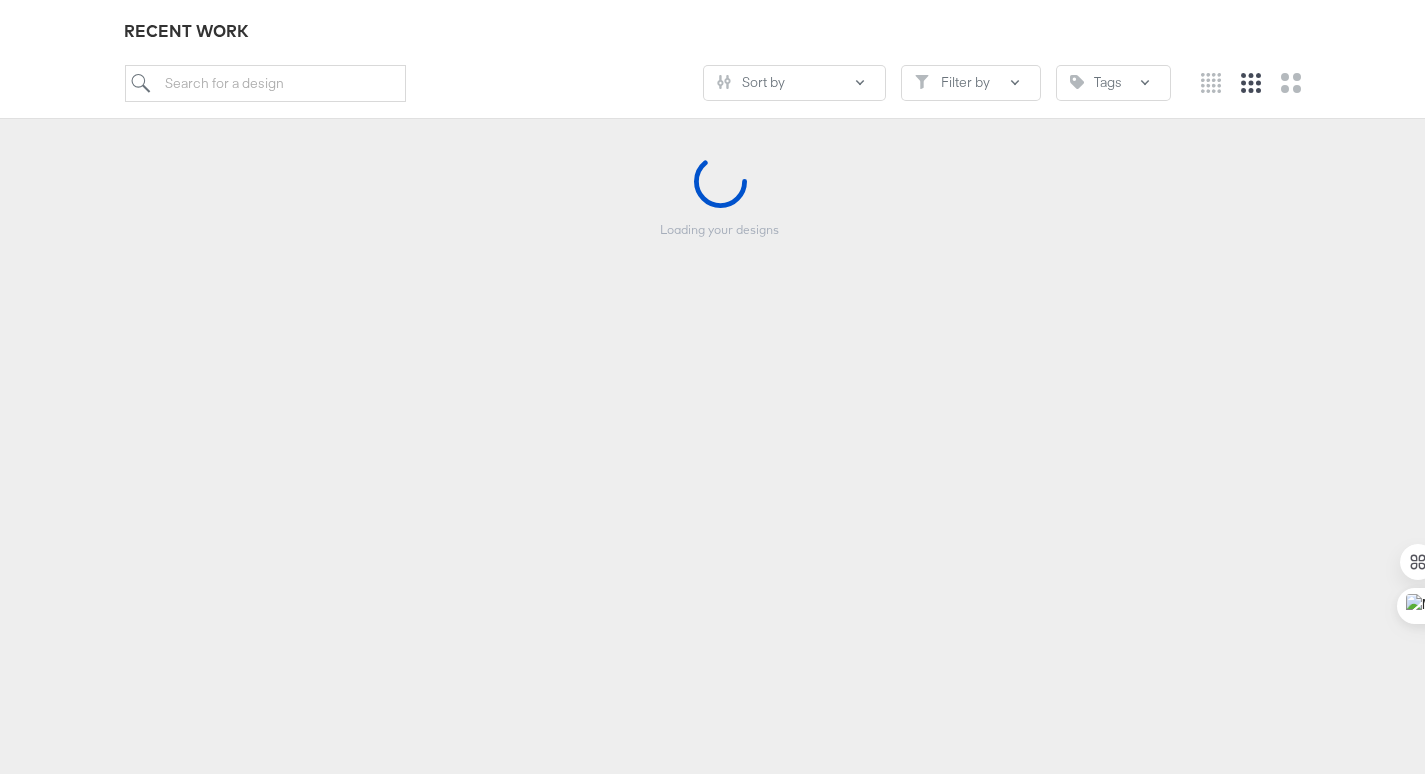 scroll, scrollTop: 221, scrollLeft: 0, axis: vertical 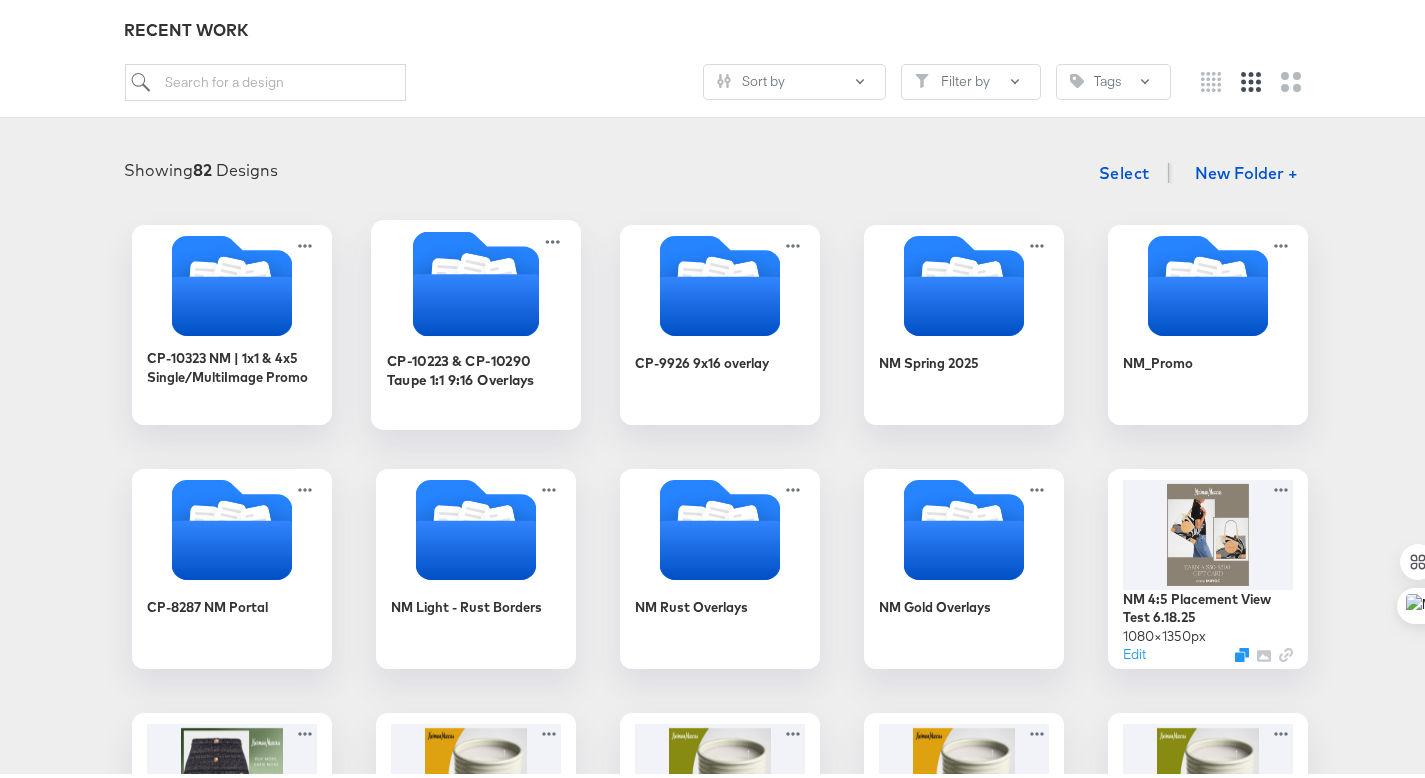 click 